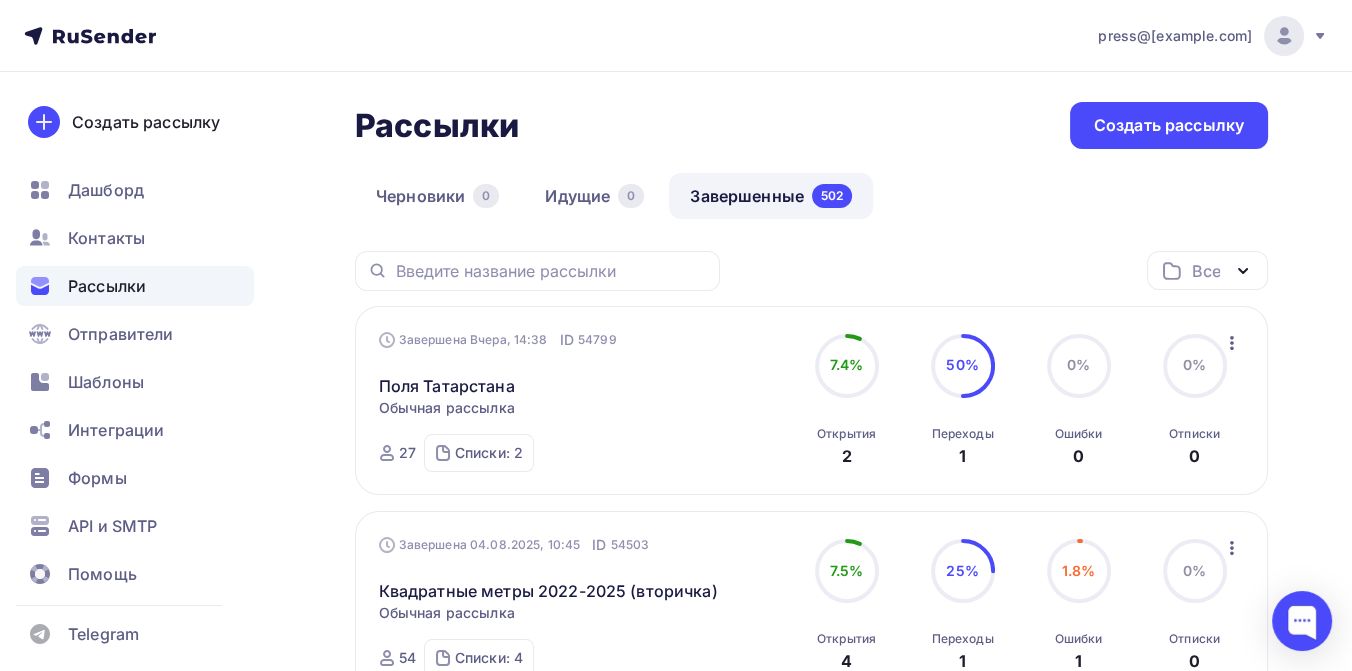 scroll, scrollTop: 0, scrollLeft: 0, axis: both 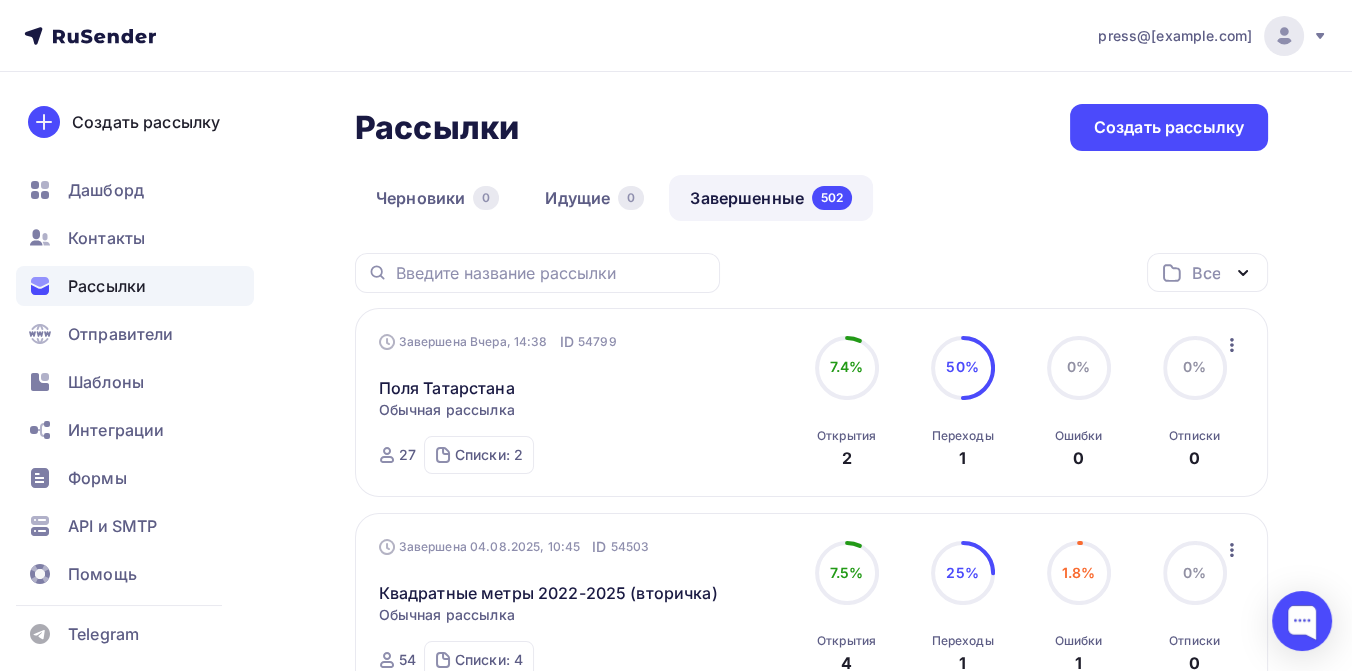 click 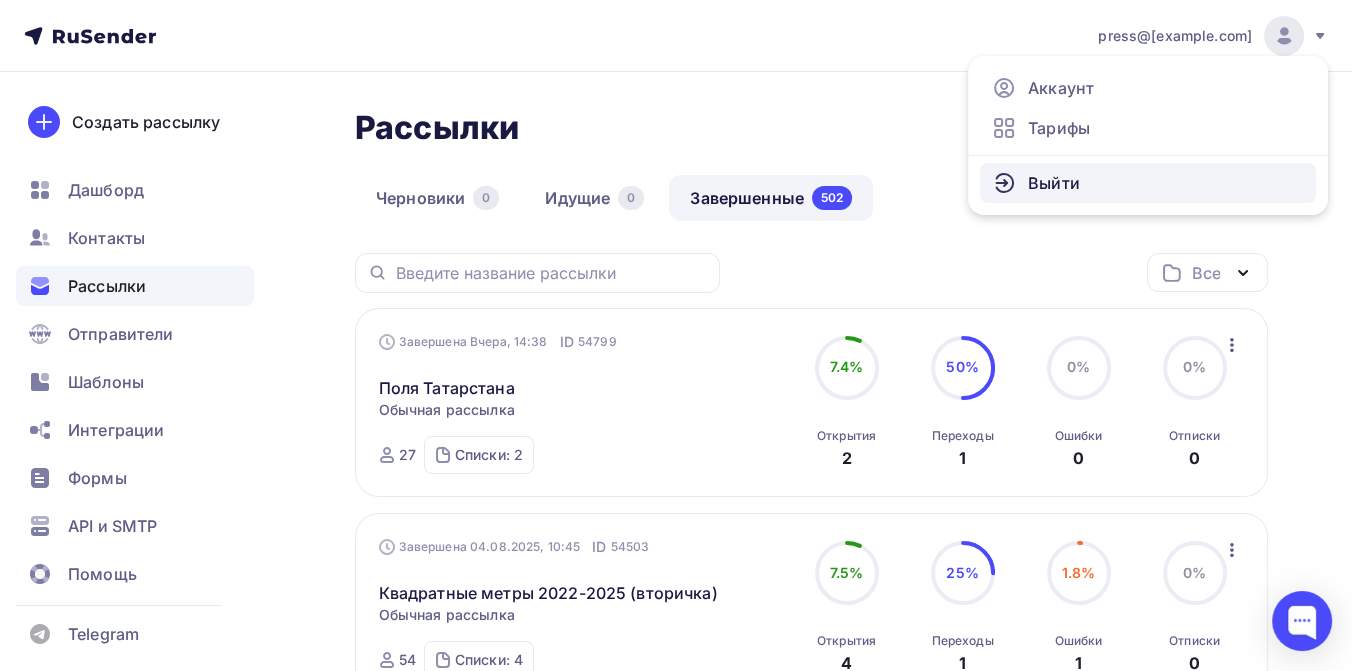 click on "Выйти" at bounding box center [1148, 183] 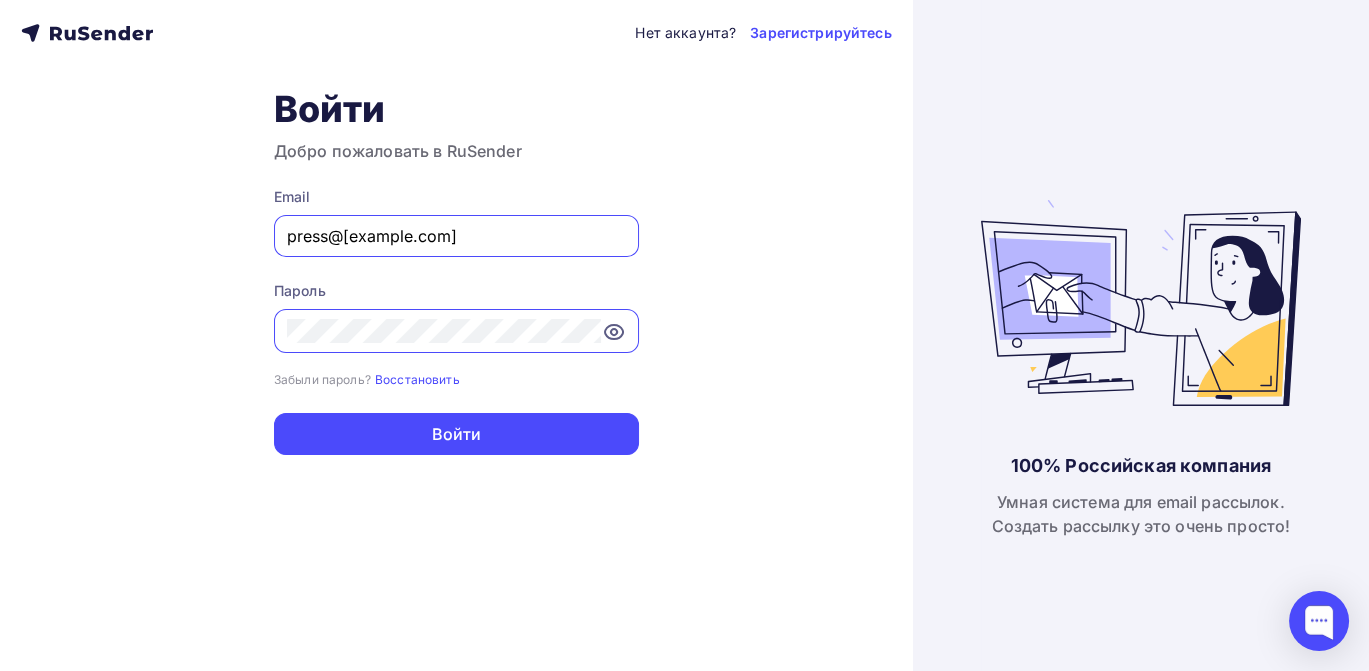 click on "press@promrating.ru" at bounding box center [456, 236] 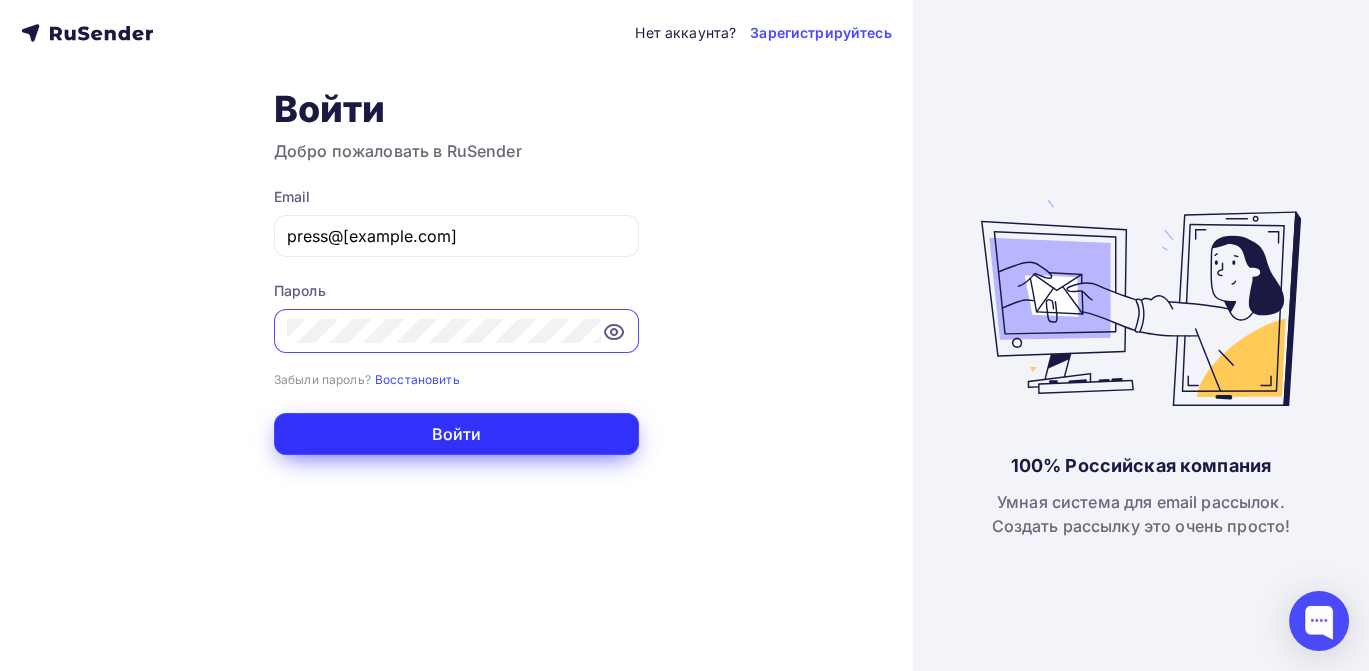 click on "Войти" at bounding box center [456, 434] 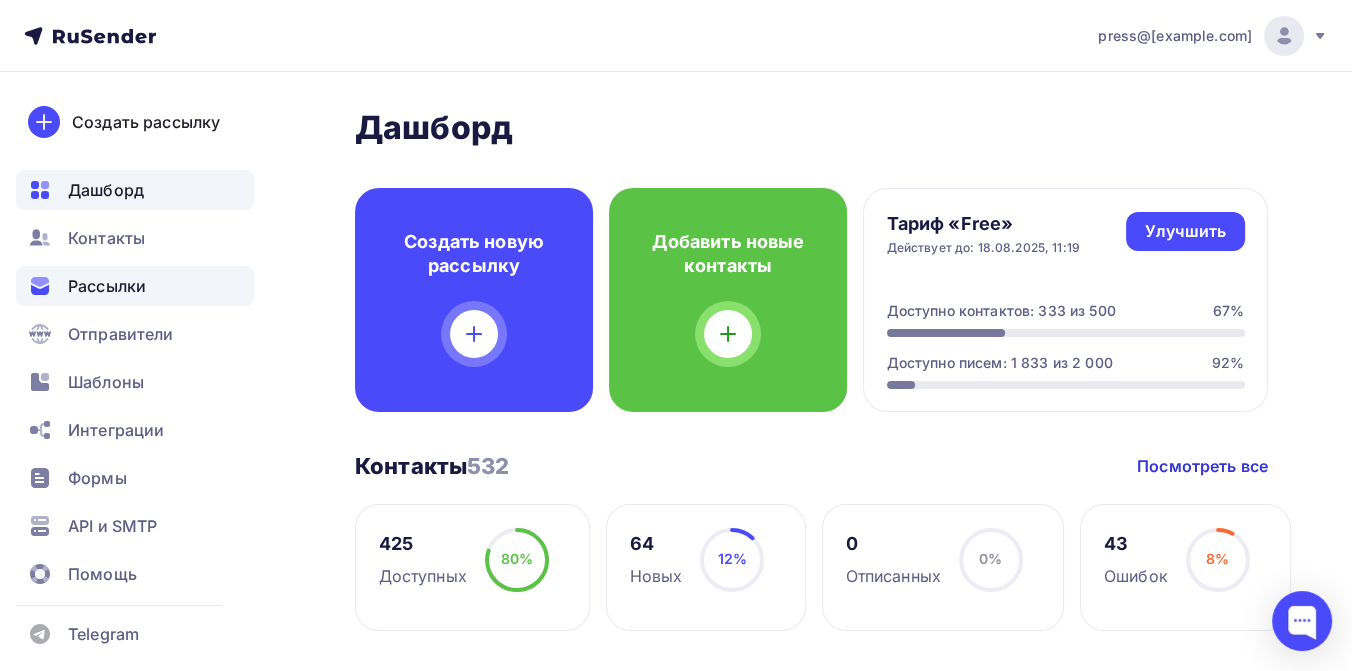 click on "Рассылки" at bounding box center [107, 286] 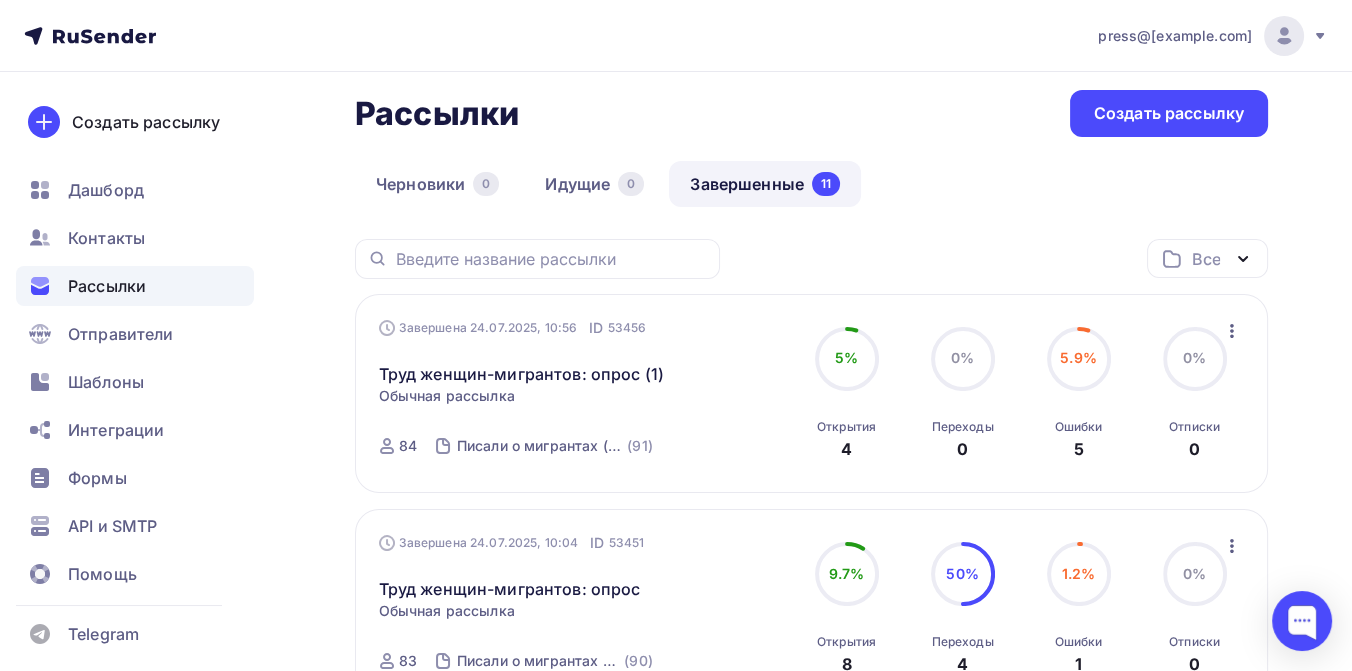 scroll, scrollTop: 0, scrollLeft: 0, axis: both 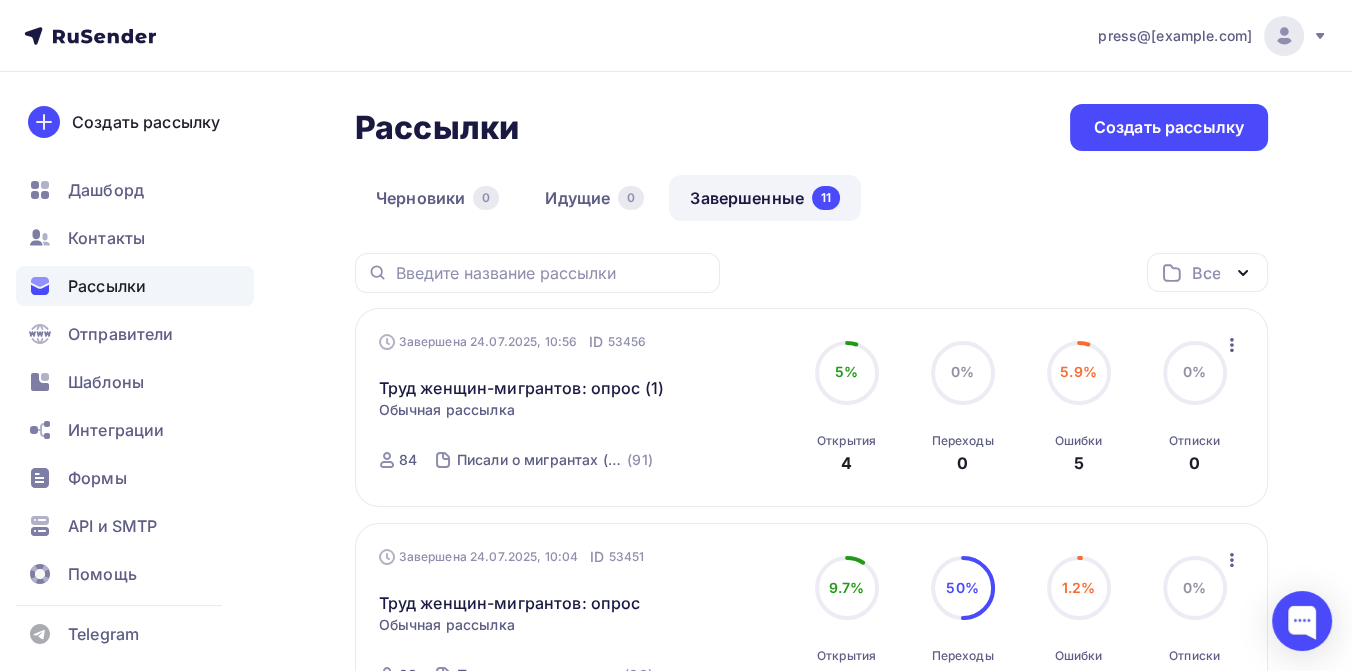 click 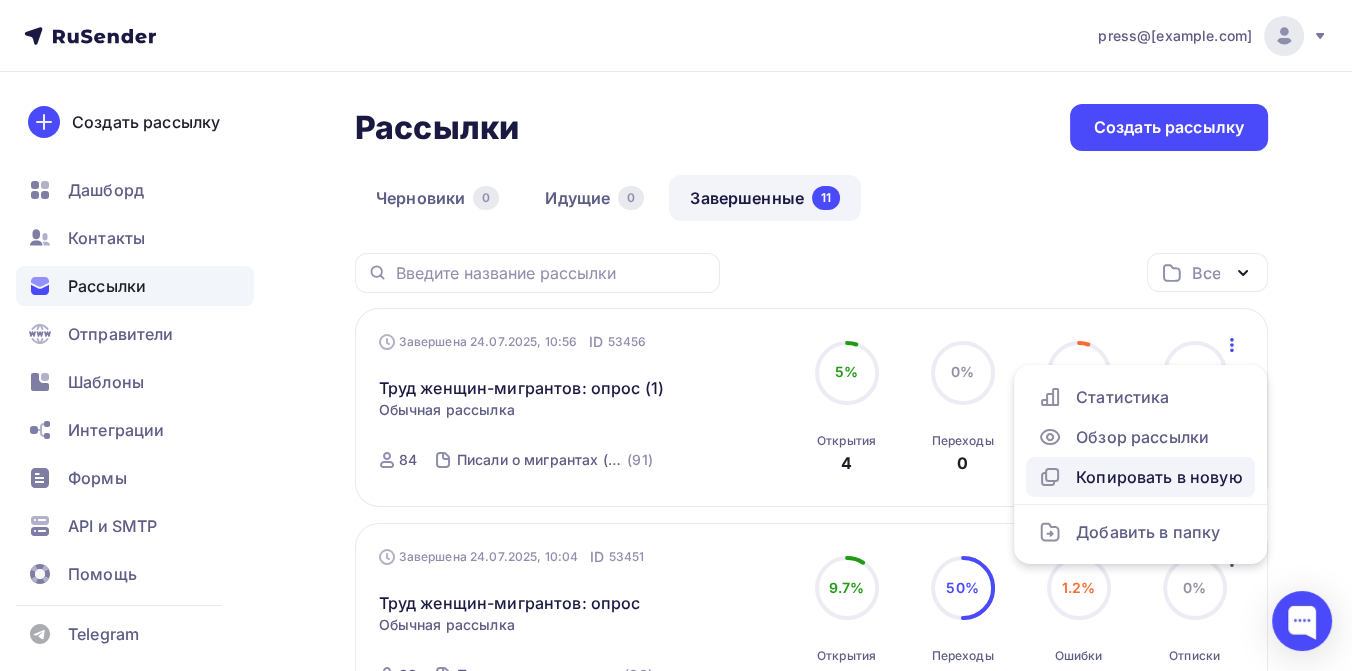 click on "Копировать в новую" at bounding box center [1140, 477] 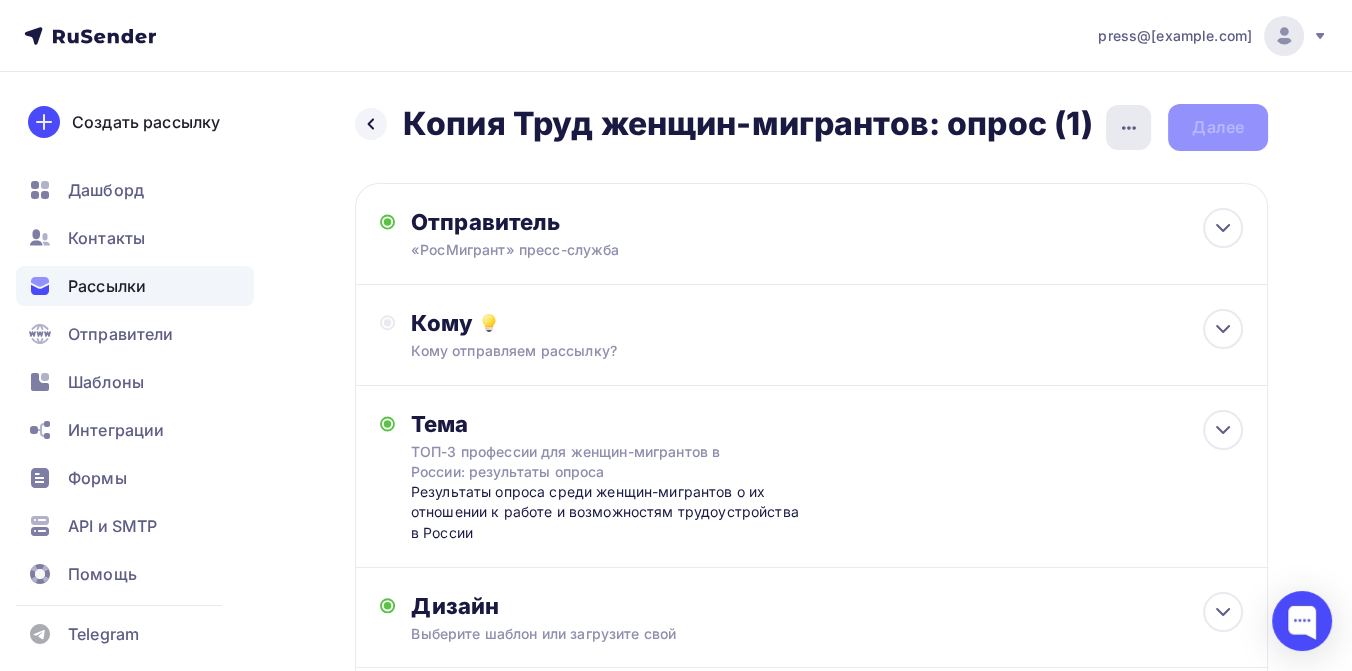 click 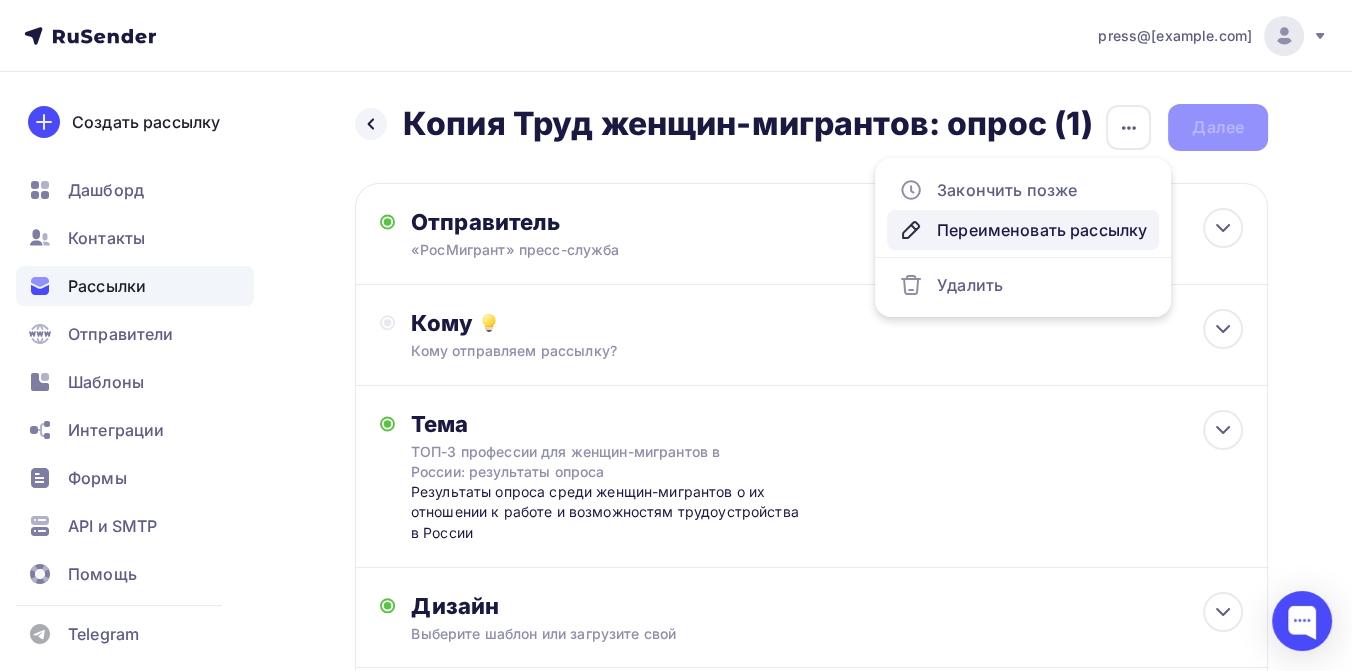 click on "Переименовать рассылку" at bounding box center [1023, 230] 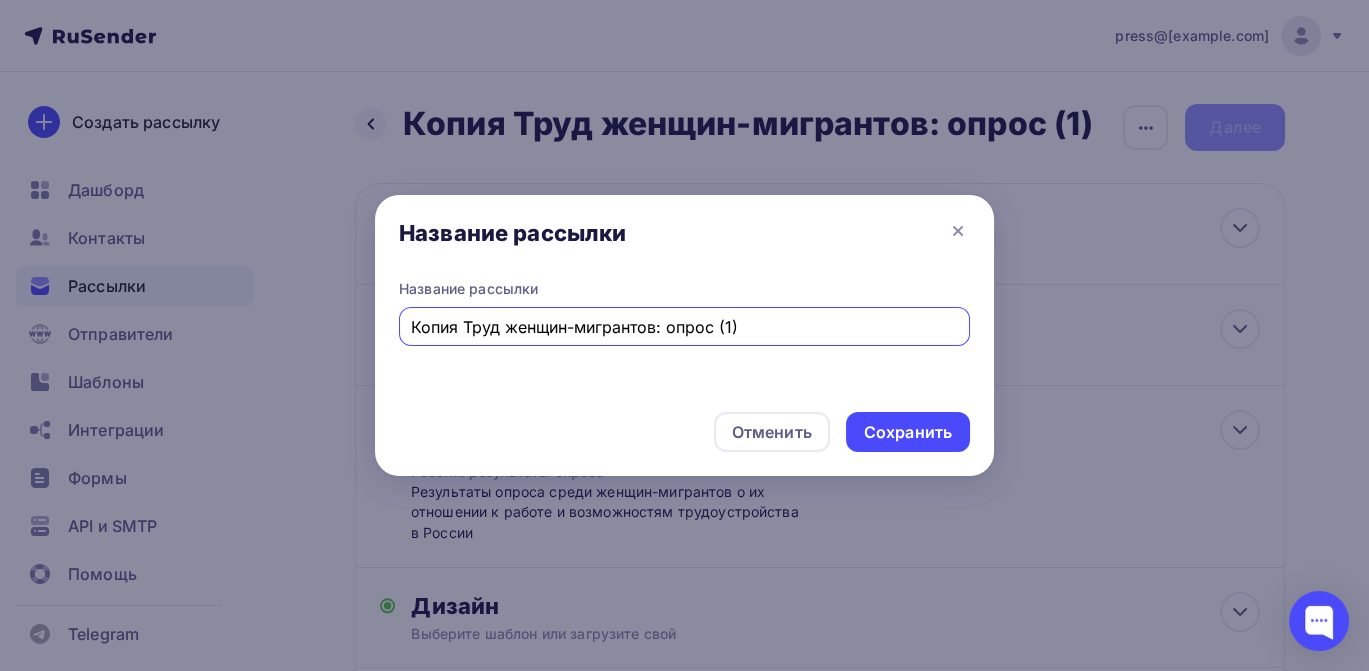 drag, startPoint x: 657, startPoint y: 332, endPoint x: 402, endPoint y: 309, distance: 256.03516 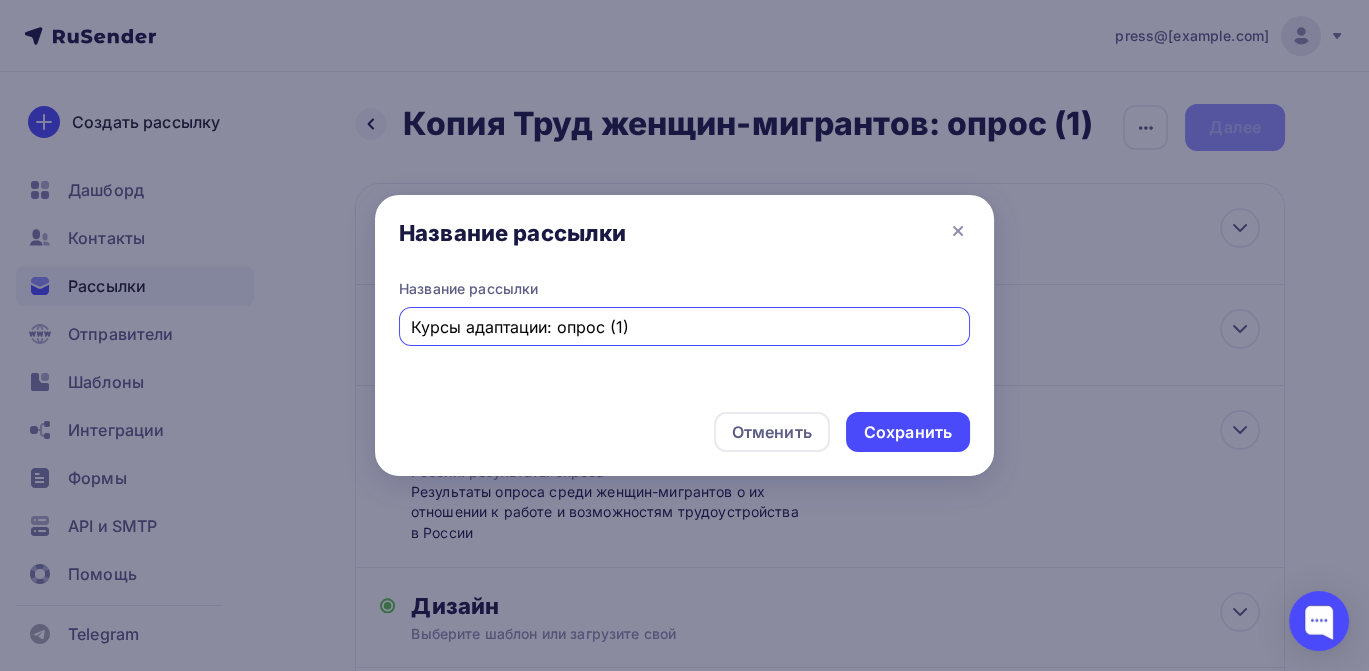 click on "Курсы адаптации: опрос (1)" at bounding box center (685, 327) 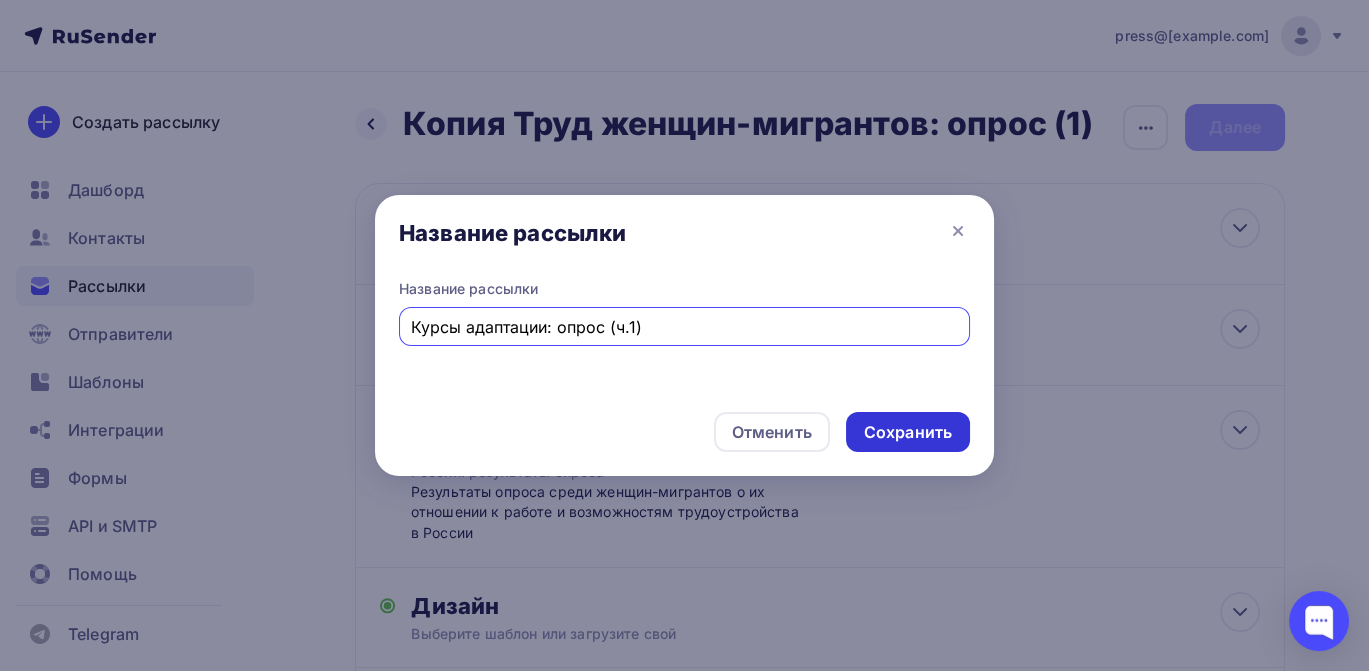 type on "Курсы адаптации: опрос (ч.1)" 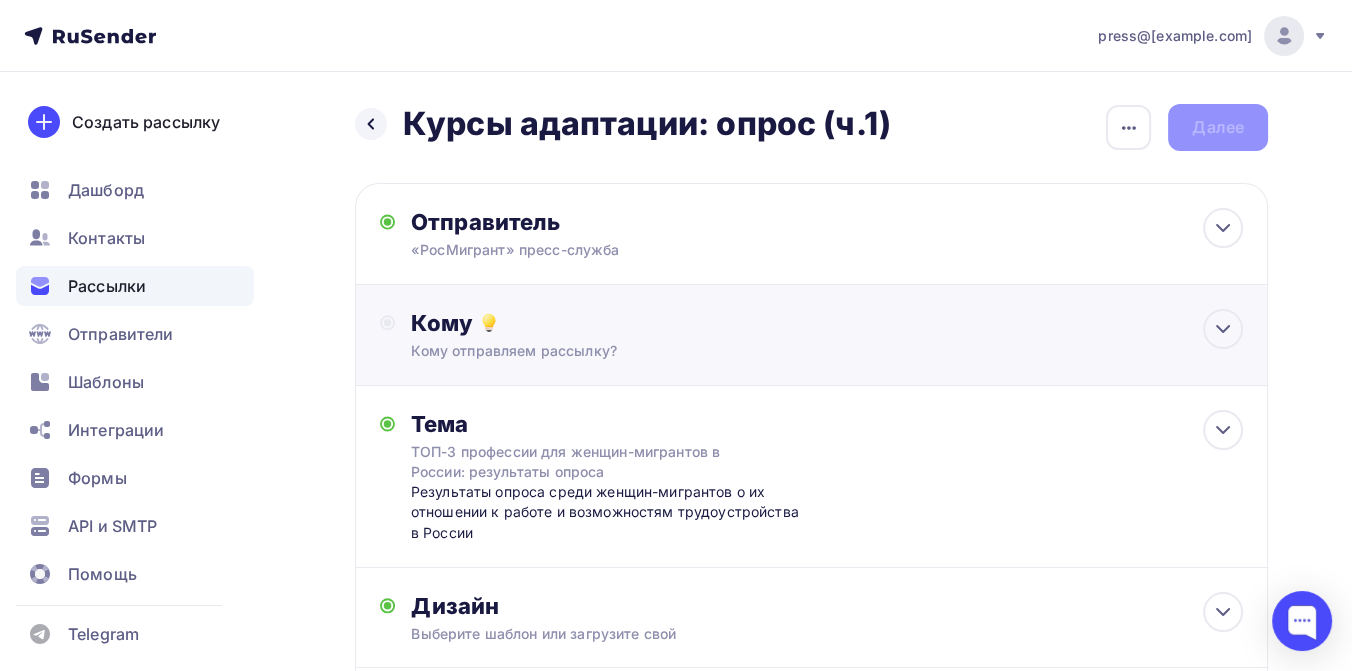 click on "Кому" at bounding box center [827, 323] 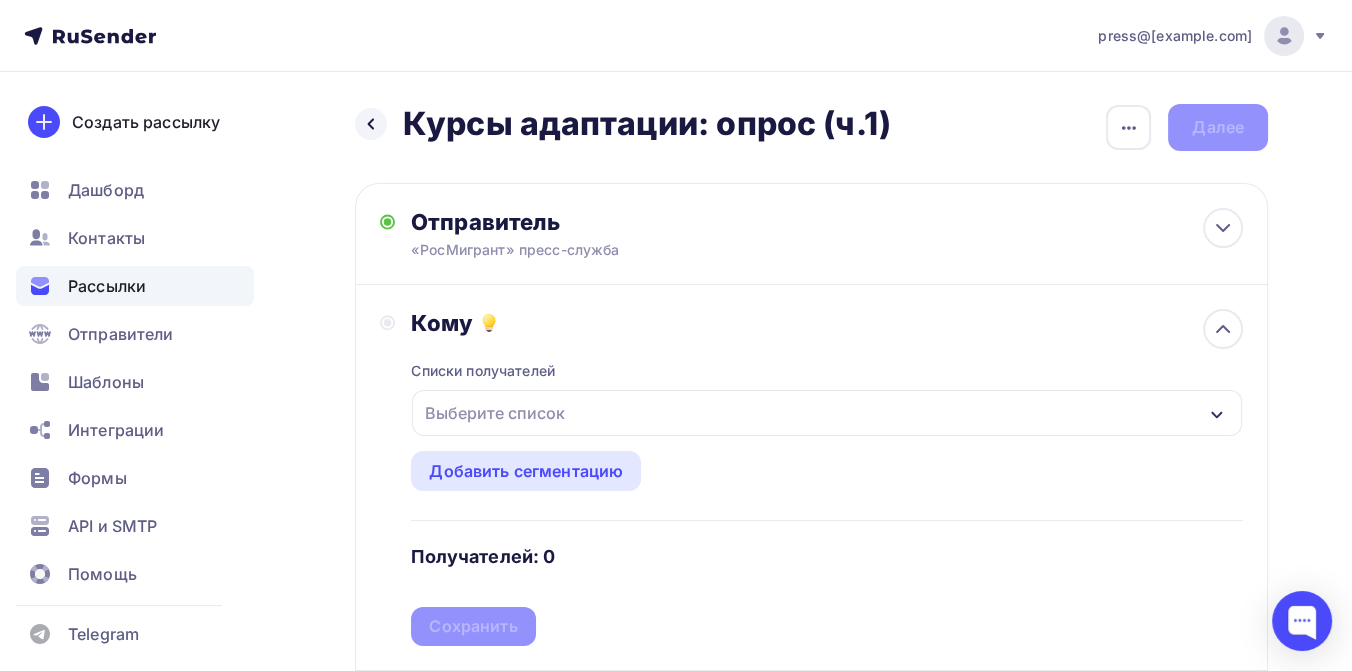 click on "Выберите список" at bounding box center (827, 413) 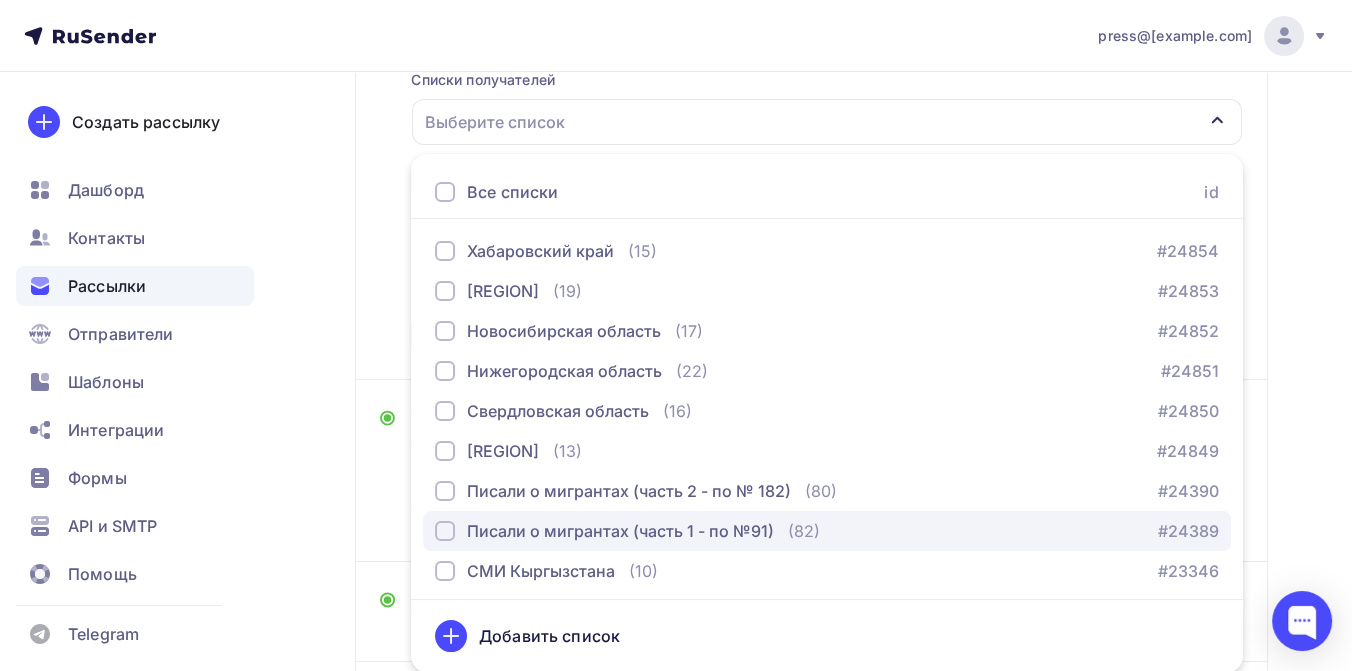 click at bounding box center (445, 531) 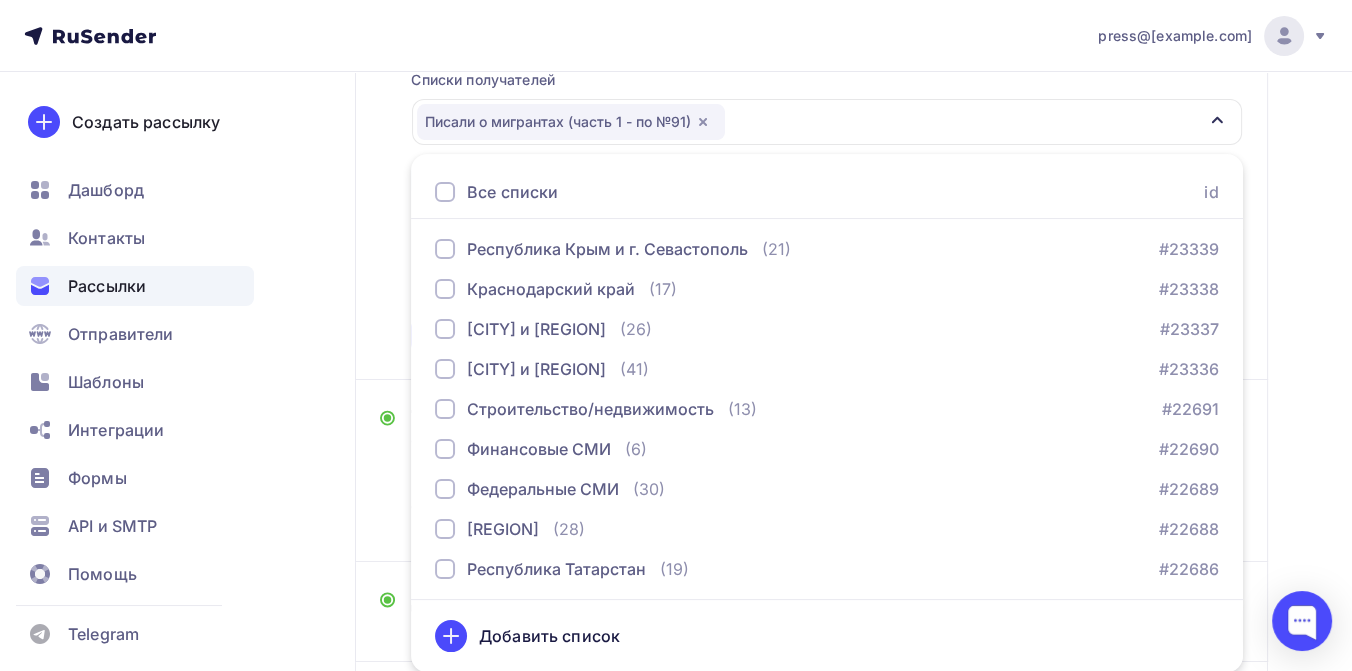 scroll, scrollTop: 603, scrollLeft: 0, axis: vertical 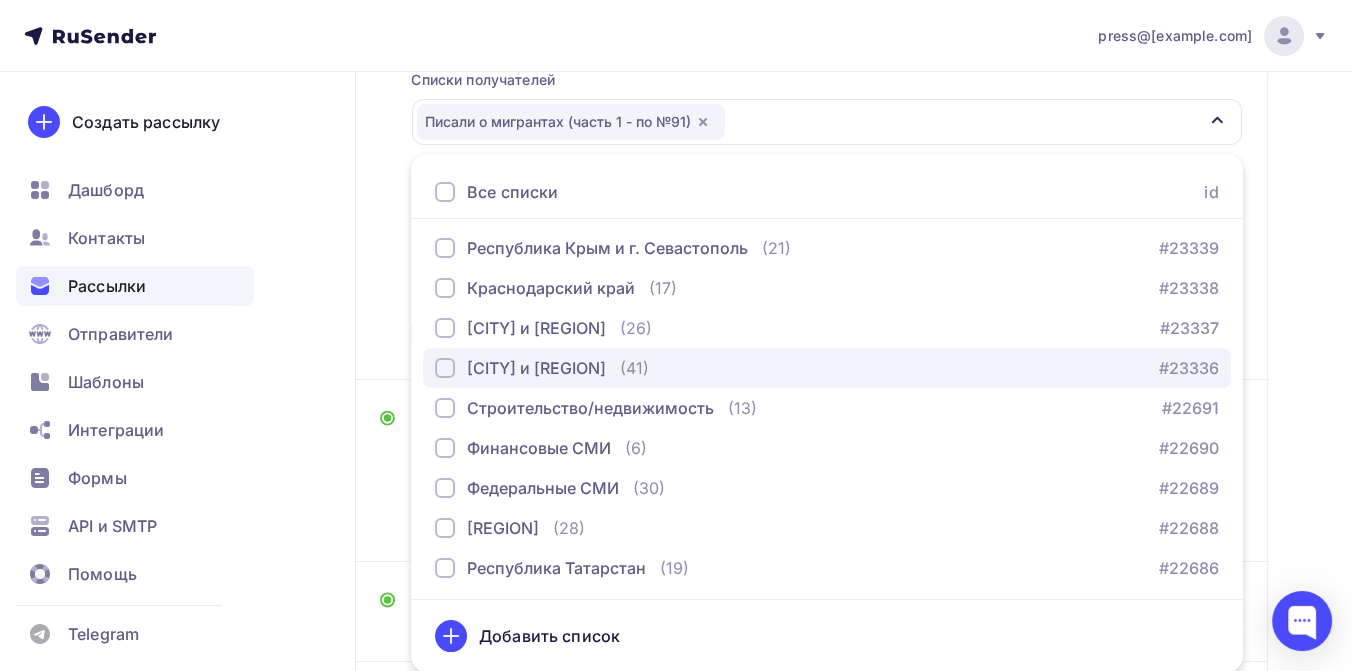 click at bounding box center (445, 368) 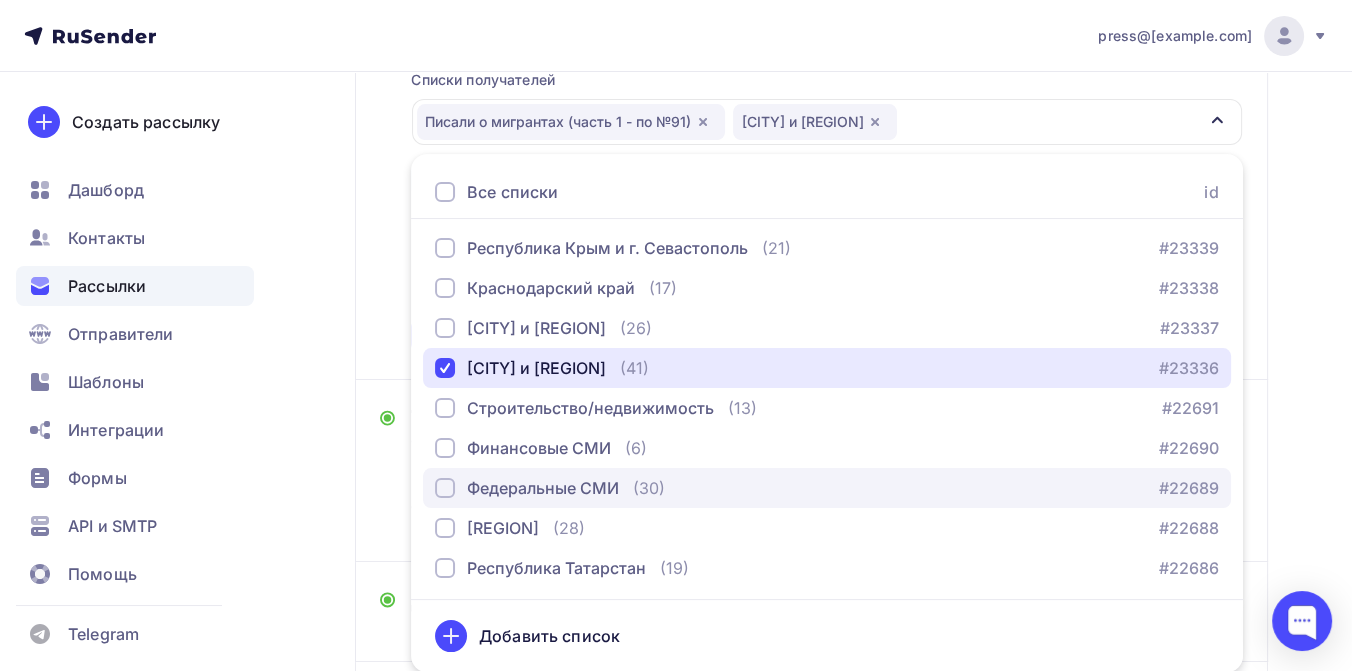 scroll, scrollTop: 492, scrollLeft: 0, axis: vertical 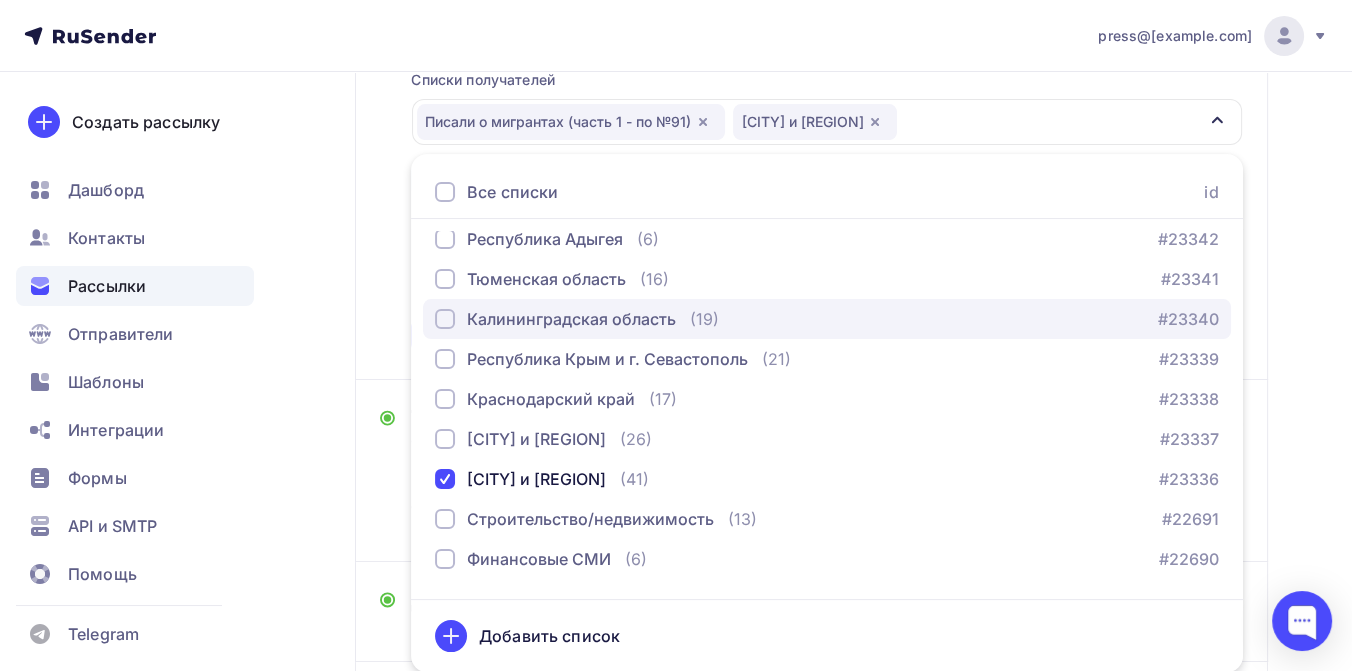 click at bounding box center (445, 319) 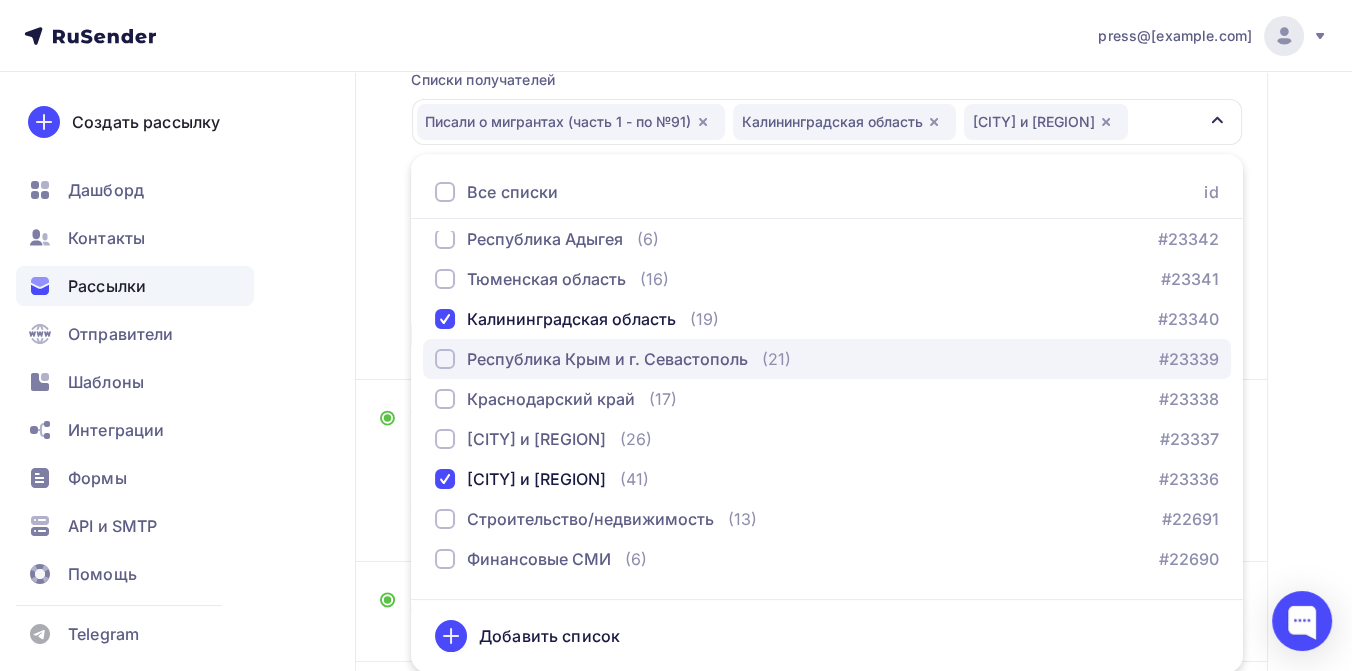click at bounding box center [445, 359] 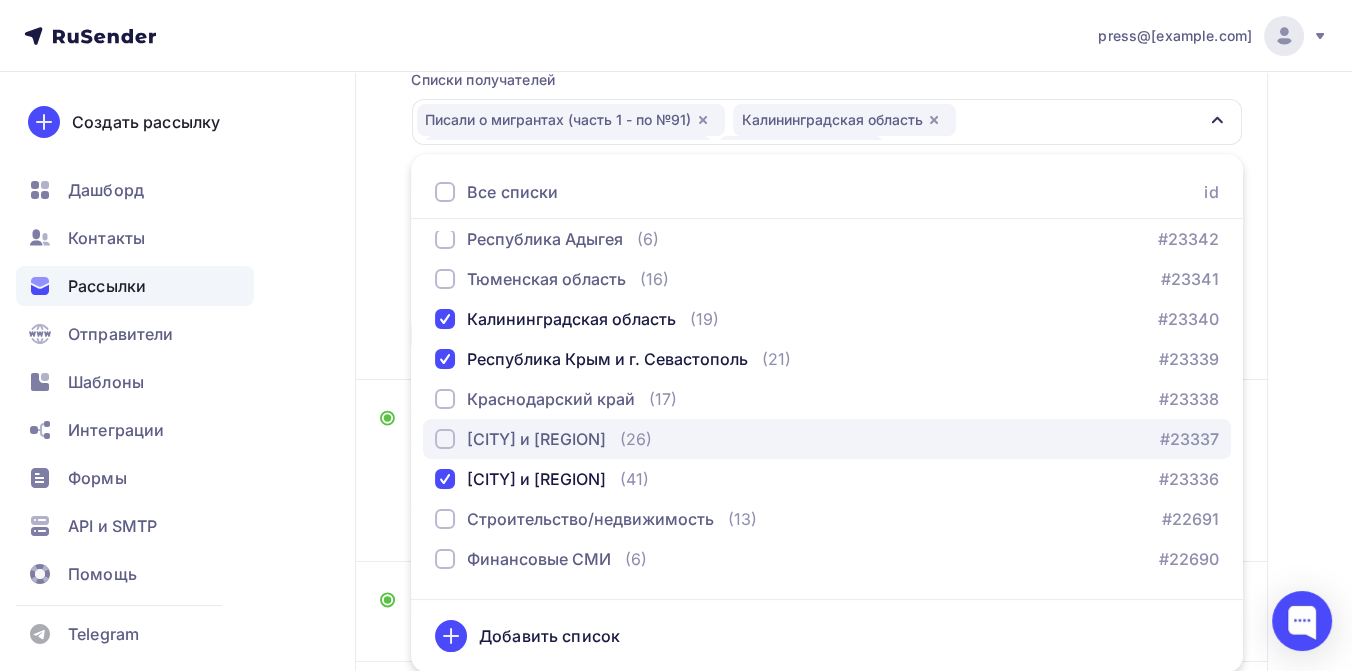 click at bounding box center [445, 439] 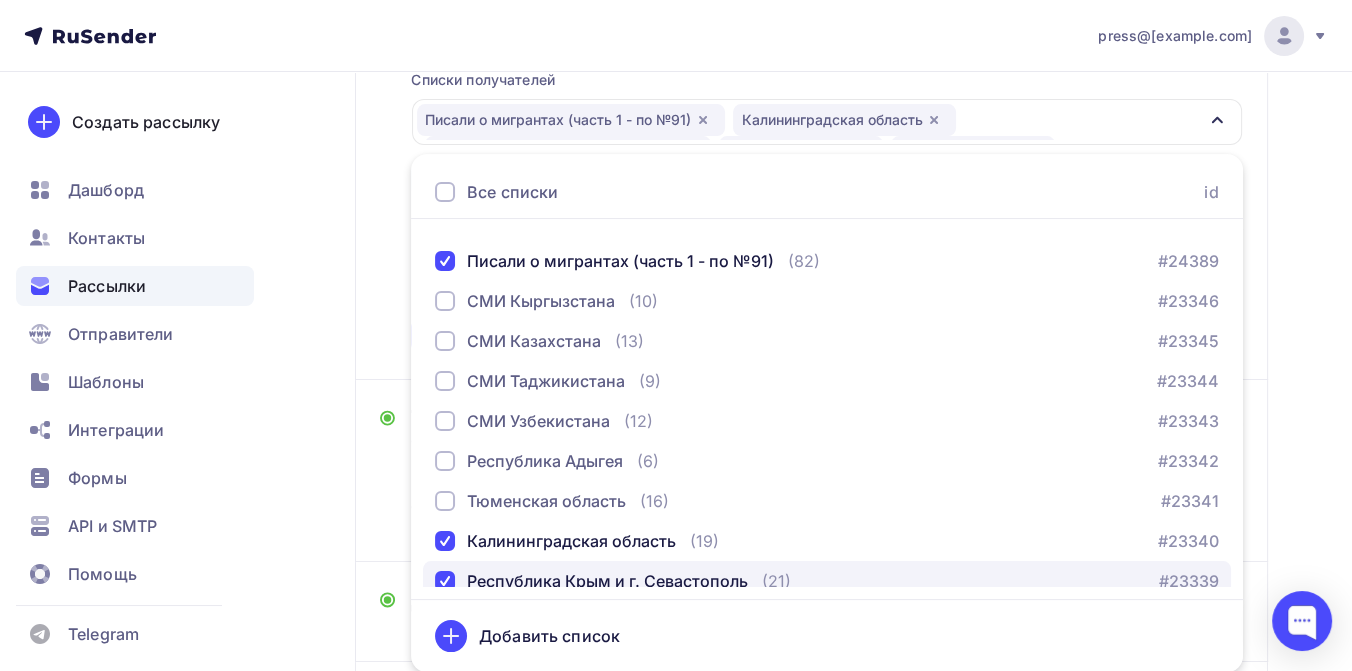 scroll, scrollTop: 159, scrollLeft: 0, axis: vertical 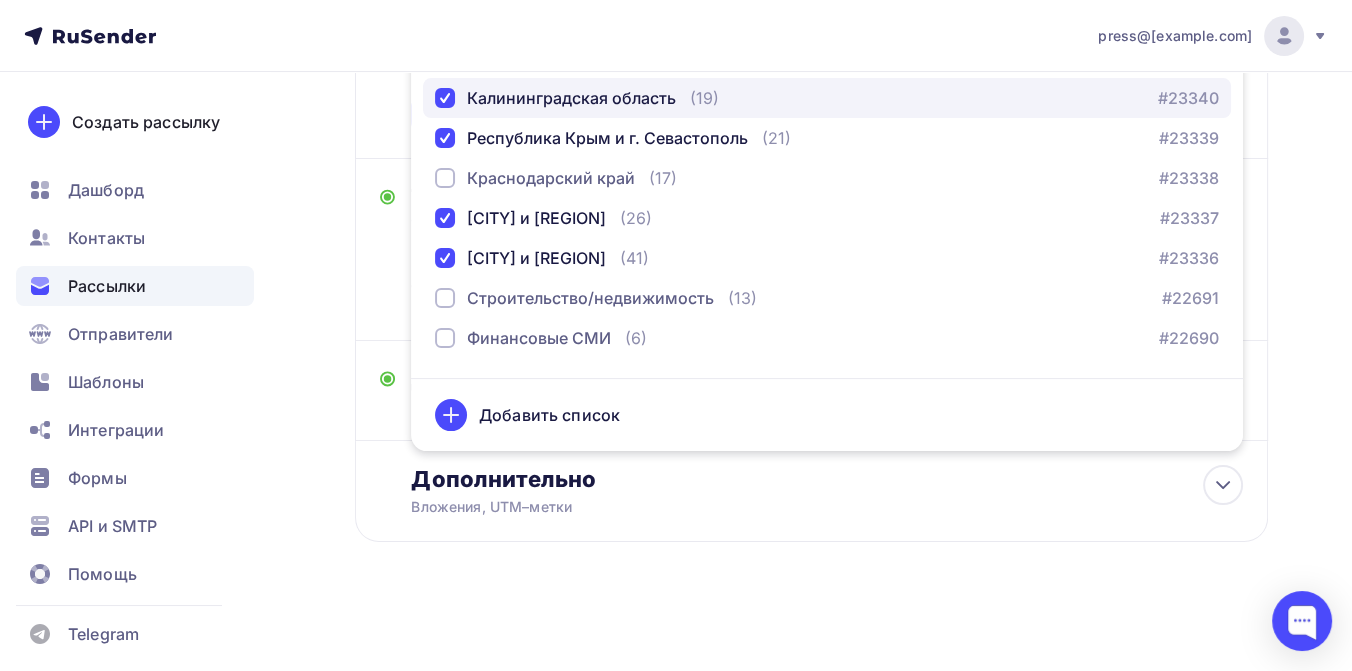 click at bounding box center (445, 98) 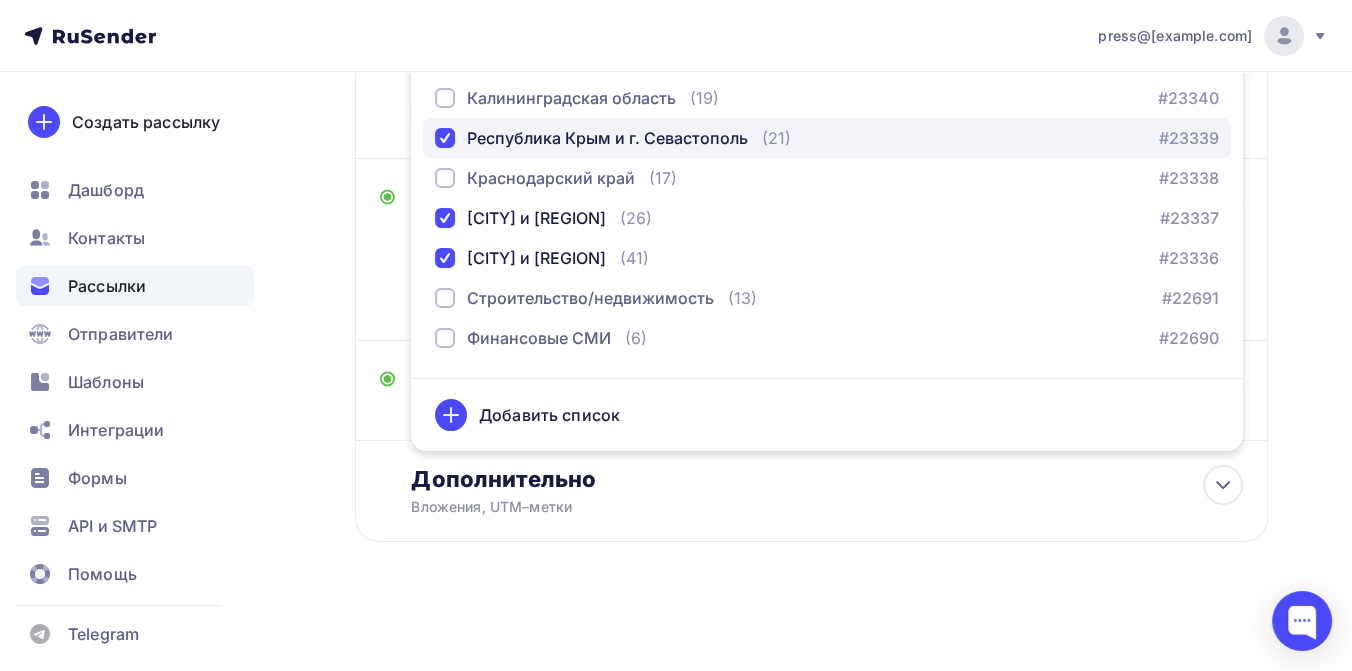 click on "Республика Крым и г. Севастополь
(21)
#23339" at bounding box center (827, 138) 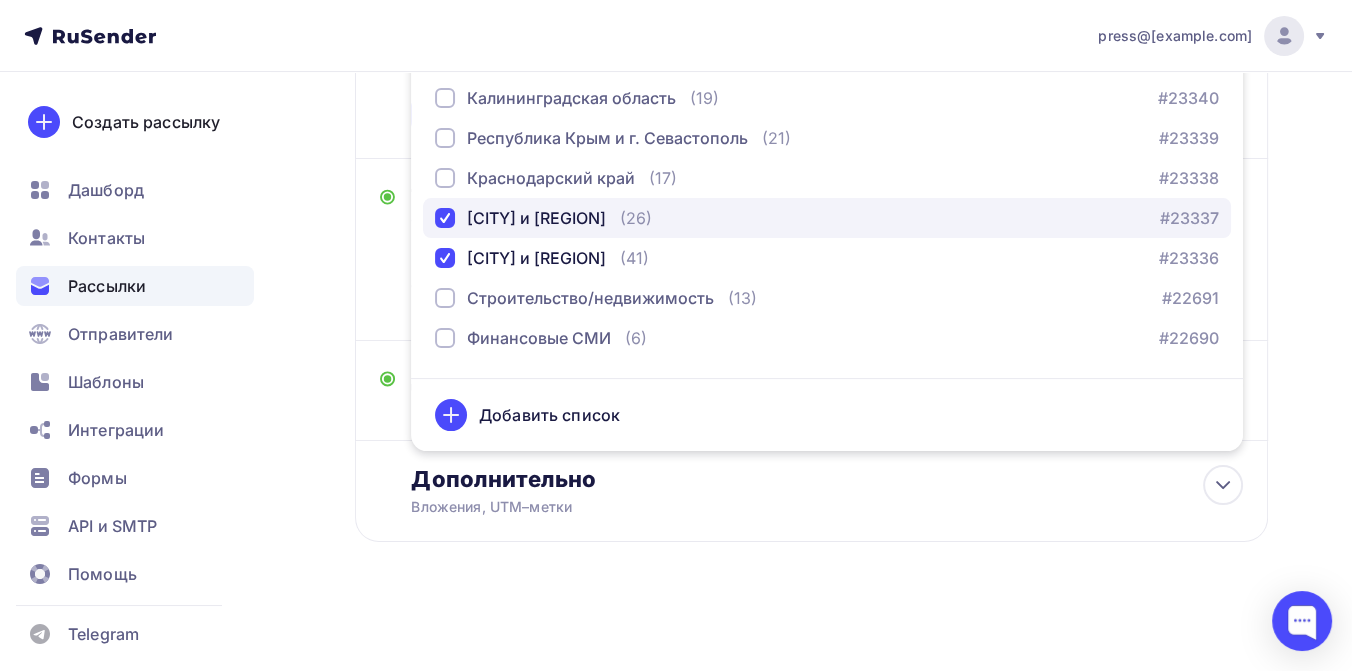 click at bounding box center (445, 218) 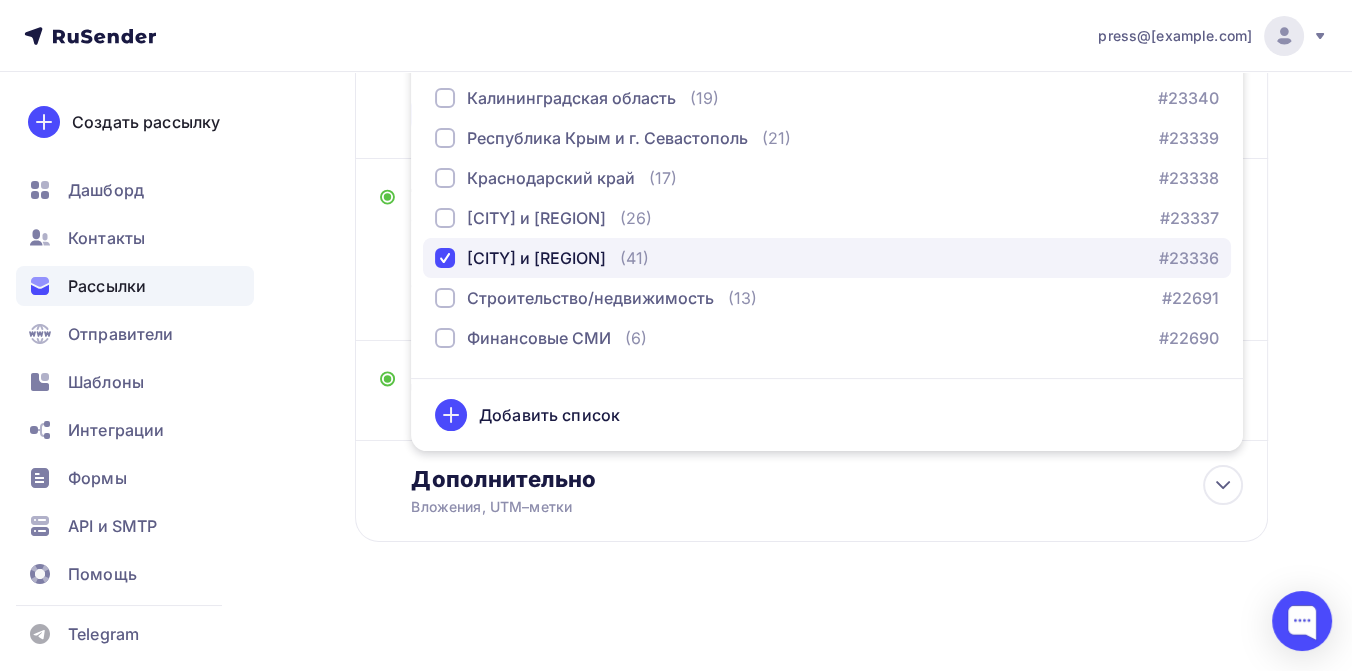 click at bounding box center [445, 258] 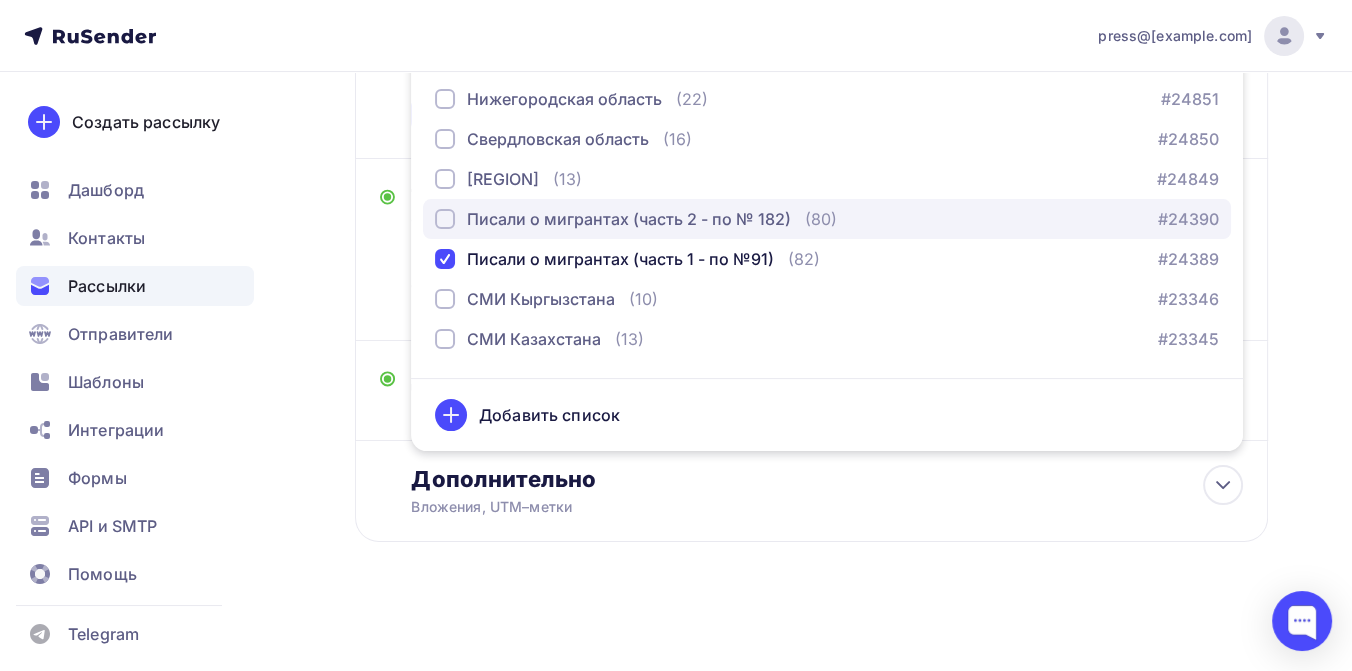 scroll, scrollTop: 48, scrollLeft: 0, axis: vertical 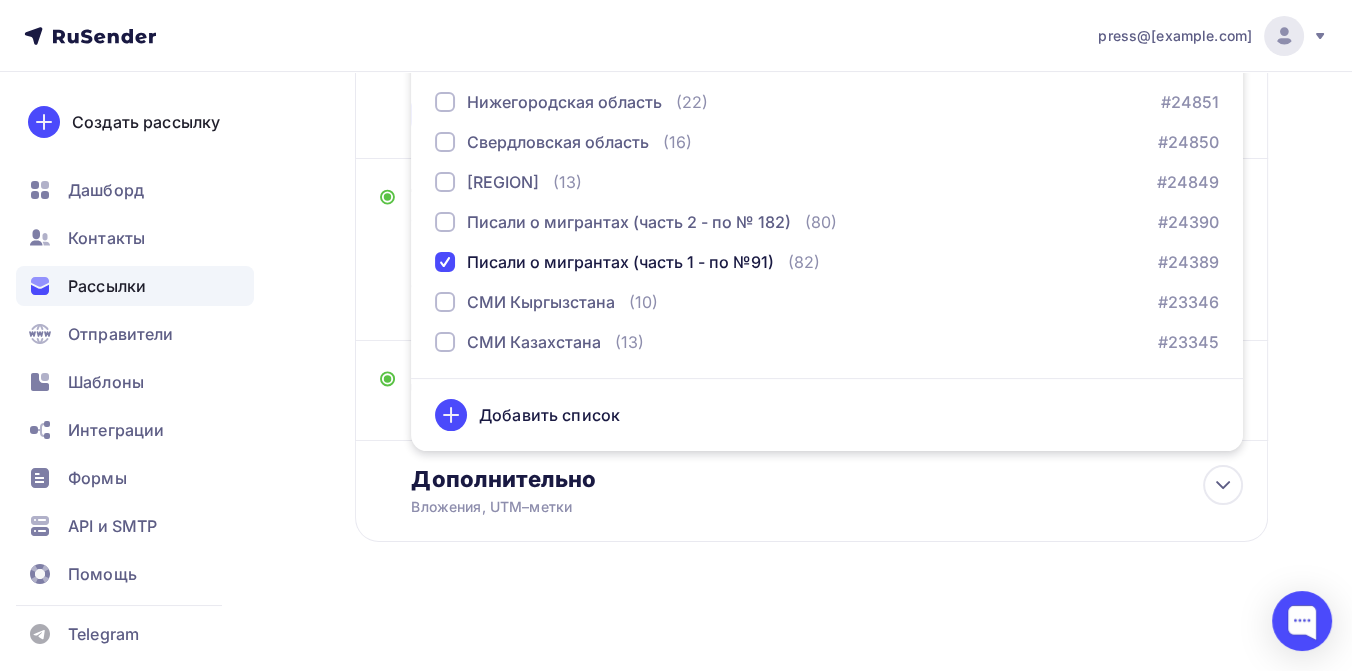 click on "Назад
Курсы адаптации: опрос (ч.1)
Курсы адаптации: опрос (ч.1)
Закончить позже
Переименовать рассылку
Удалить
Далее
Отправитель
«РосМигрант» пресс-служба
Email  *
press@simplepayments24.ru
press@growth-technologies.ru           press@simplepayments24.ru               Добавить отправителя
Рекомендуем  добавить почту на домене , чтобы рассылка не попала в «Спам»
Имя                 Сохранить" at bounding box center (676, 115) 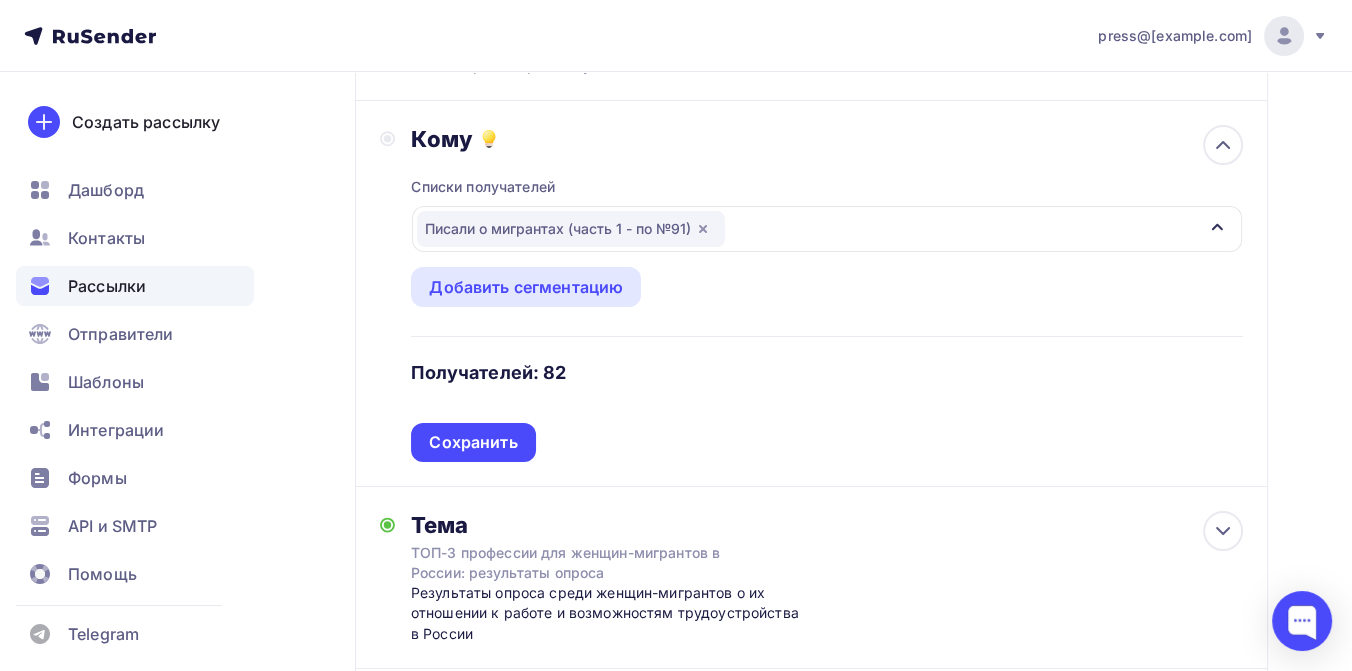 scroll, scrollTop: 180, scrollLeft: 0, axis: vertical 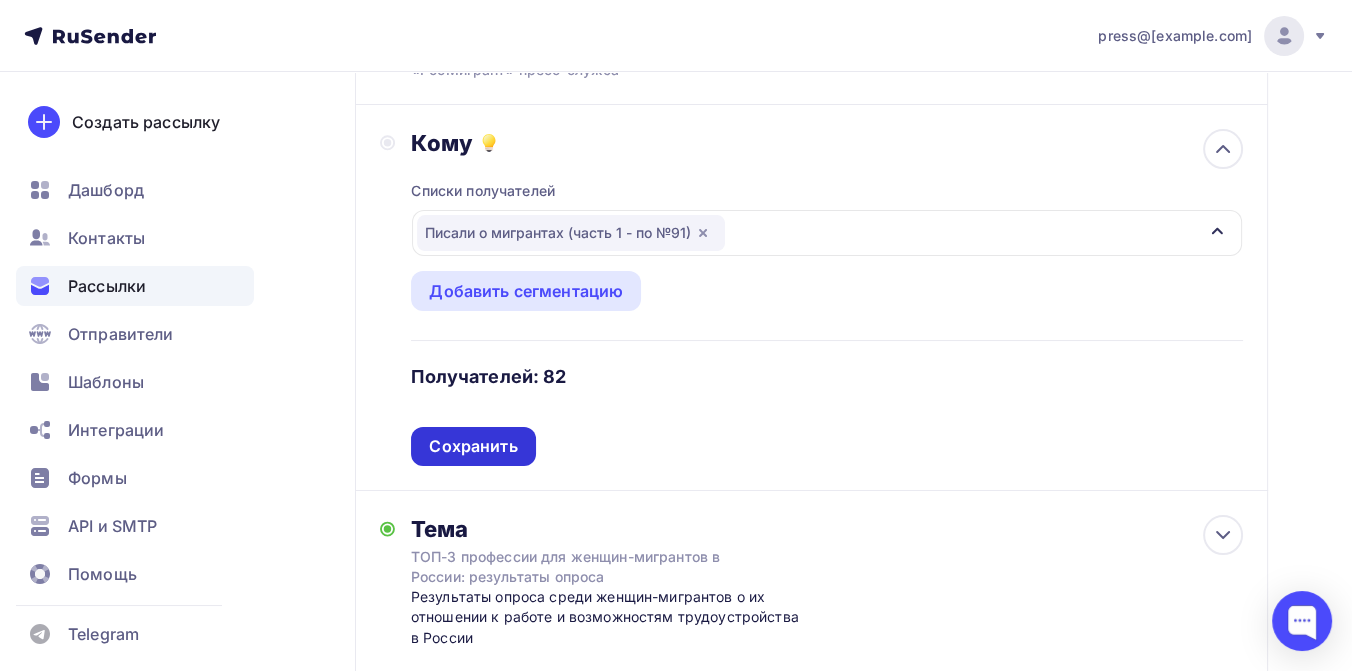 click on "Сохранить" at bounding box center [473, 446] 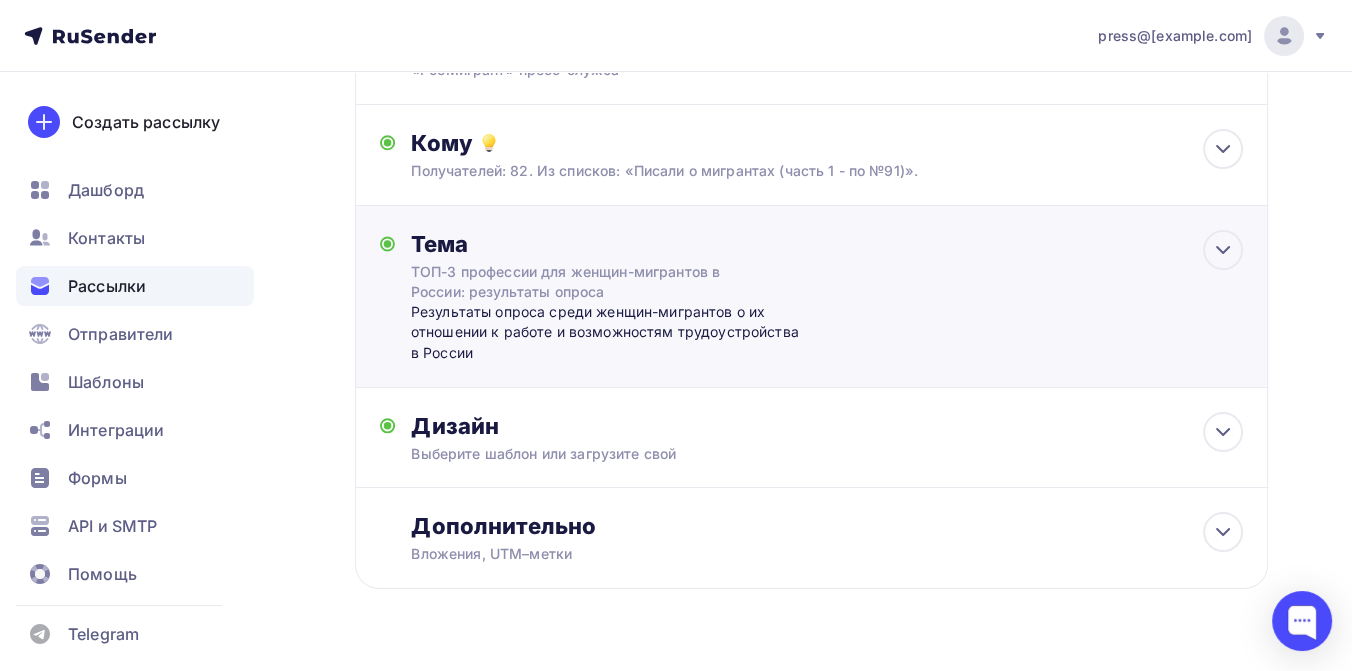 click on "ТОП-3 профессии для женщин-мигрантов в России: результаты опроса" at bounding box center [589, 282] 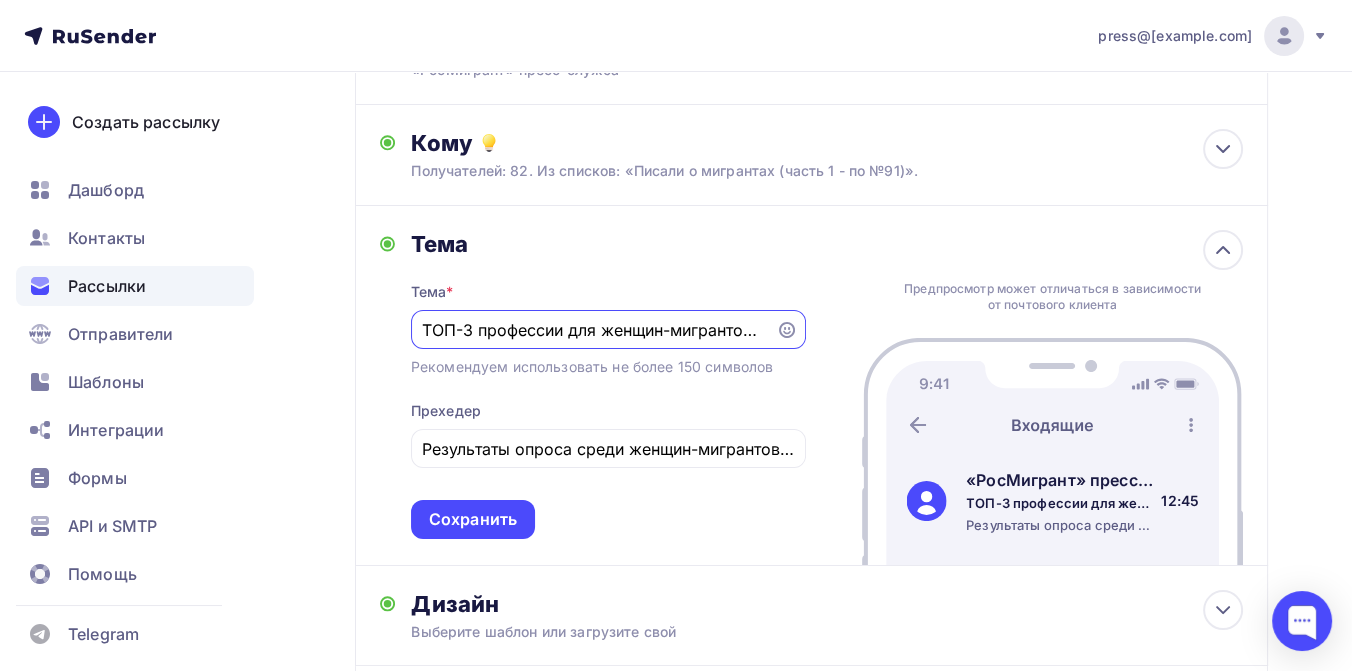 scroll, scrollTop: 146, scrollLeft: 0, axis: vertical 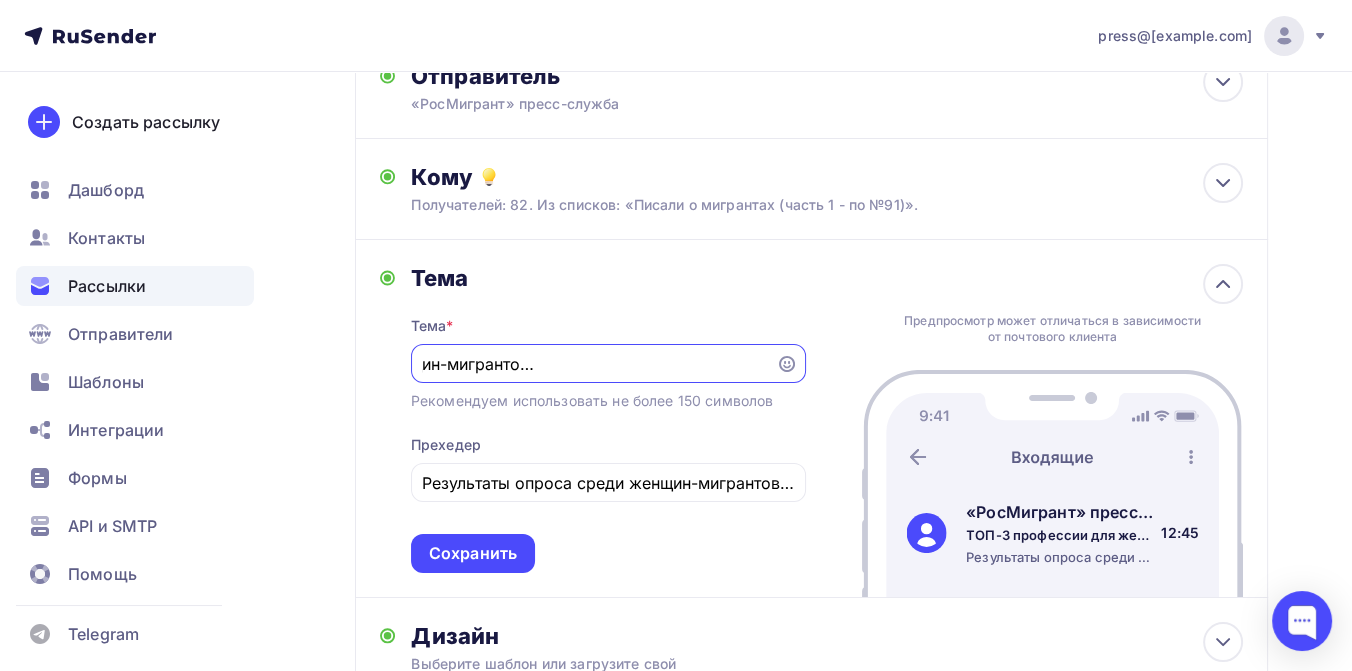 click on "ТОП-3 профессии для женщин-мигрантов в России: результаты опроса" at bounding box center (593, 364) 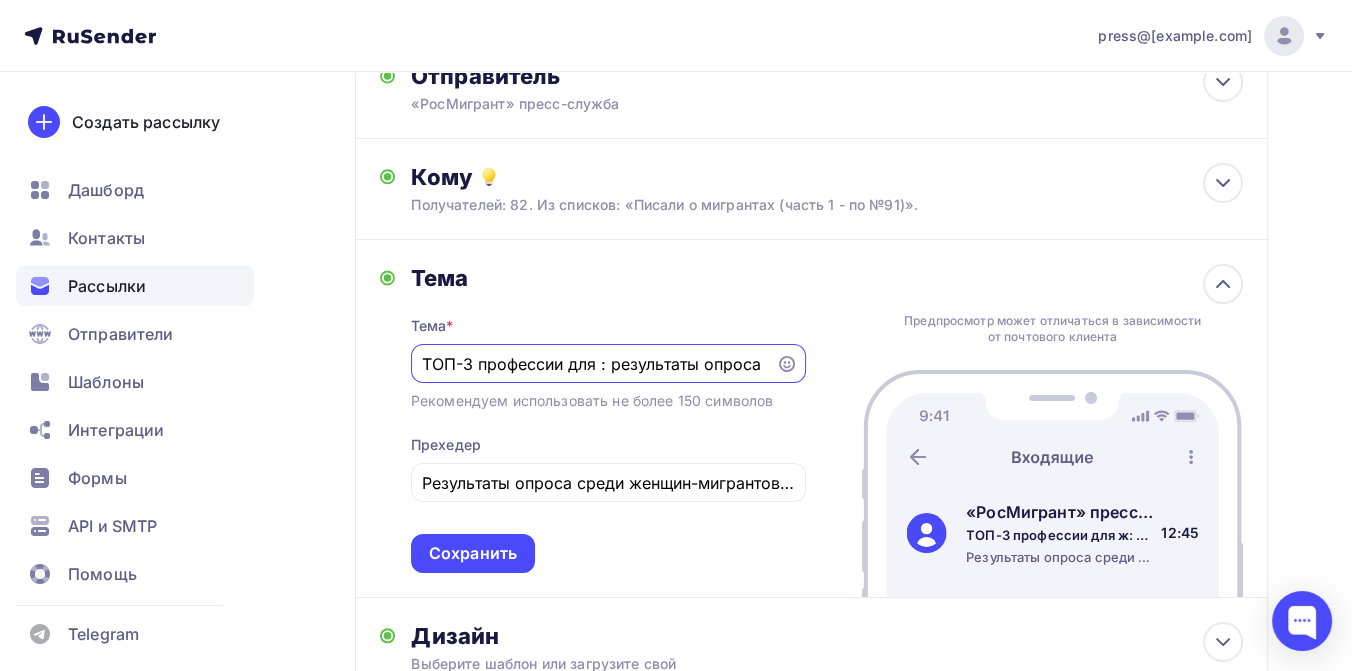 scroll, scrollTop: 0, scrollLeft: 0, axis: both 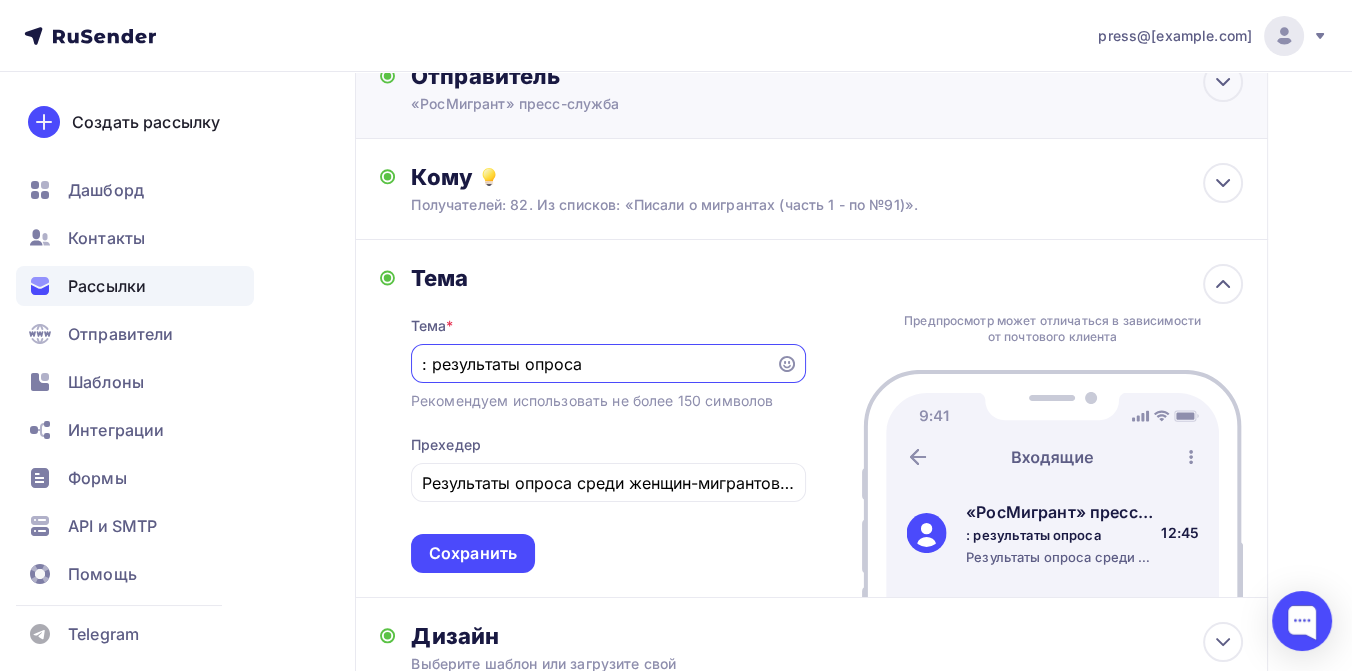 paste on "Более 60% мигрантов не посещали адаптационные курсы в России" 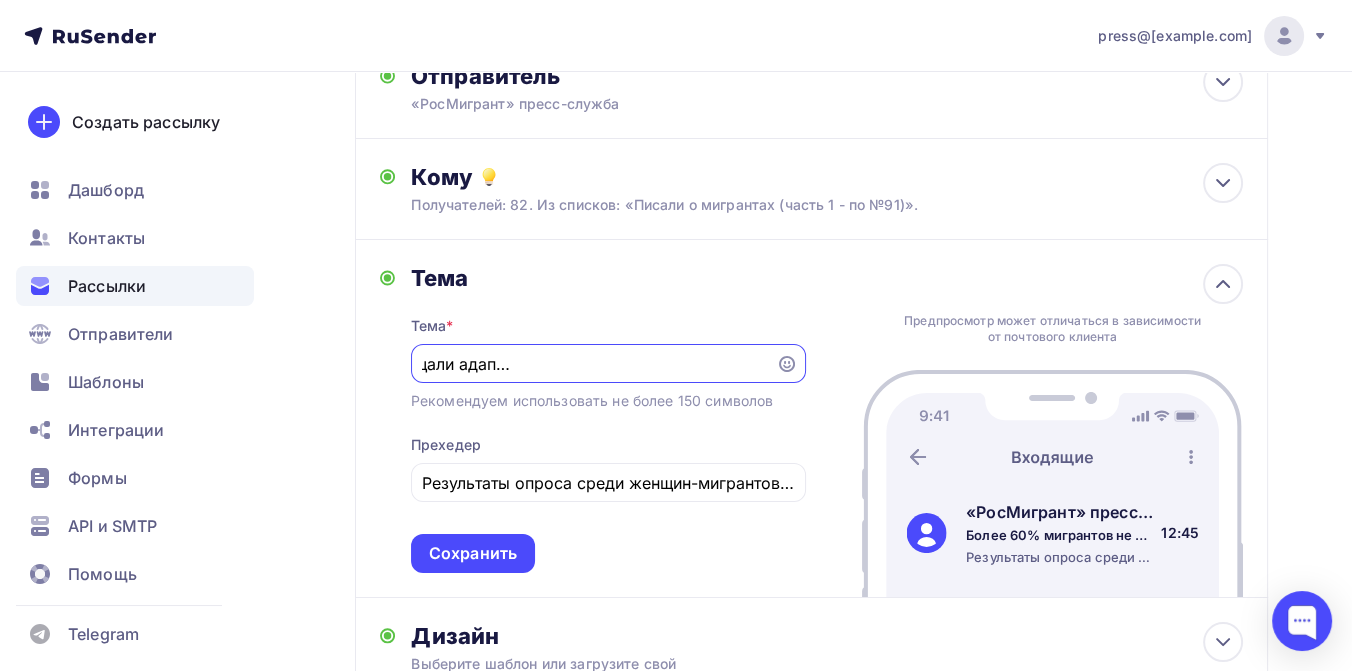 scroll, scrollTop: 0, scrollLeft: 353, axis: horizontal 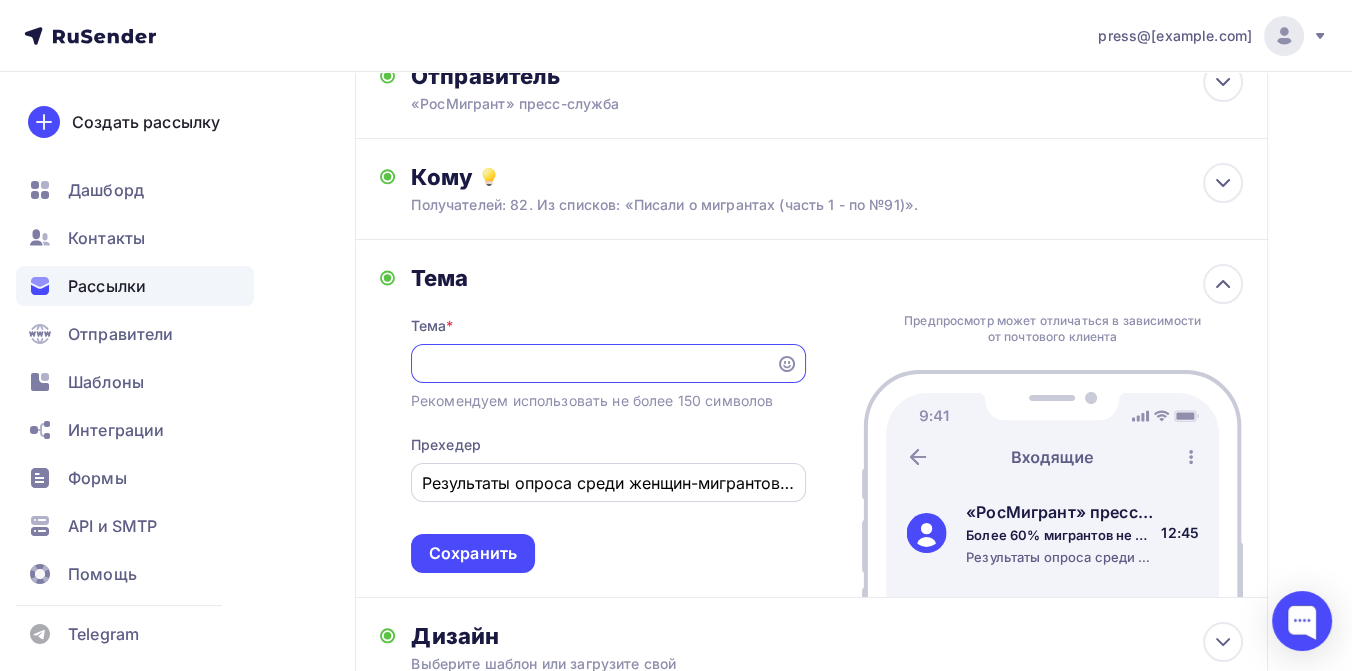 type on "Более 60% мигрантов не посещали адаптационные курсы в России: результаты опроса" 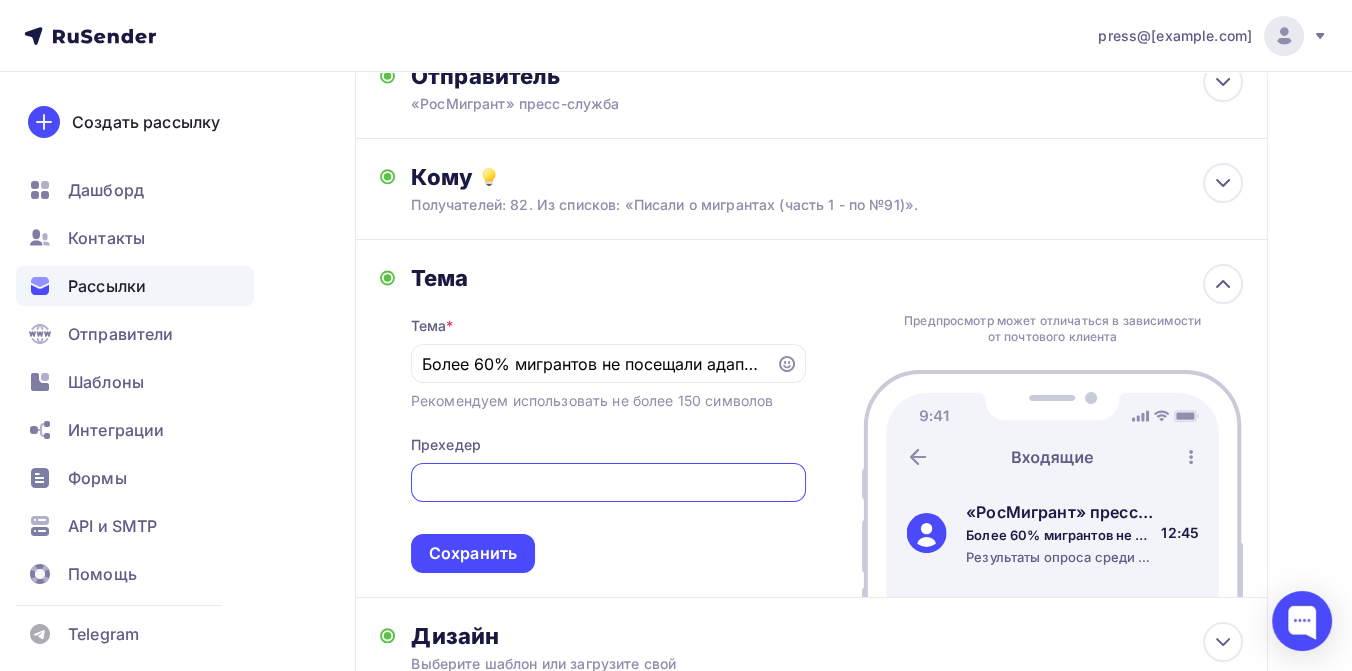 scroll, scrollTop: 0, scrollLeft: 539, axis: horizontal 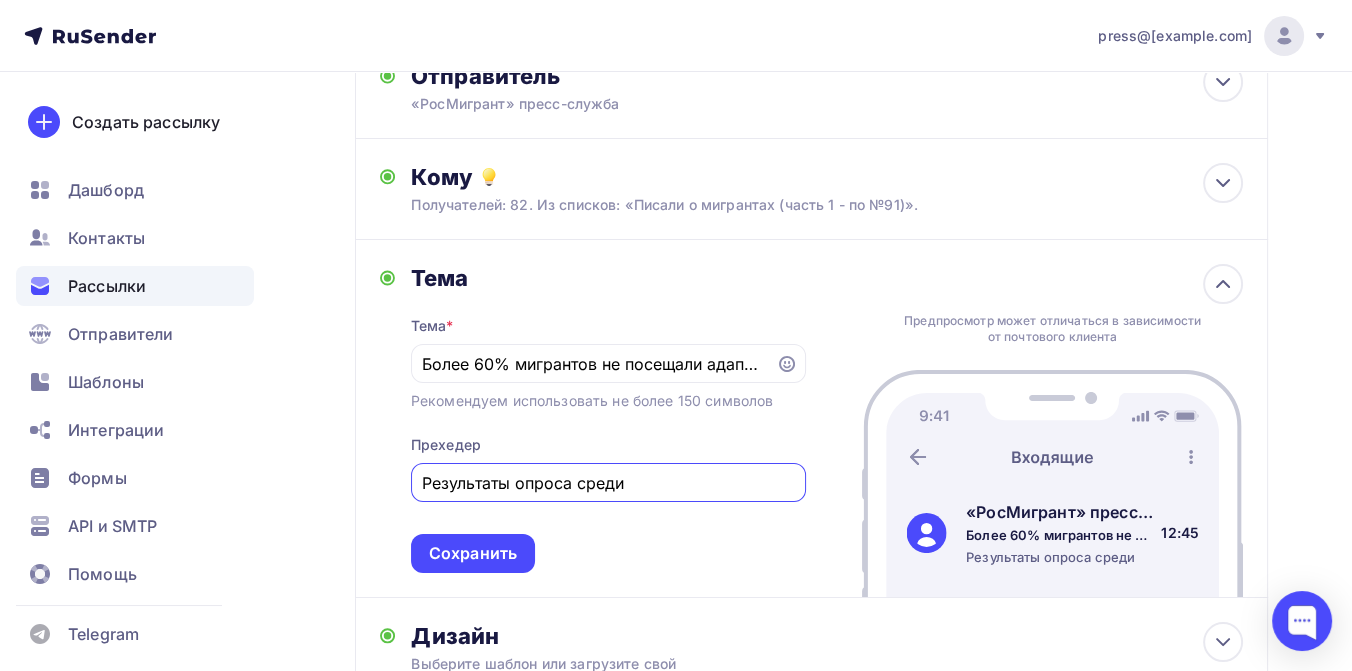 drag, startPoint x: 572, startPoint y: 488, endPoint x: 630, endPoint y: 495, distance: 58.420887 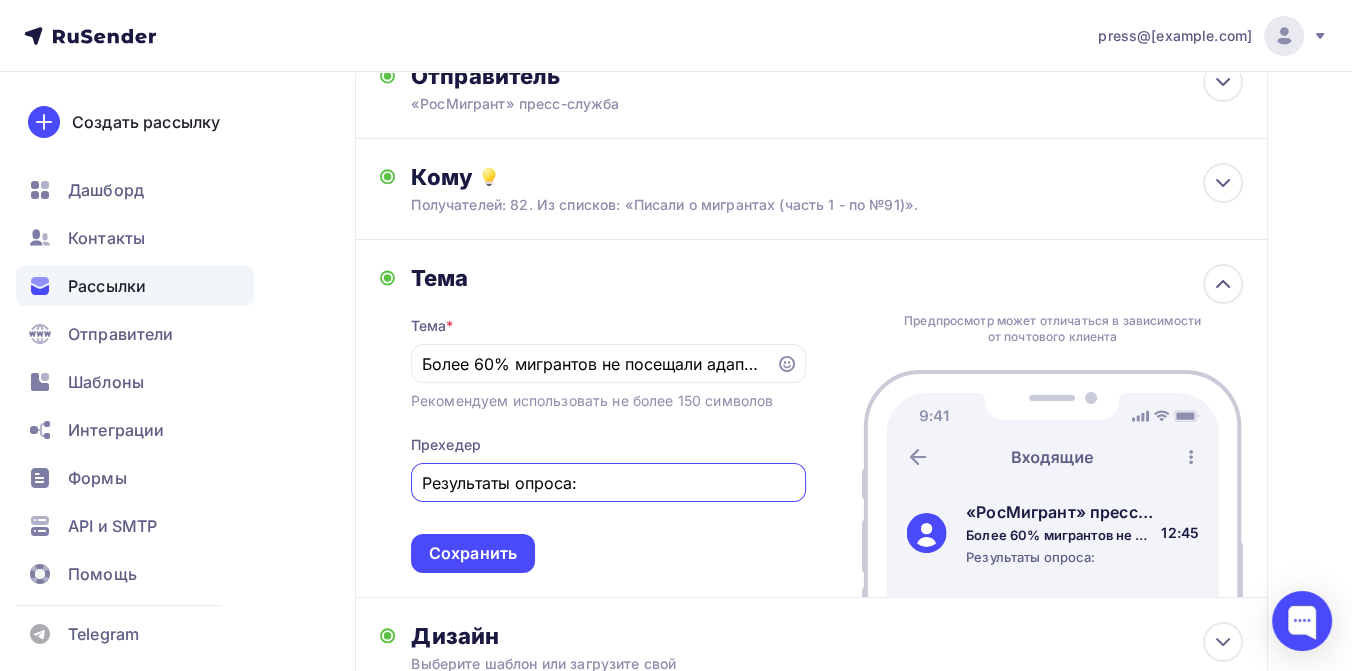 paste on "Только 7,2% респондентов посещали курсы для адаптации в России." 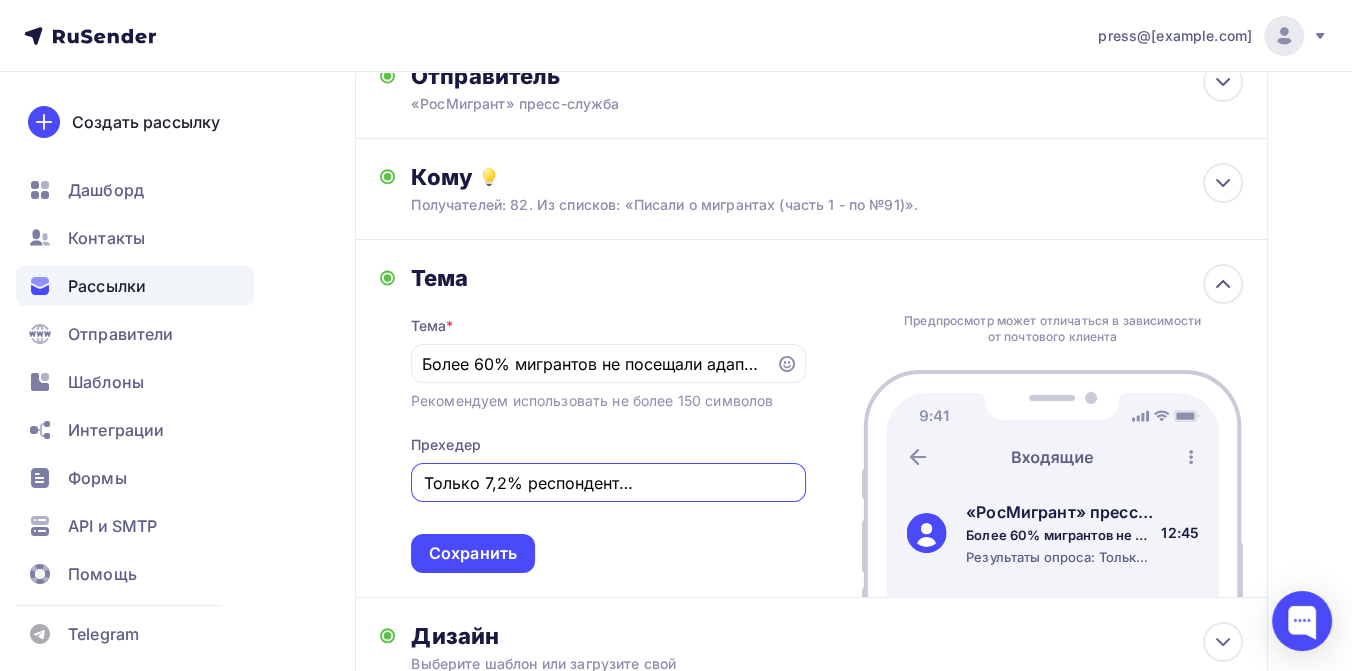 scroll, scrollTop: 0, scrollLeft: 140, axis: horizontal 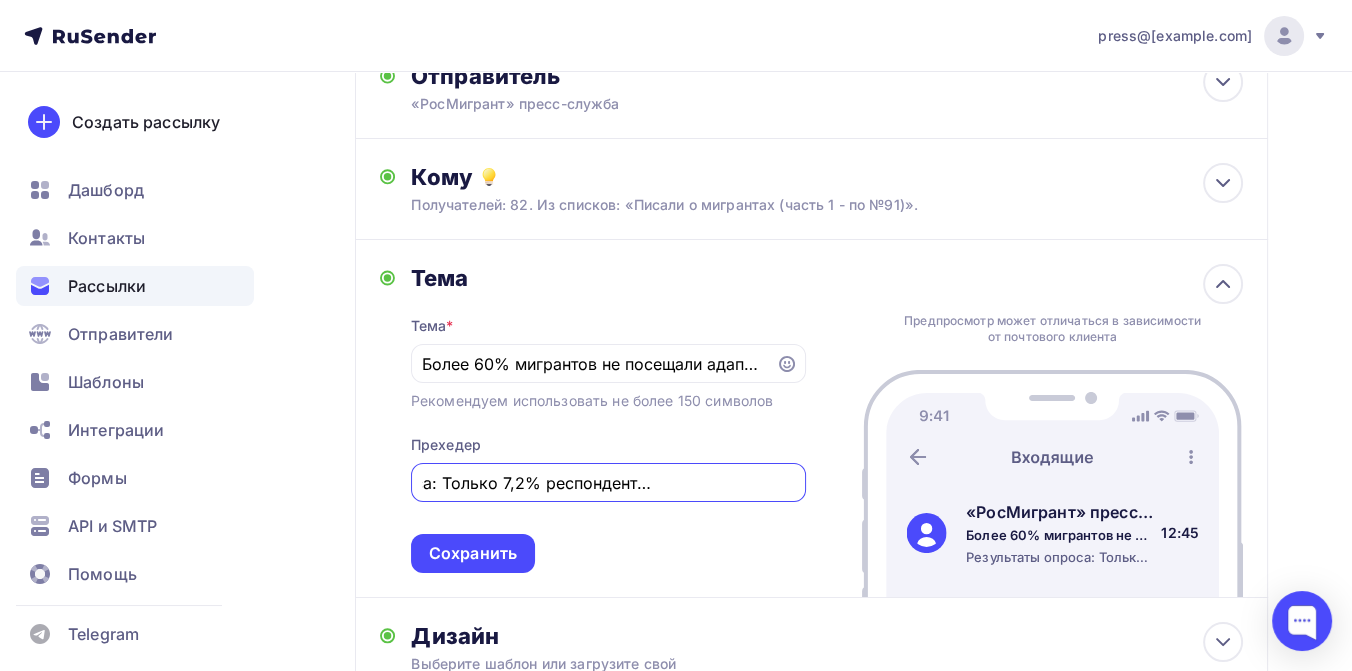click on "Результаты опроса: Только 7,2% респондентов посещали курсы для адаптации в России." at bounding box center (608, 483) 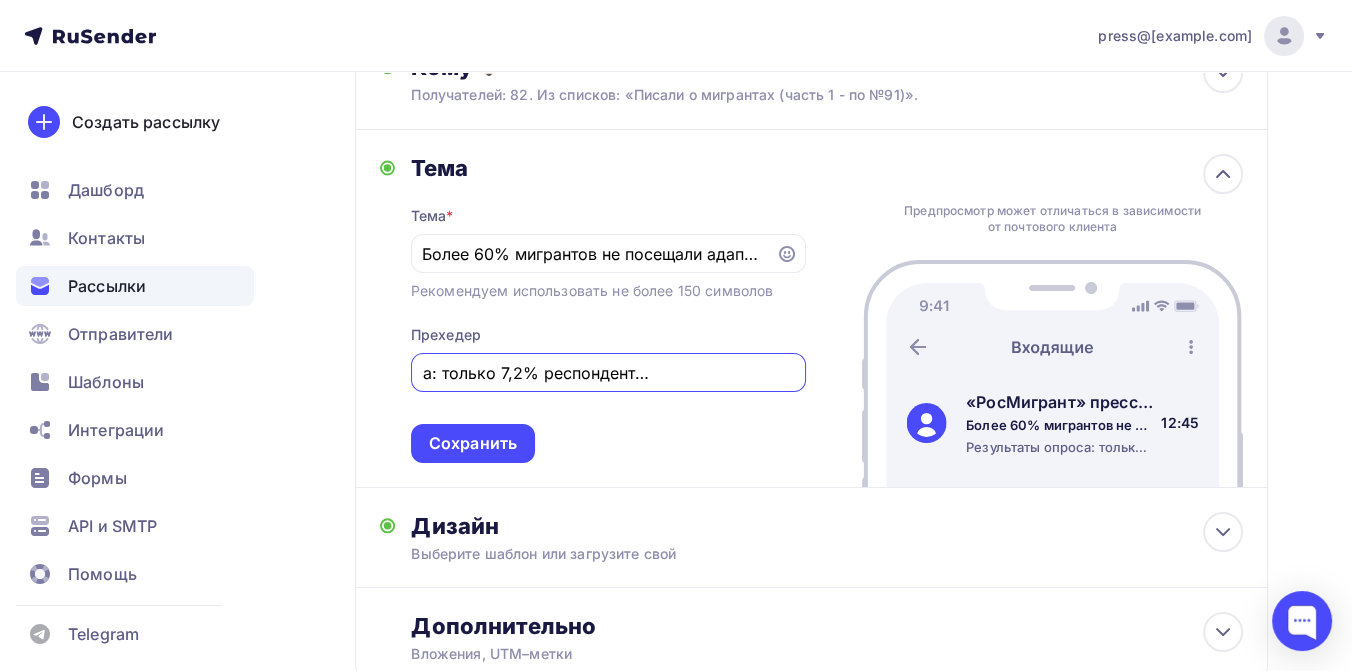 scroll, scrollTop: 257, scrollLeft: 0, axis: vertical 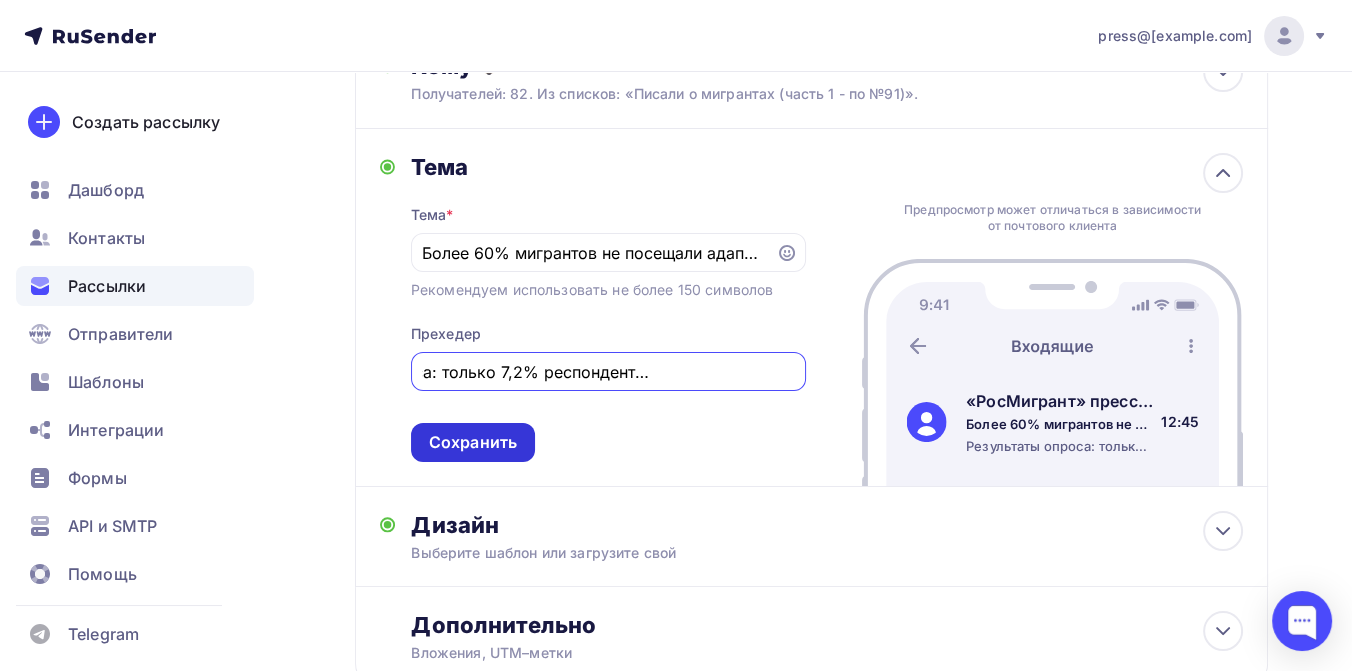 type on "Результаты опроса: только 7,2% респондентов посещали курсы для адаптации в России." 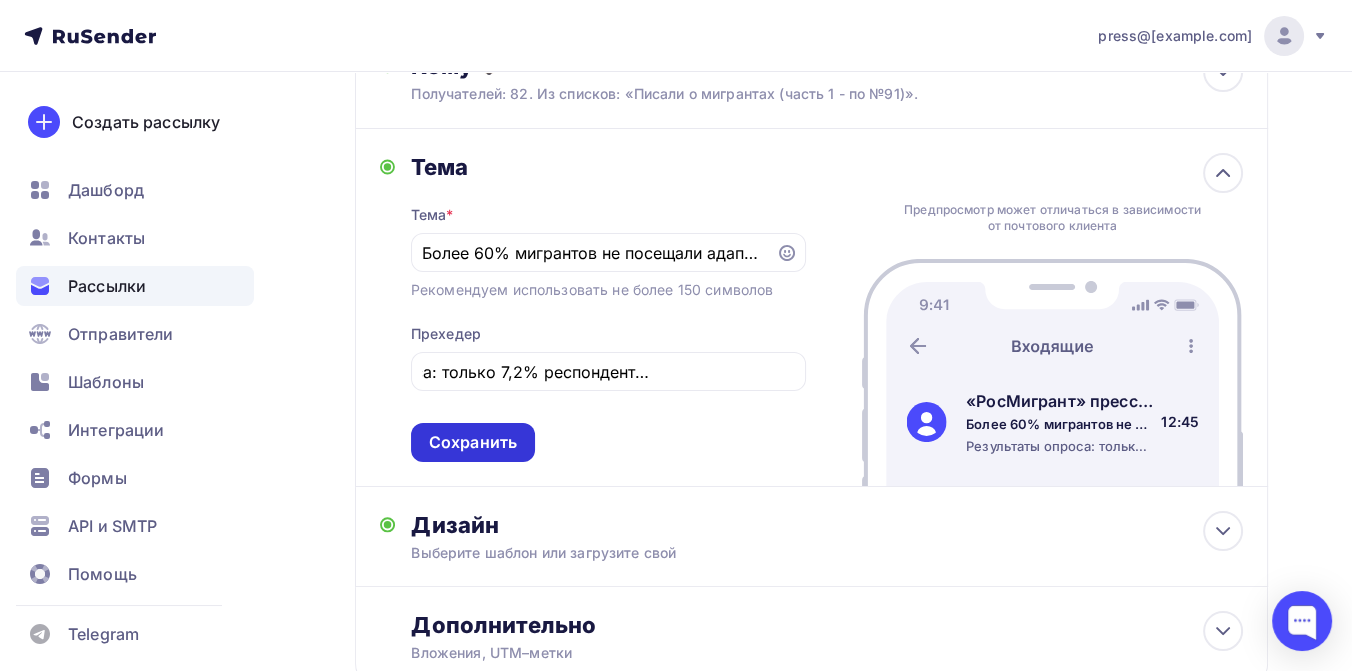 click on "Сохранить" at bounding box center [473, 442] 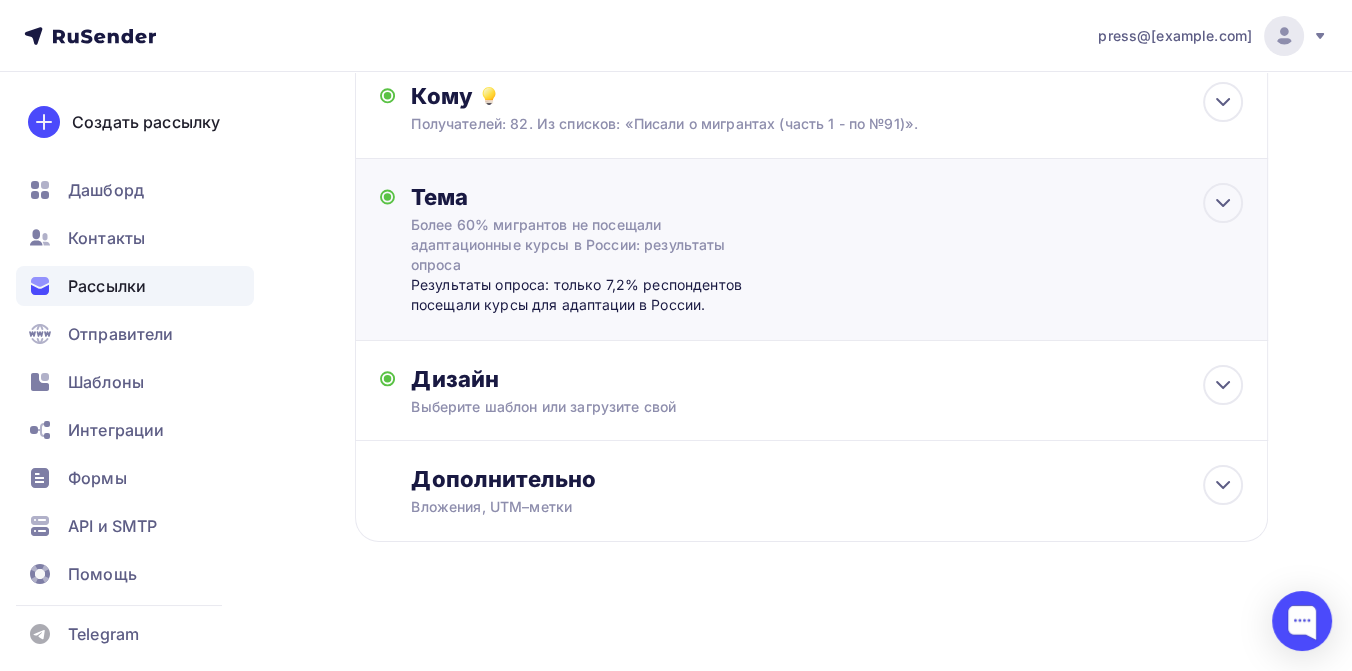 scroll, scrollTop: 228, scrollLeft: 0, axis: vertical 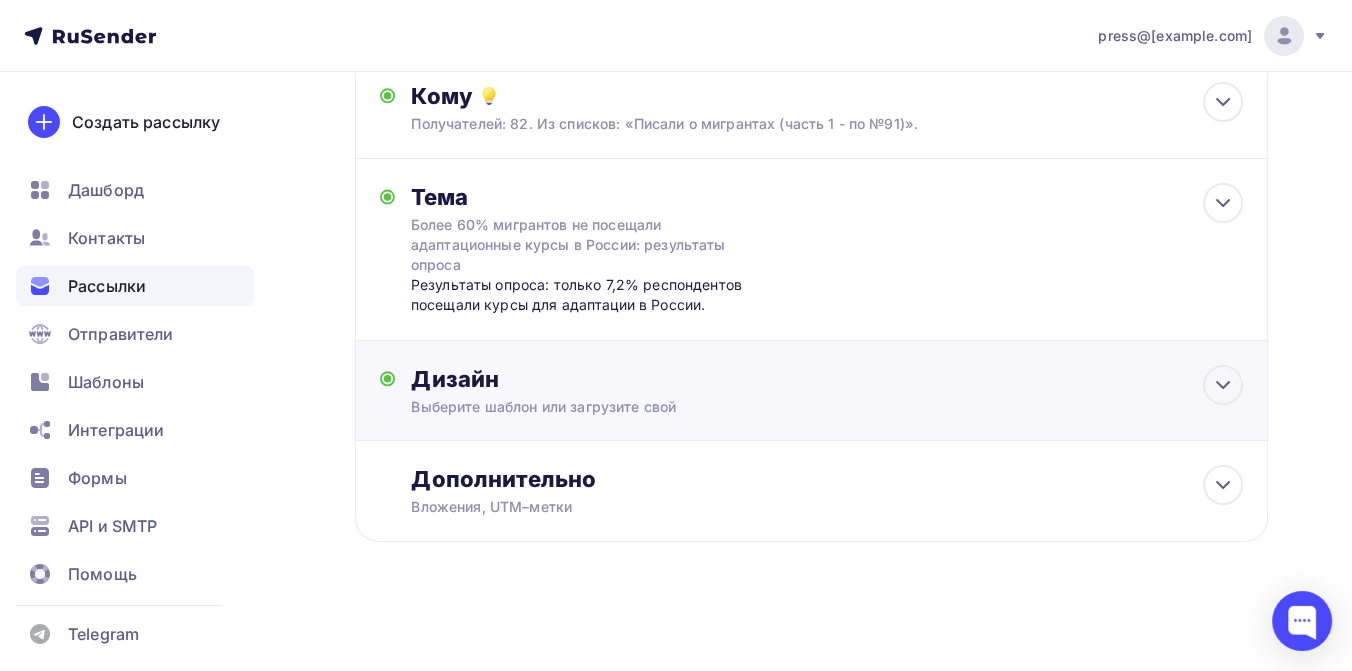click on "Дизайн" at bounding box center [827, 379] 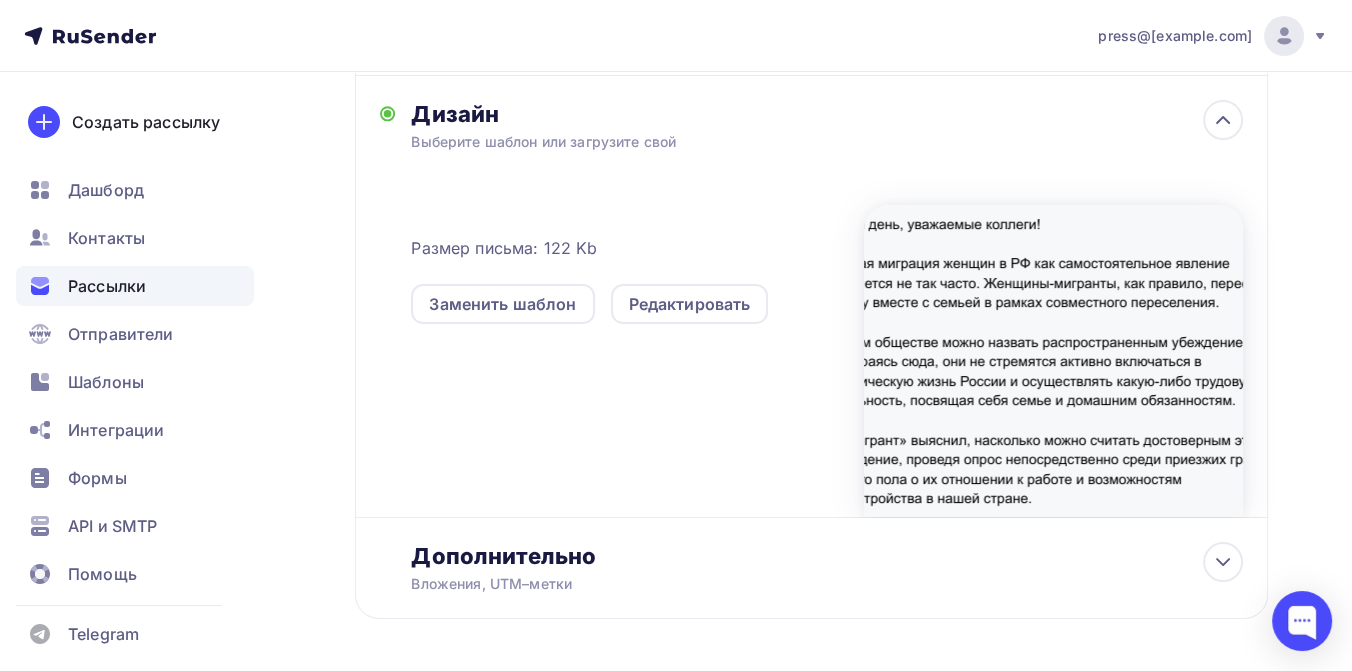 scroll, scrollTop: 571, scrollLeft: 0, axis: vertical 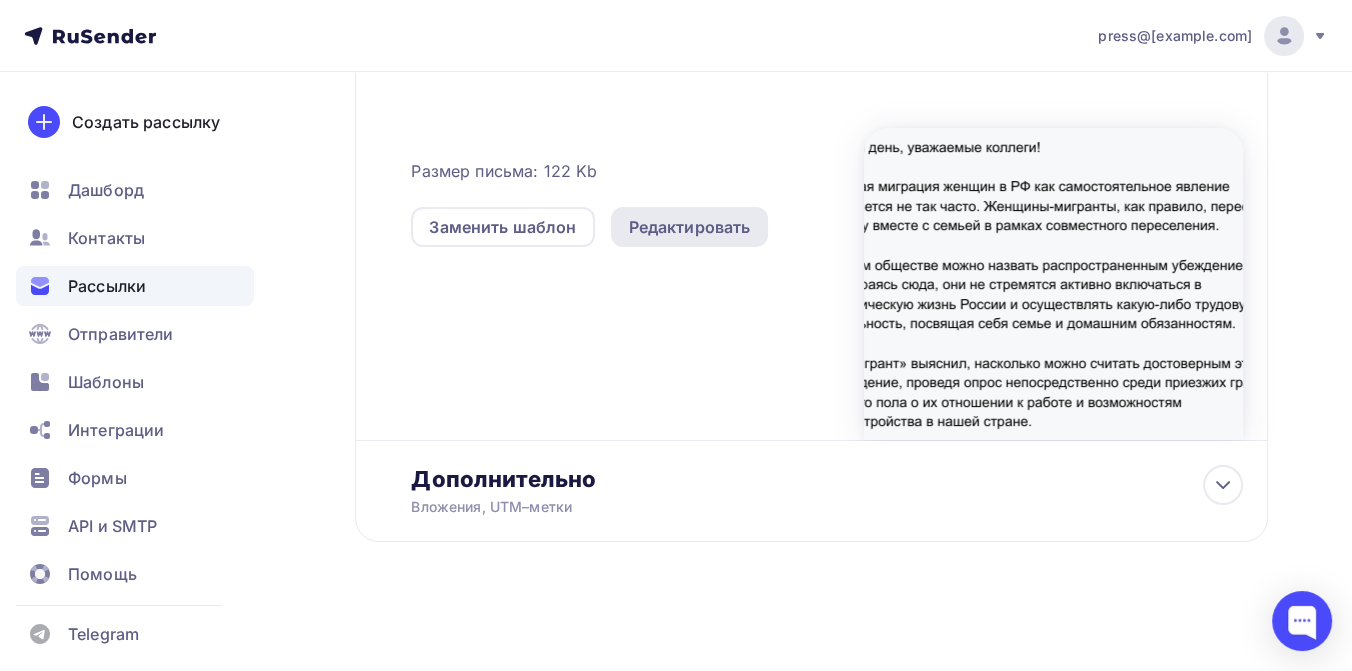click on "Редактировать" at bounding box center (690, 227) 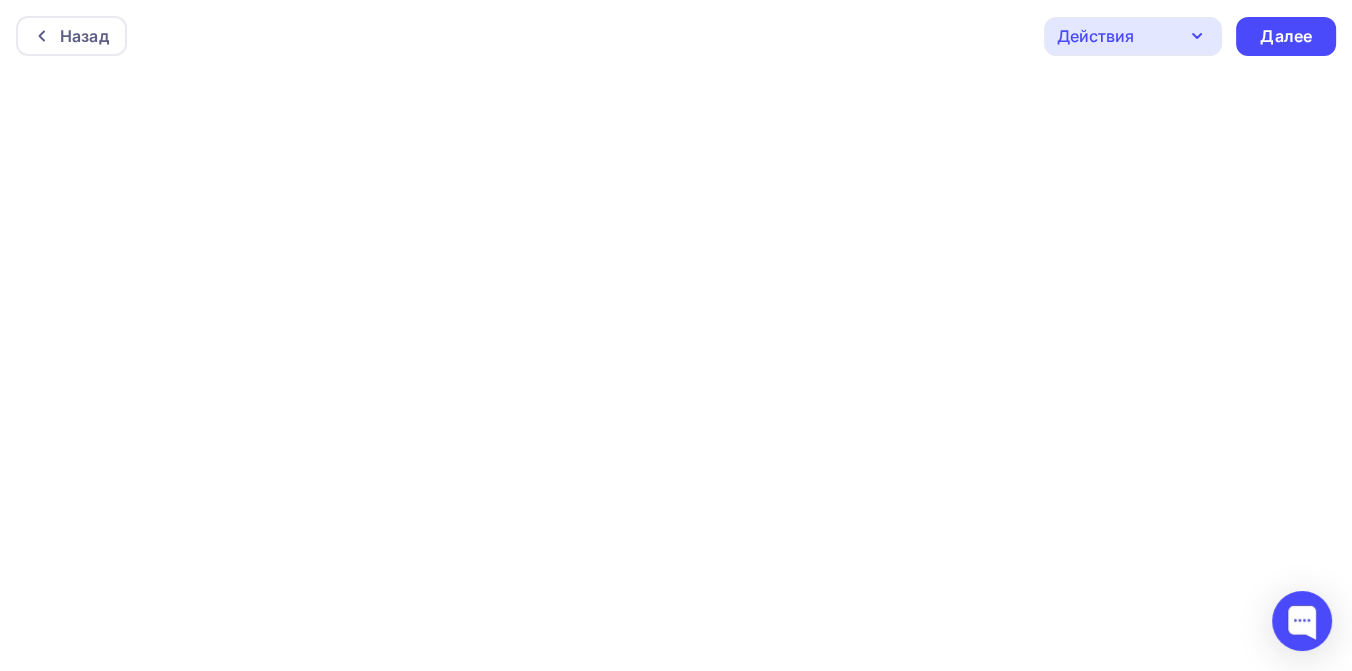 scroll, scrollTop: 5, scrollLeft: 0, axis: vertical 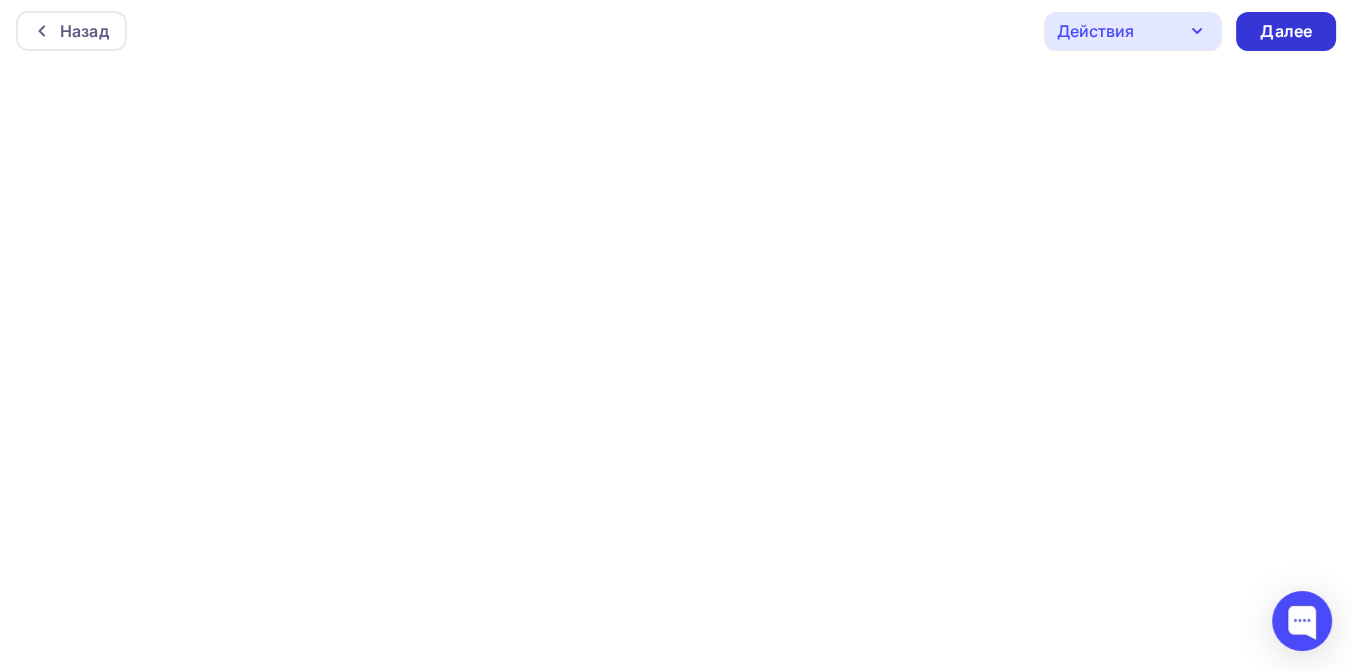 click on "Далее" at bounding box center [1286, 31] 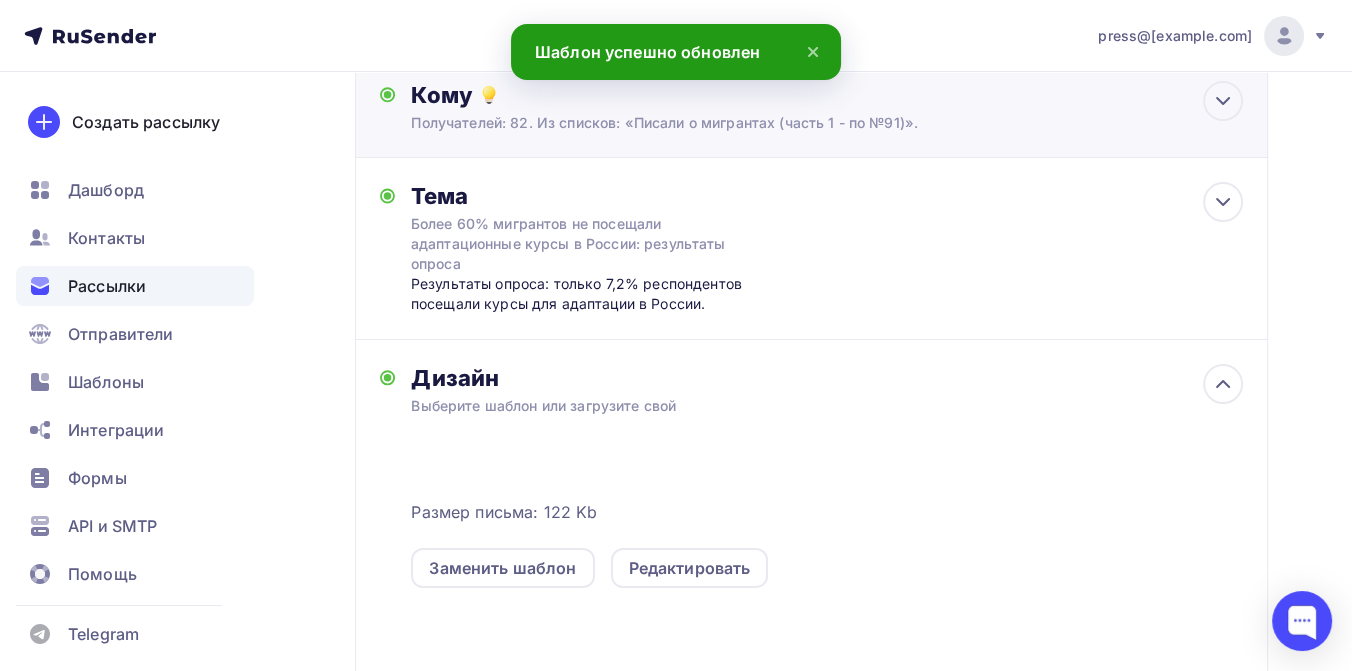 scroll, scrollTop: 333, scrollLeft: 0, axis: vertical 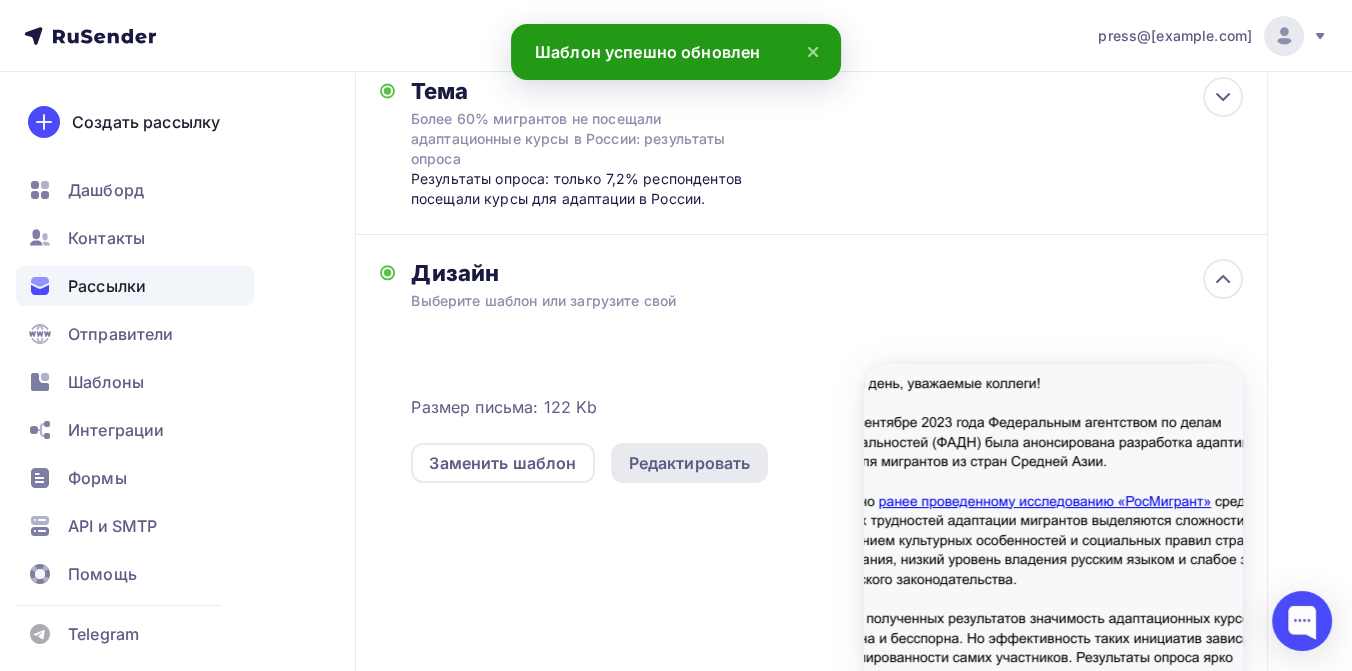 click on "Редактировать" at bounding box center [690, 463] 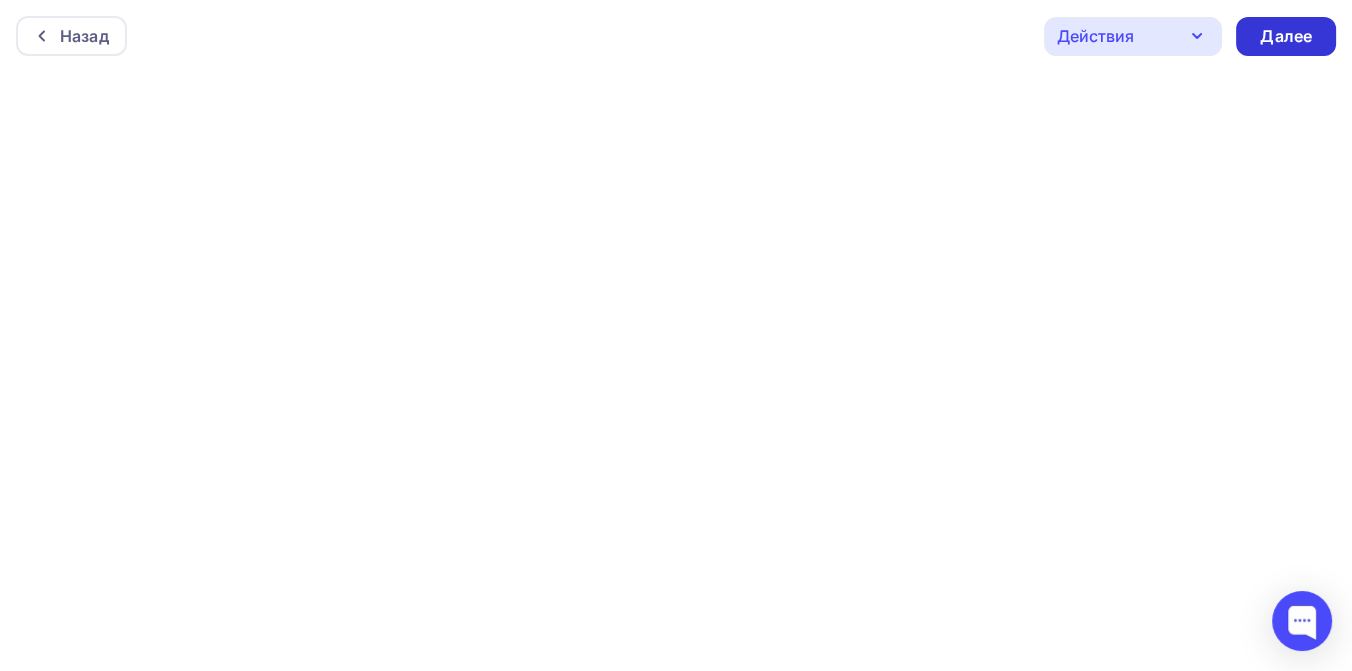 click on "Далее" at bounding box center (1286, 36) 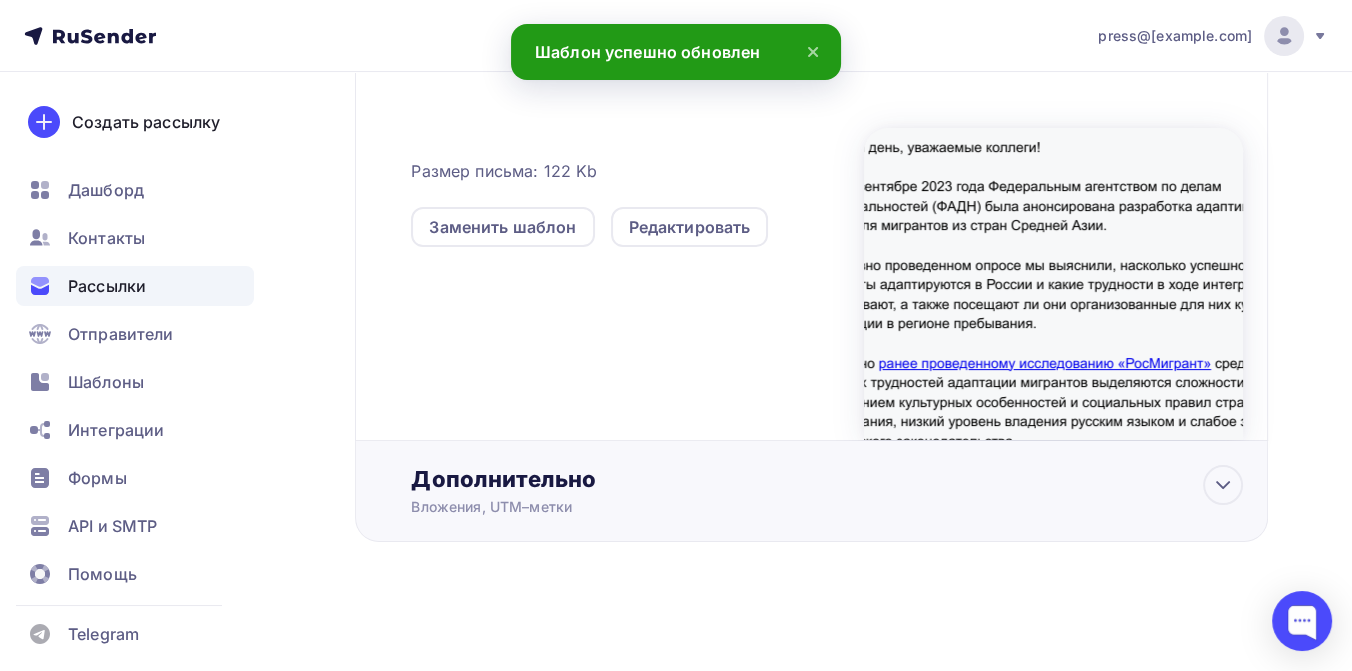 click on "Дополнительно" at bounding box center (827, 479) 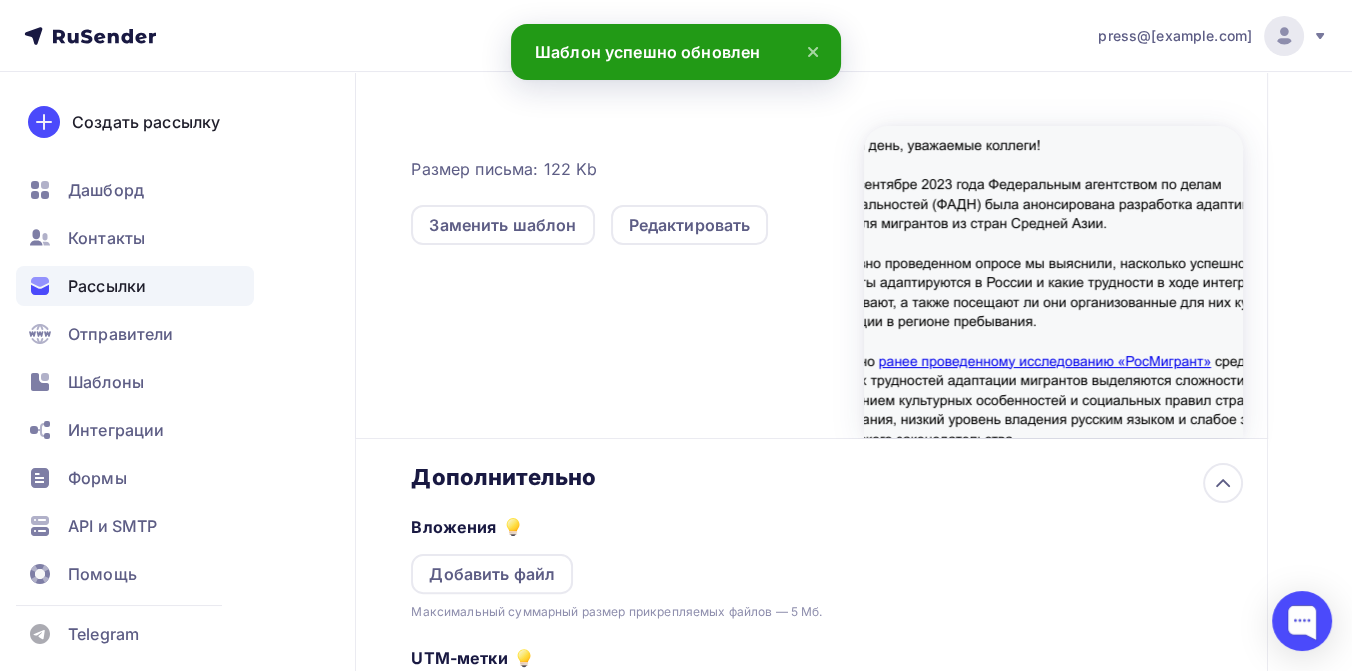 scroll, scrollTop: 569, scrollLeft: 0, axis: vertical 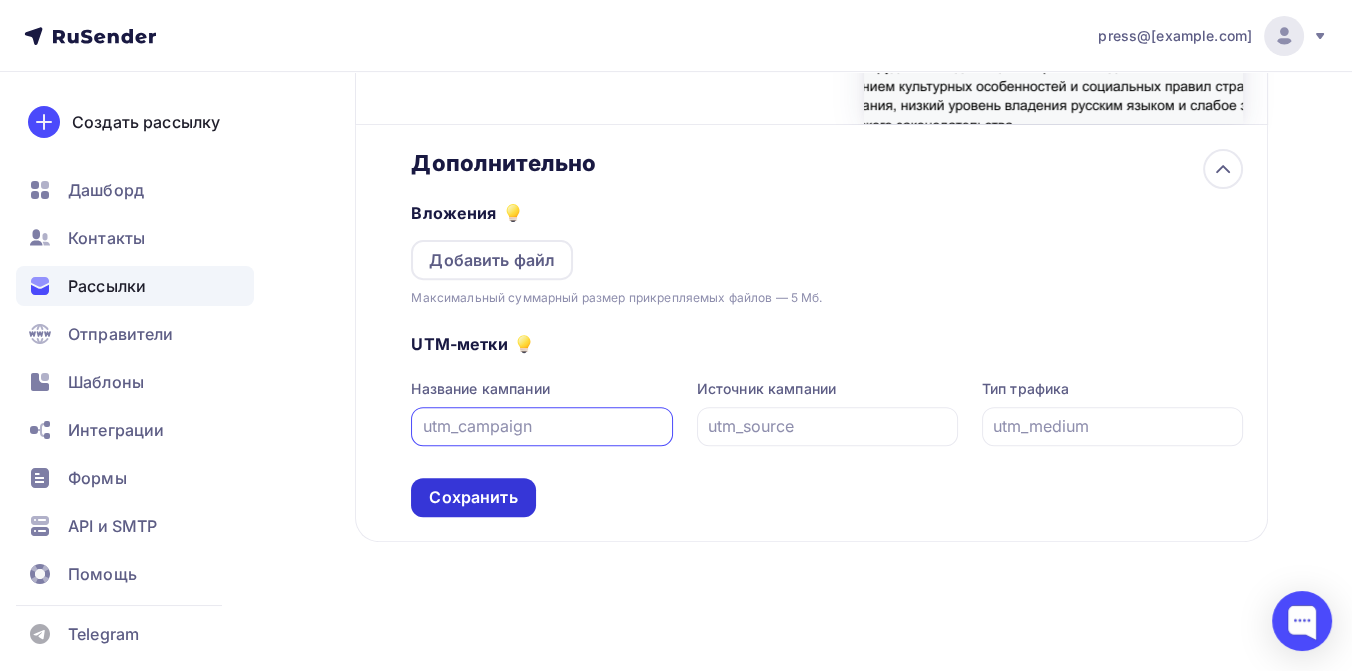 click on "Сохранить" at bounding box center [473, 497] 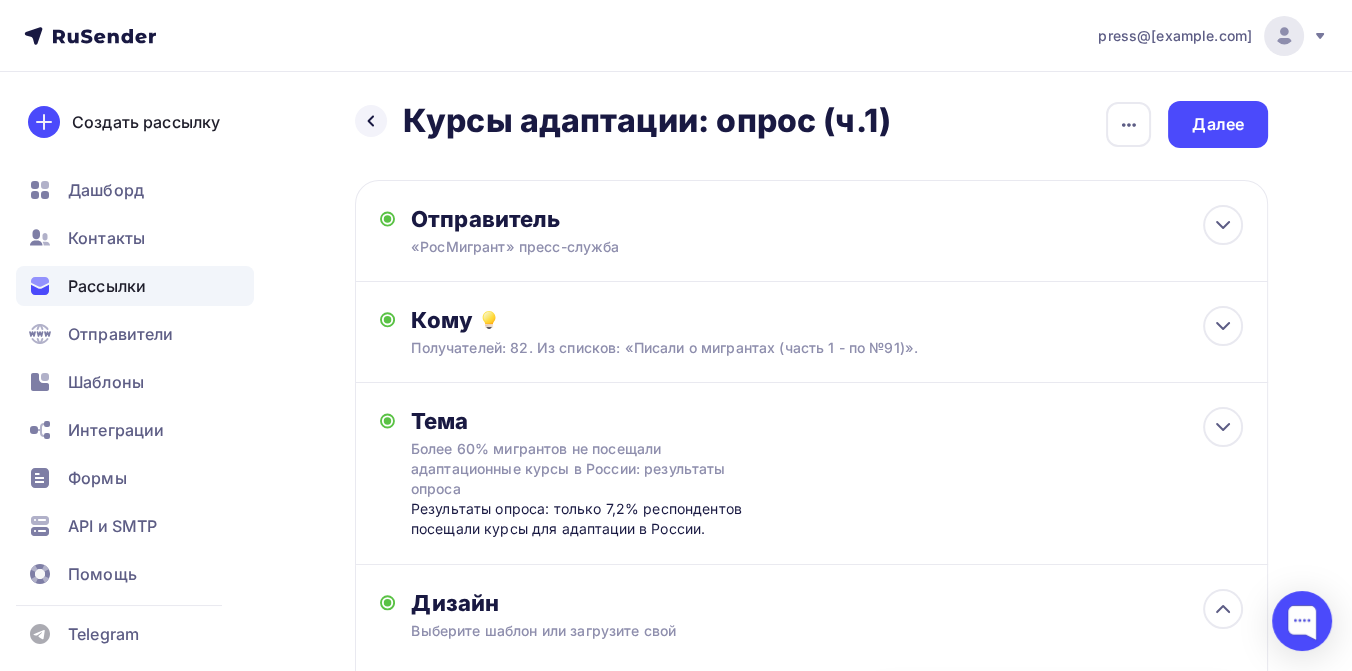 scroll, scrollTop: 0, scrollLeft: 0, axis: both 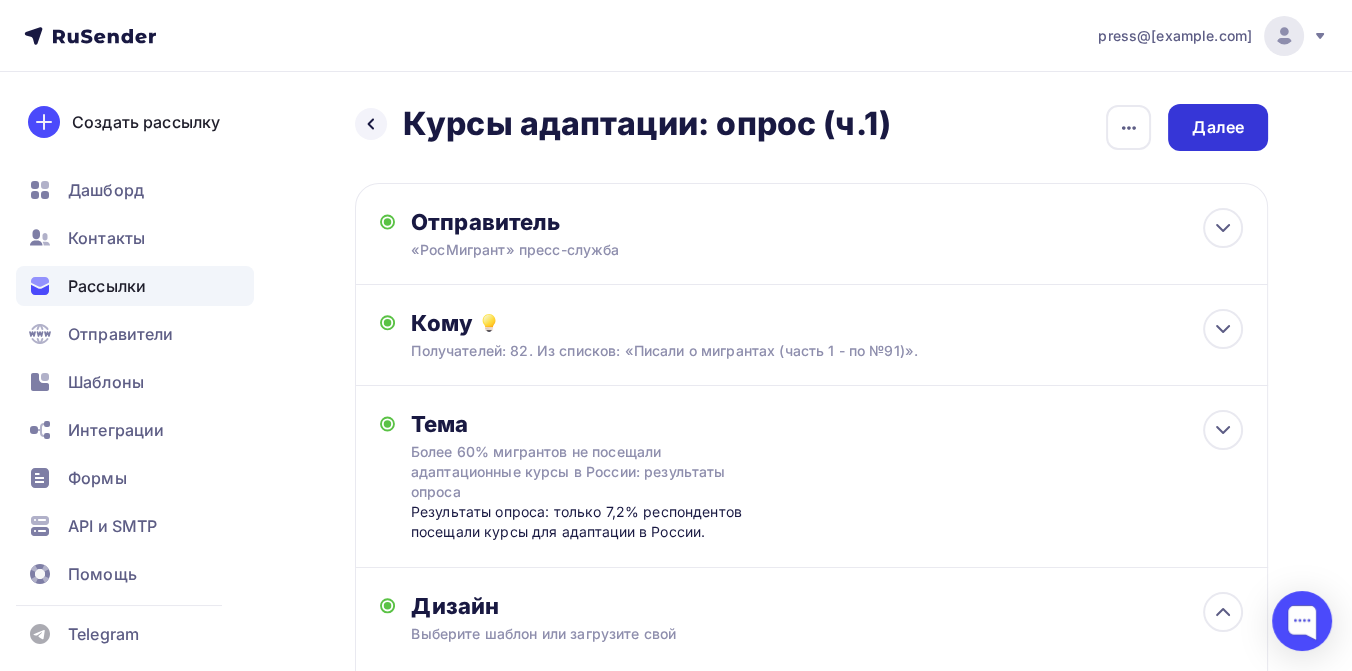 click on "Далее" at bounding box center (1218, 127) 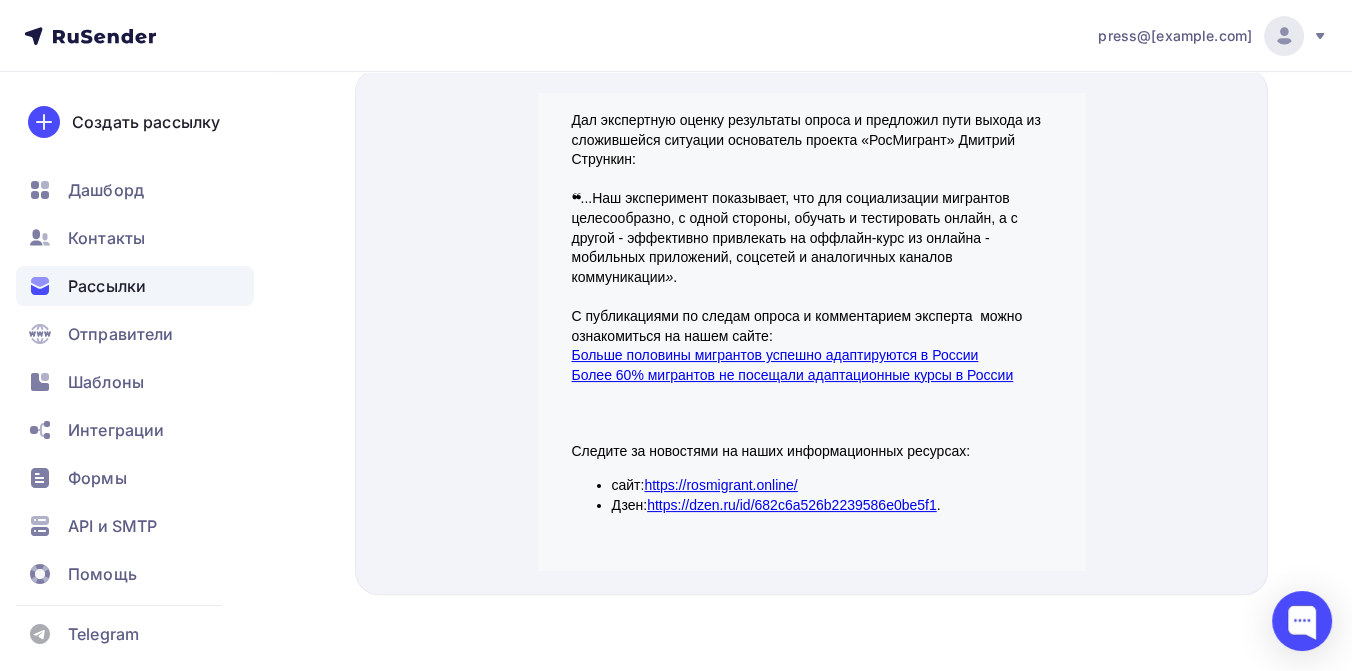 scroll, scrollTop: 444, scrollLeft: 0, axis: vertical 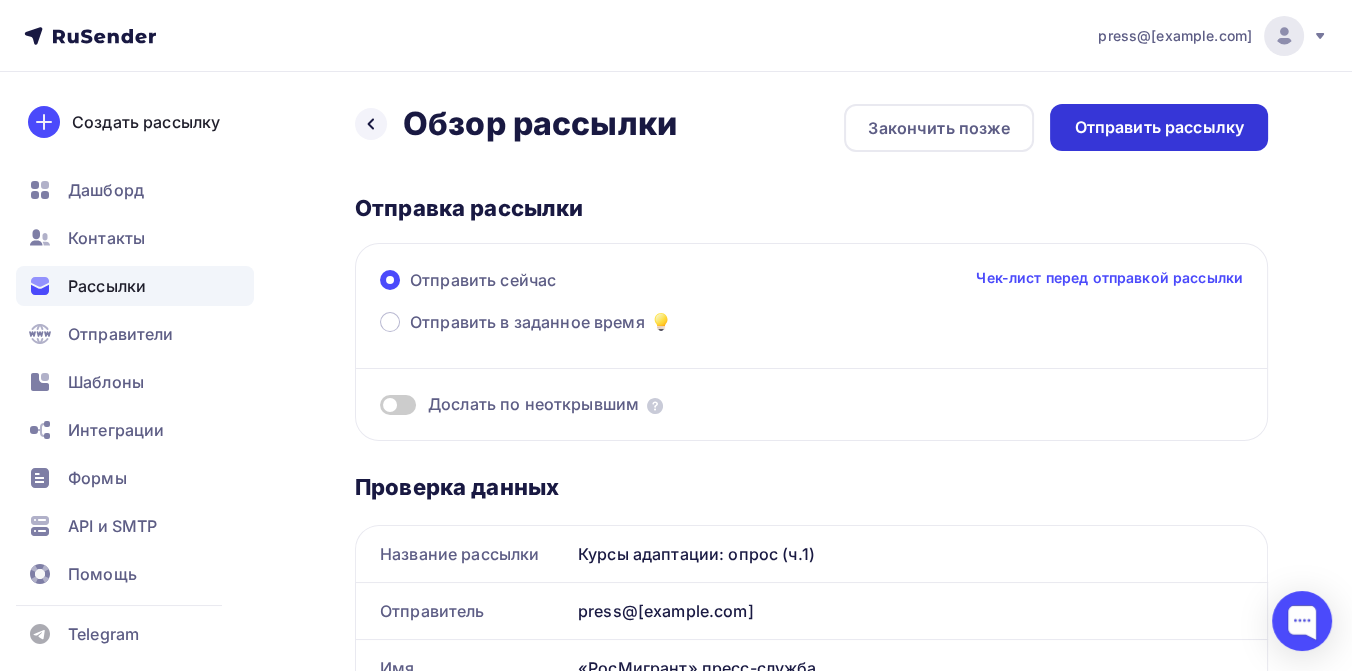 click on "Отправить рассылку" at bounding box center [1159, 127] 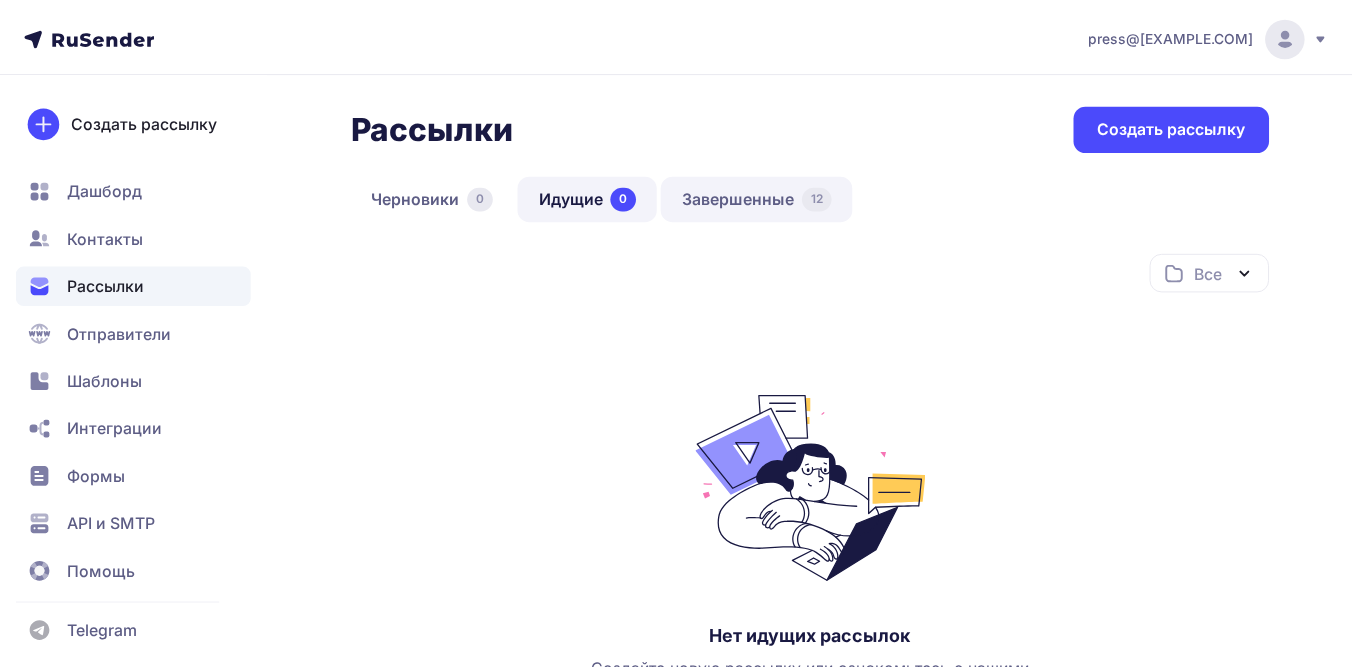 scroll, scrollTop: 0, scrollLeft: 0, axis: both 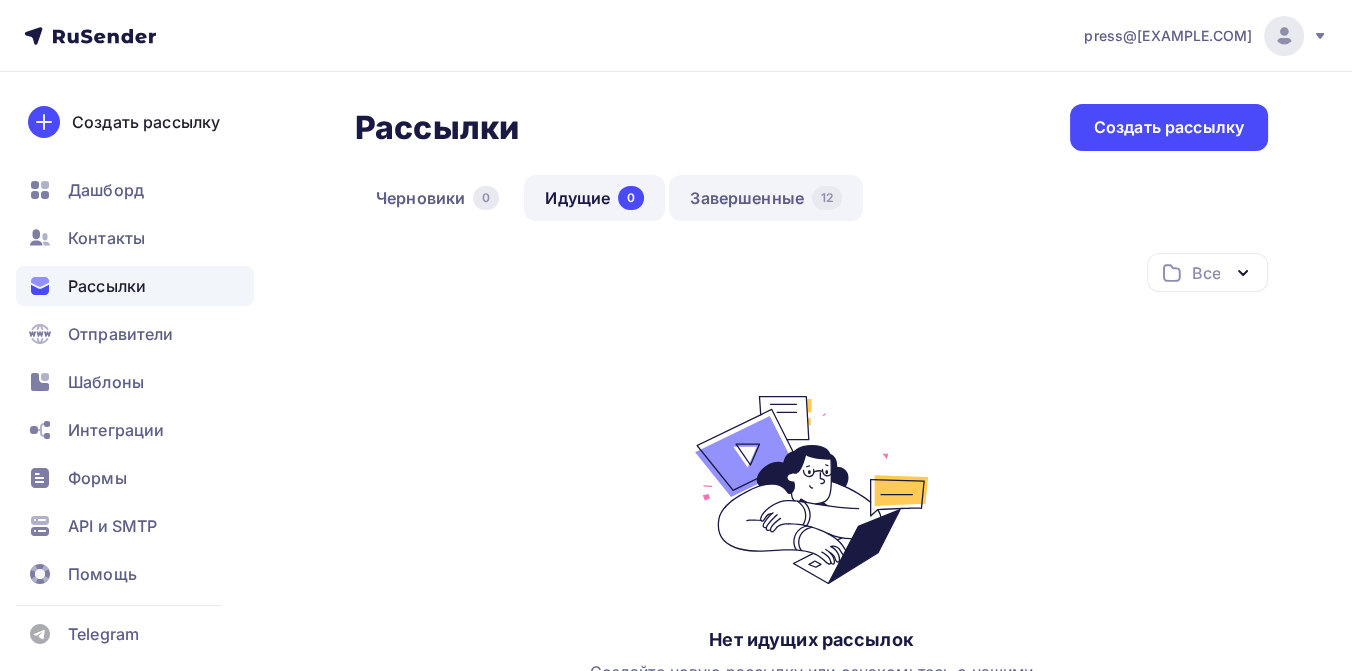 click on "Завершенные
12" at bounding box center [766, 198] 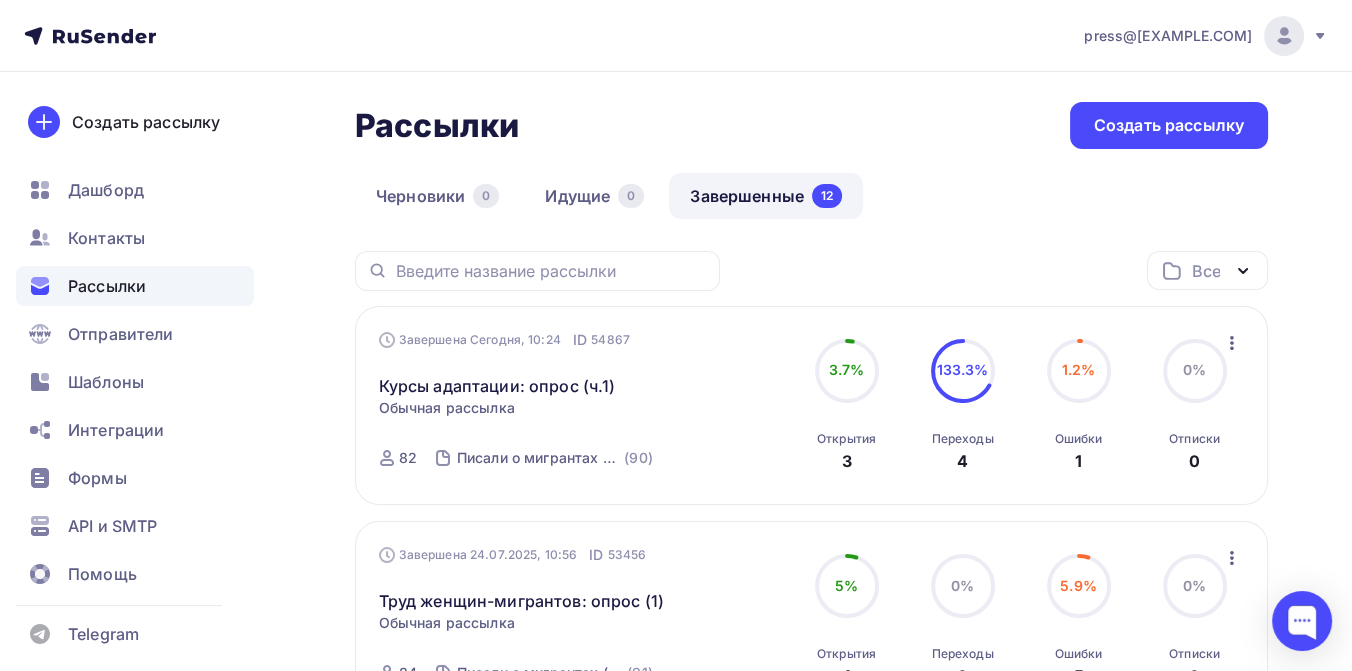 scroll, scrollTop: 0, scrollLeft: 0, axis: both 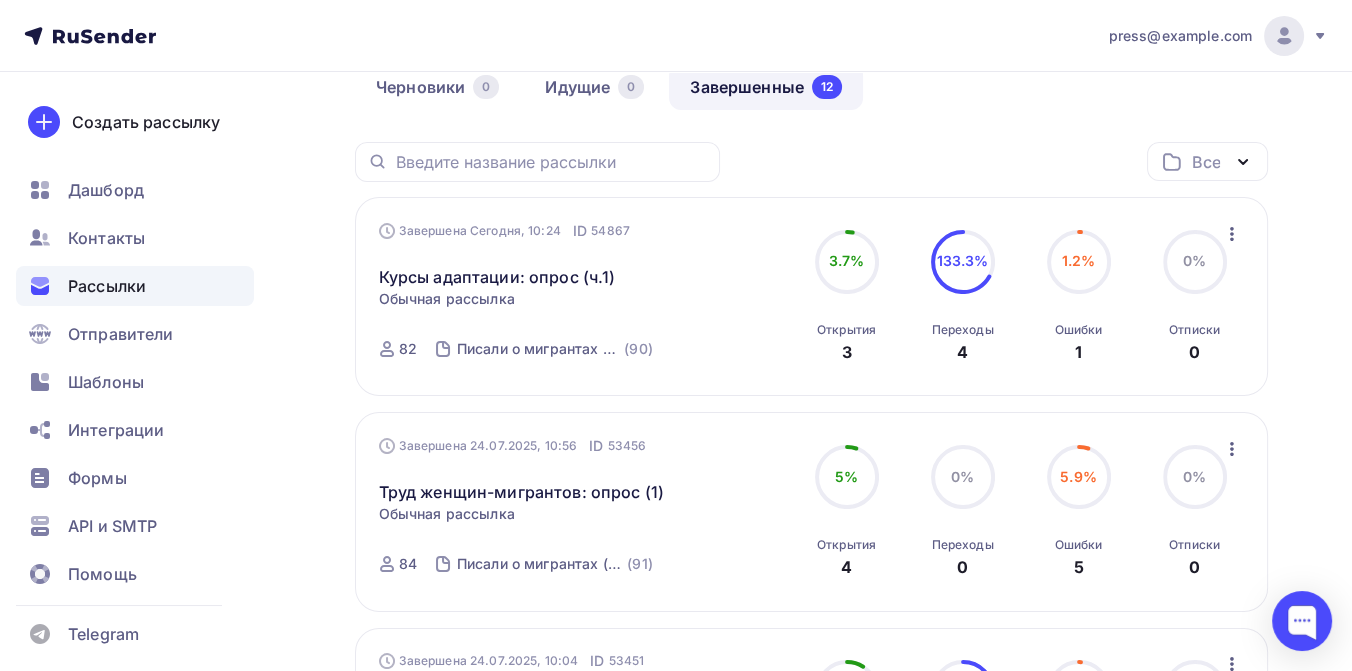 click 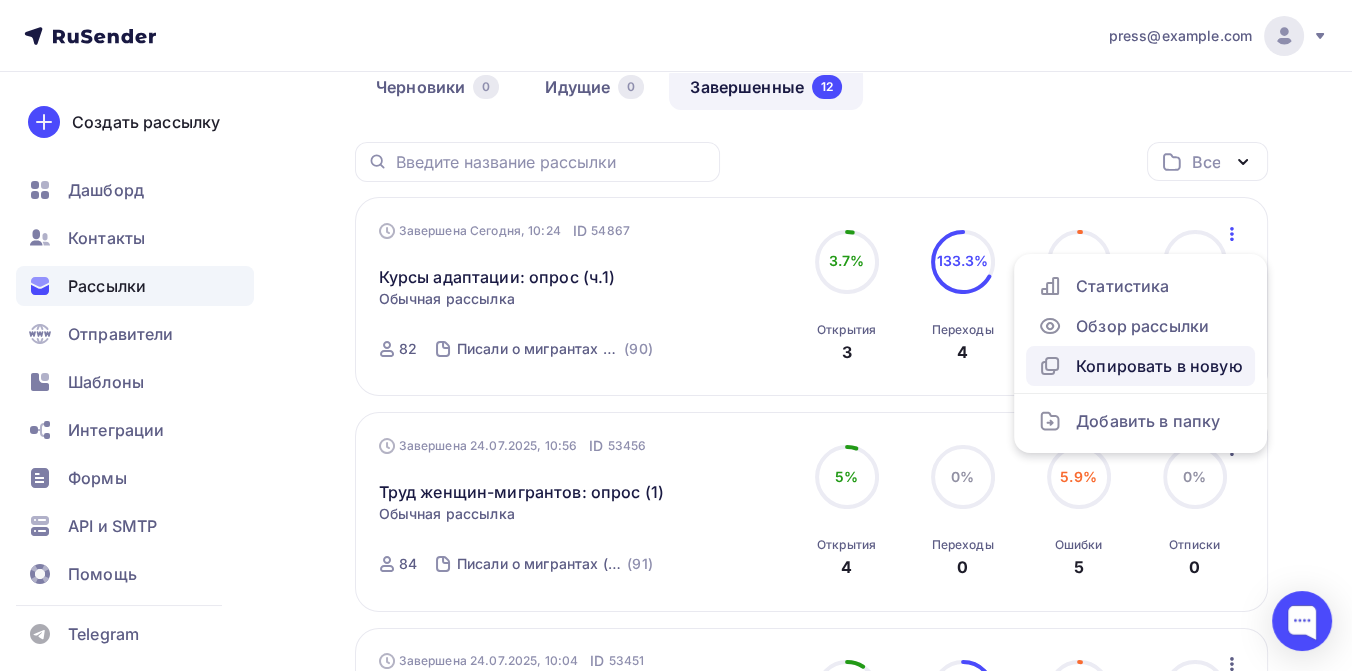click on "Копировать в новую" at bounding box center (1140, 366) 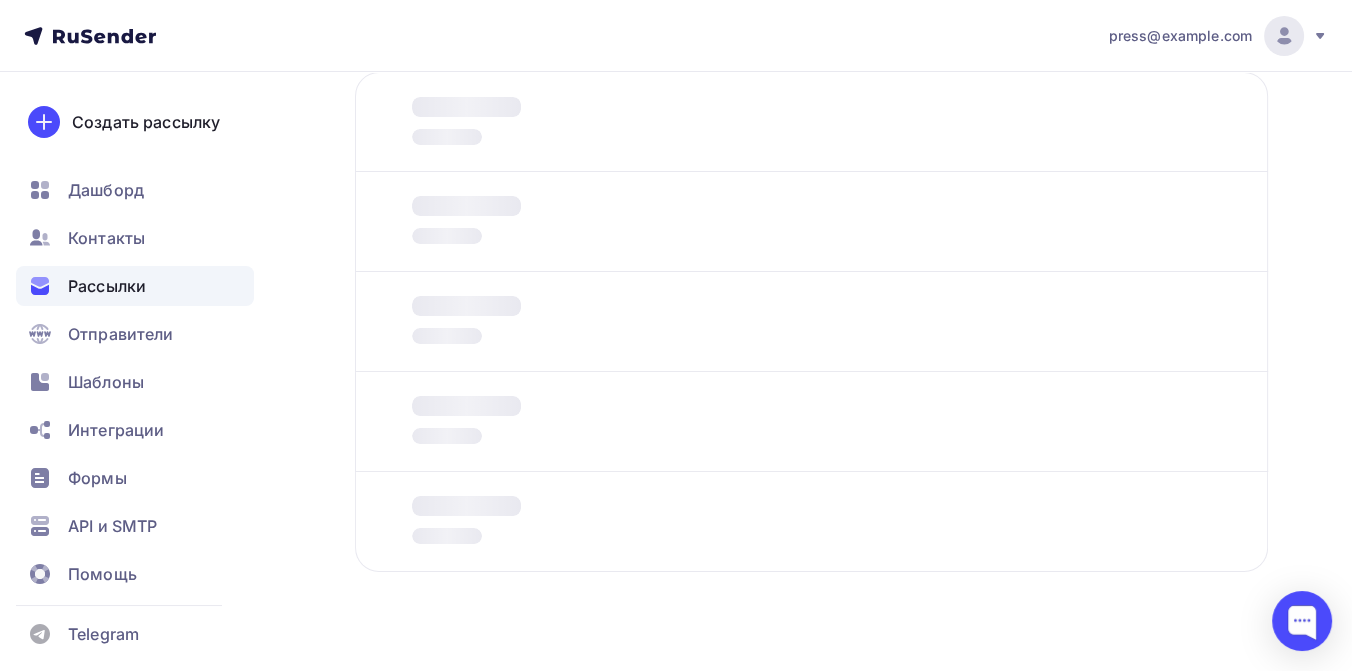 scroll, scrollTop: 0, scrollLeft: 0, axis: both 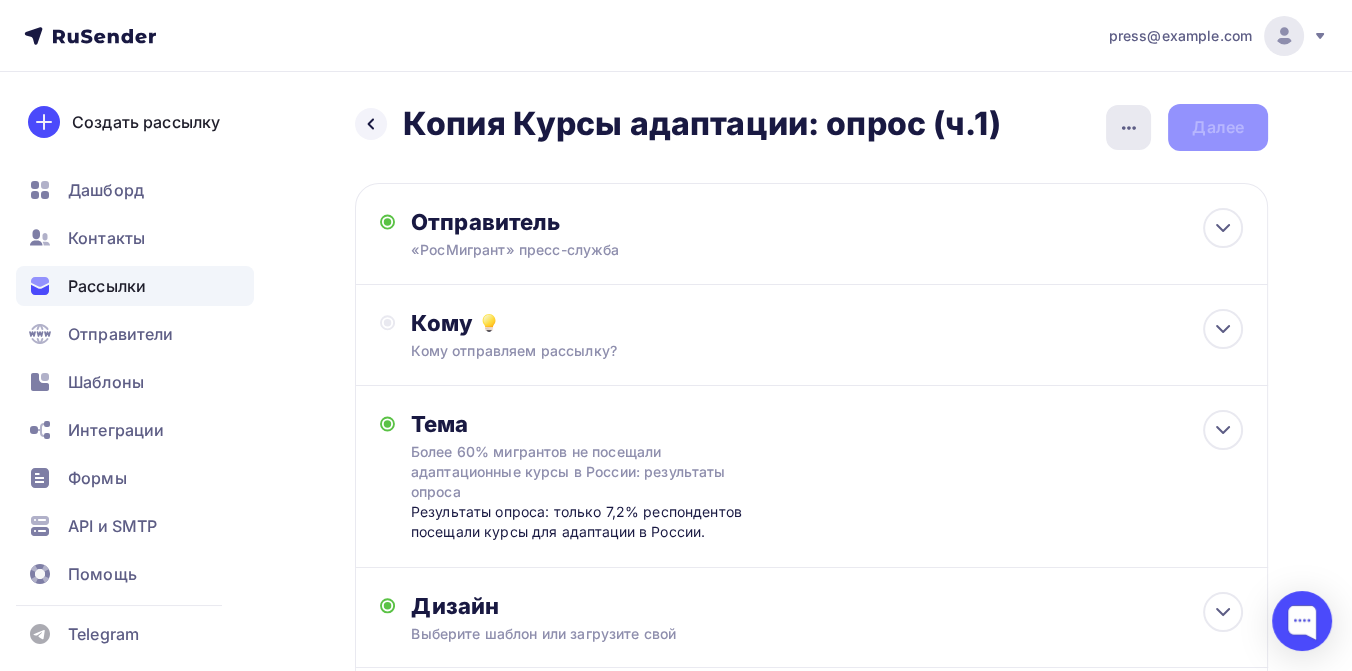 click 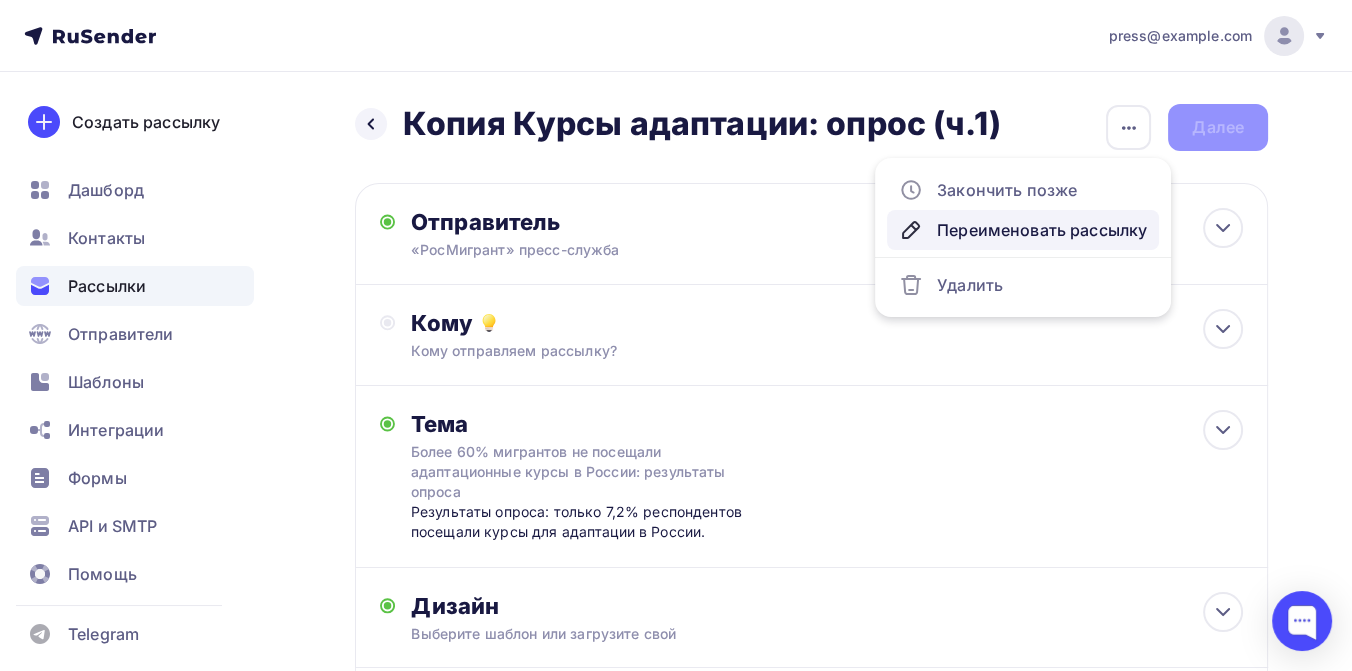 click on "Переименовать рассылку" at bounding box center [1023, 230] 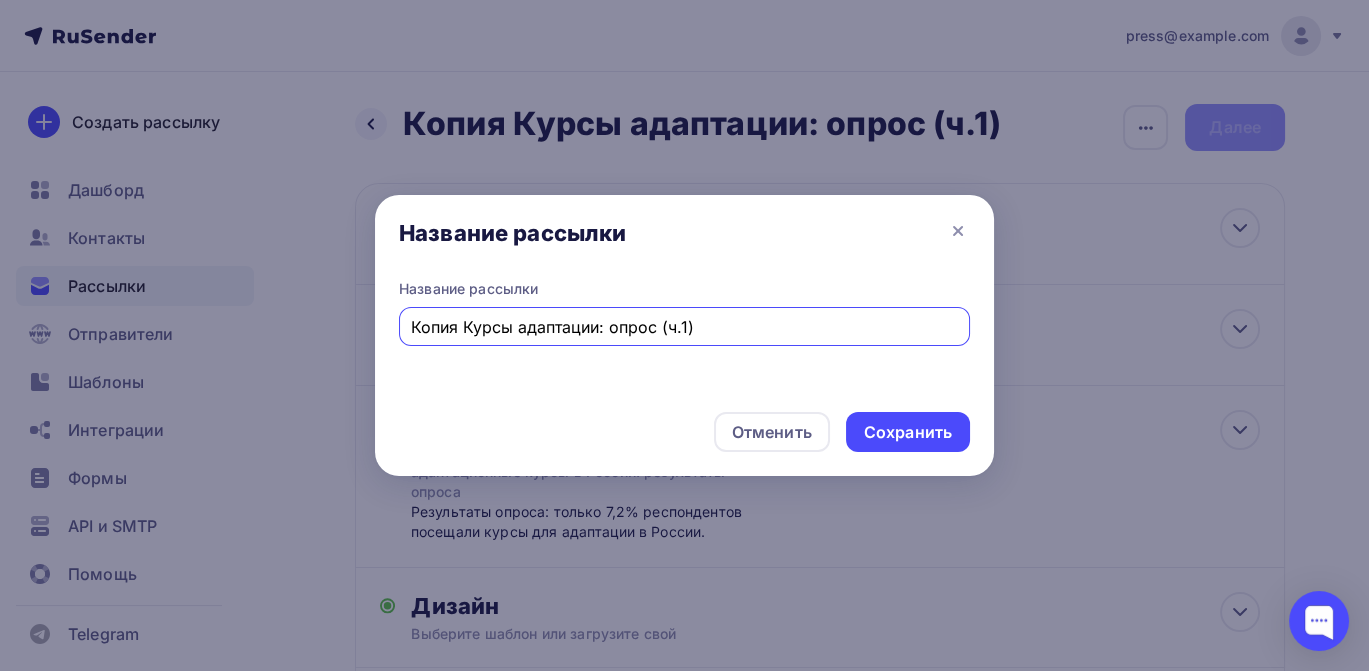 click on "Копия Курсы адаптации: опрос (ч.1)" at bounding box center [685, 327] 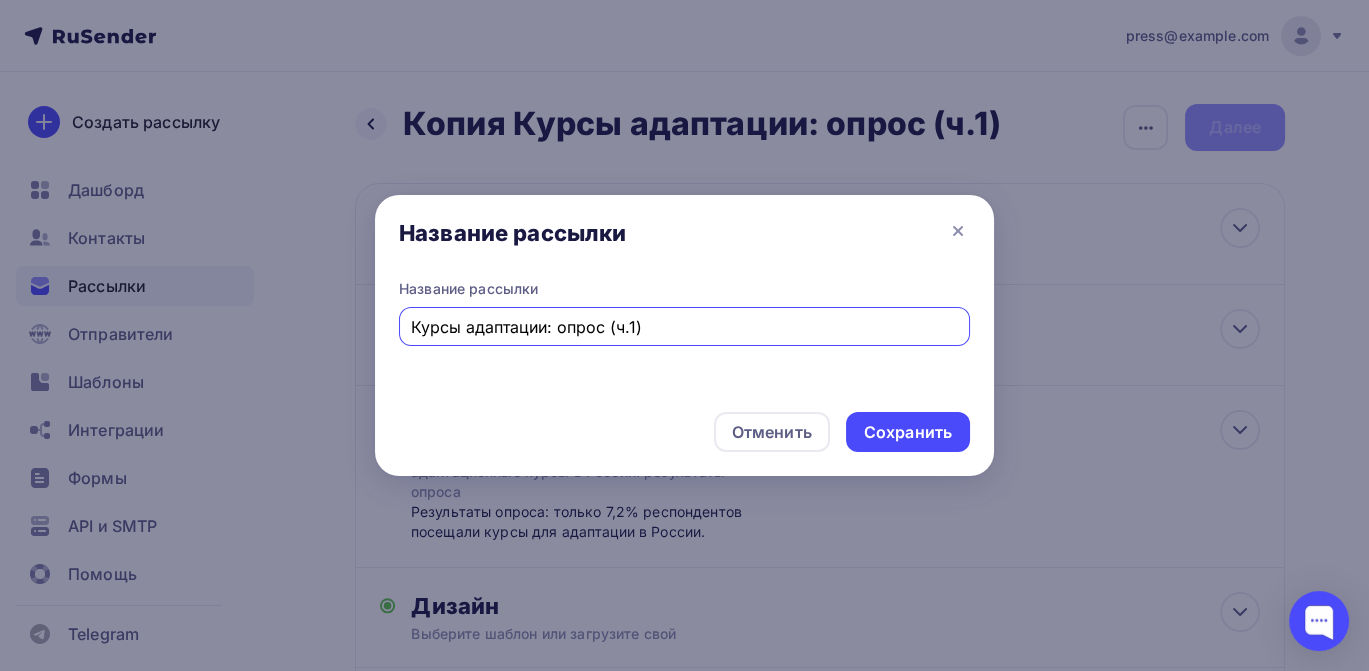 click on "Курсы адаптации: опрос (ч.1)" at bounding box center [685, 327] 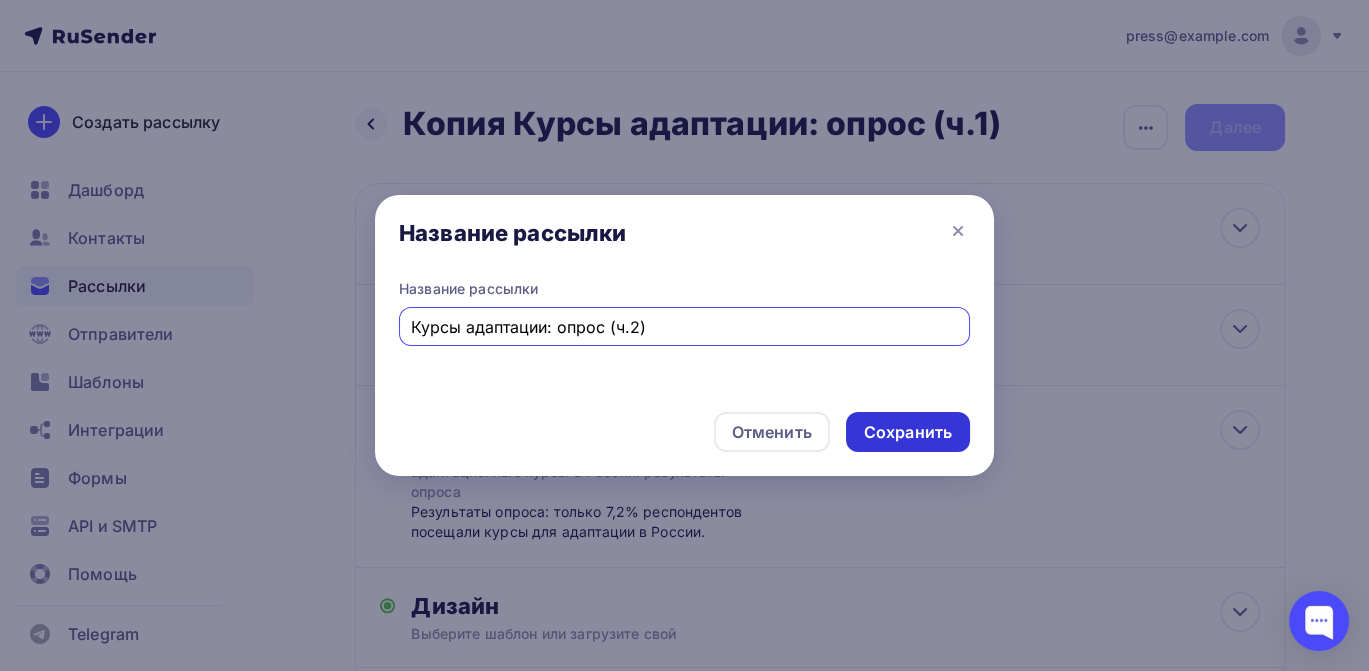 type on "Курсы адаптации: опрос (ч.2)" 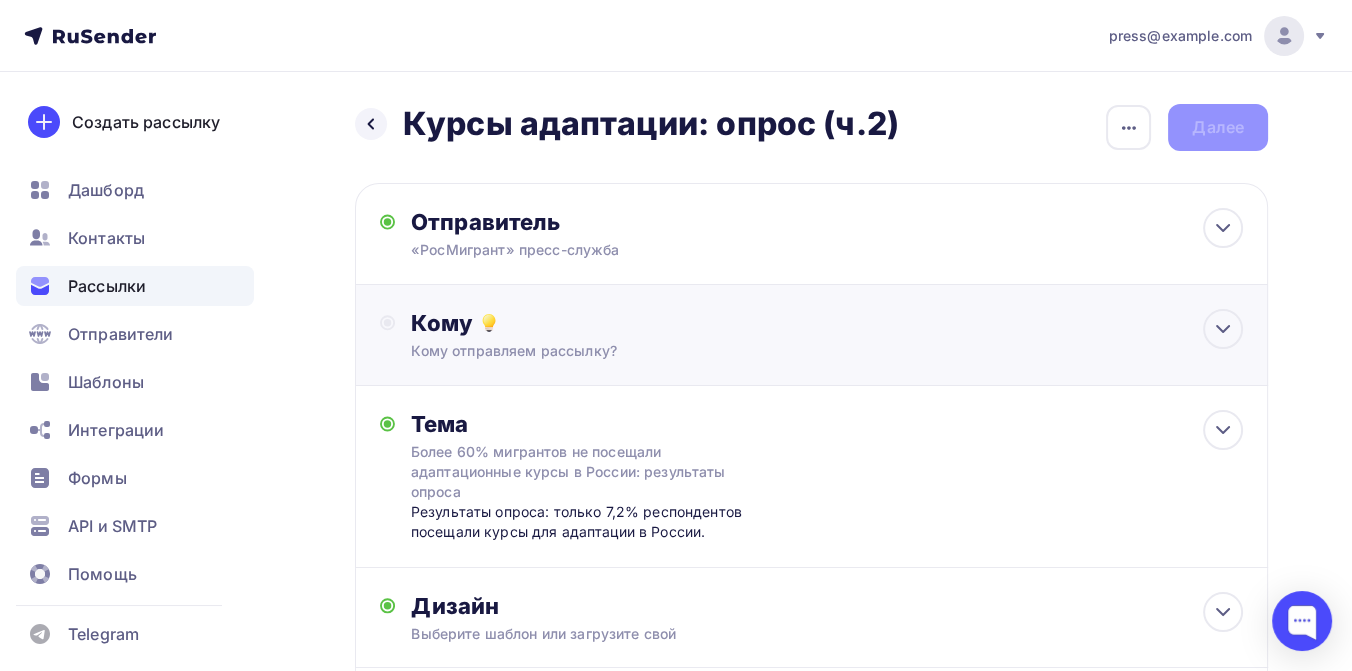 click on "Кому" at bounding box center (827, 323) 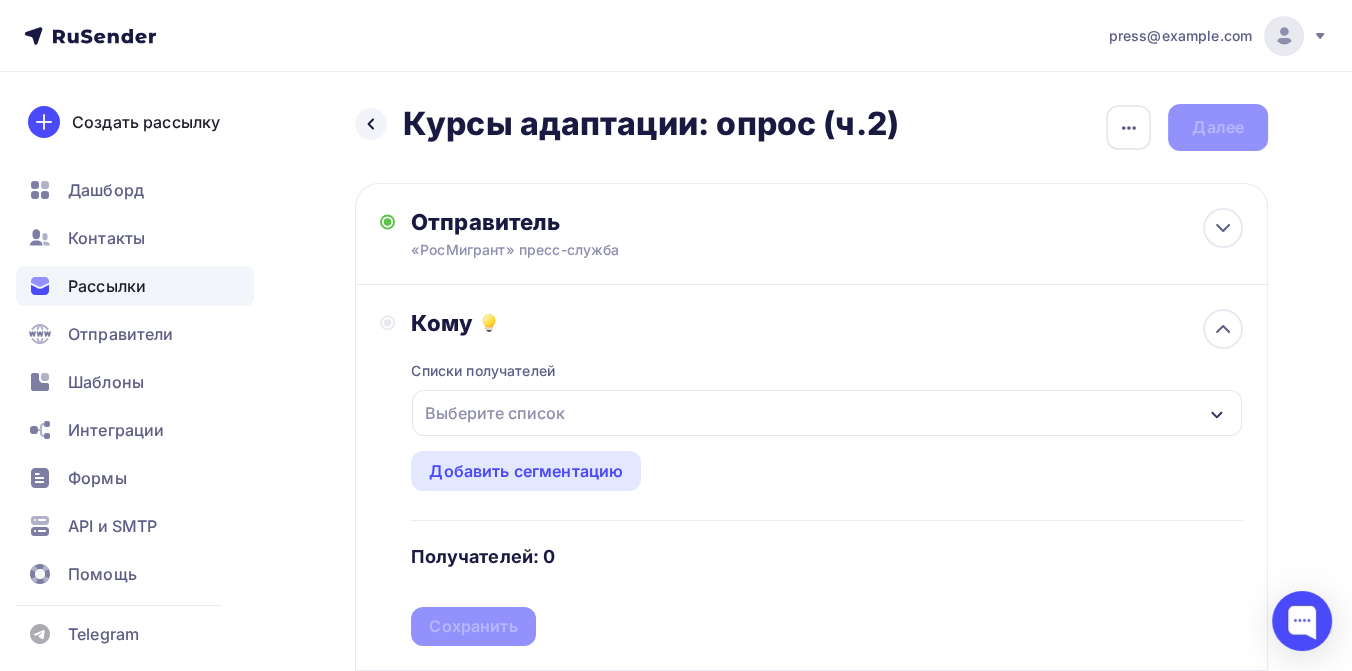 click on "Выберите список" at bounding box center (827, 413) 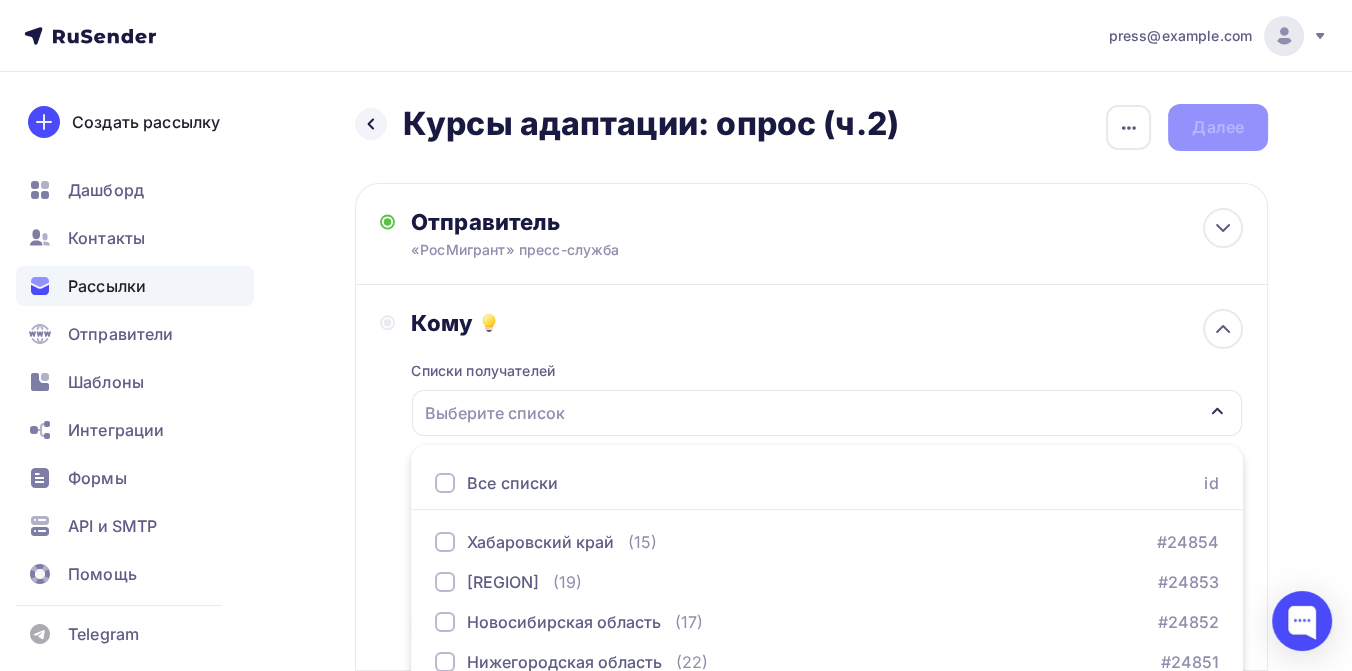 scroll, scrollTop: 291, scrollLeft: 0, axis: vertical 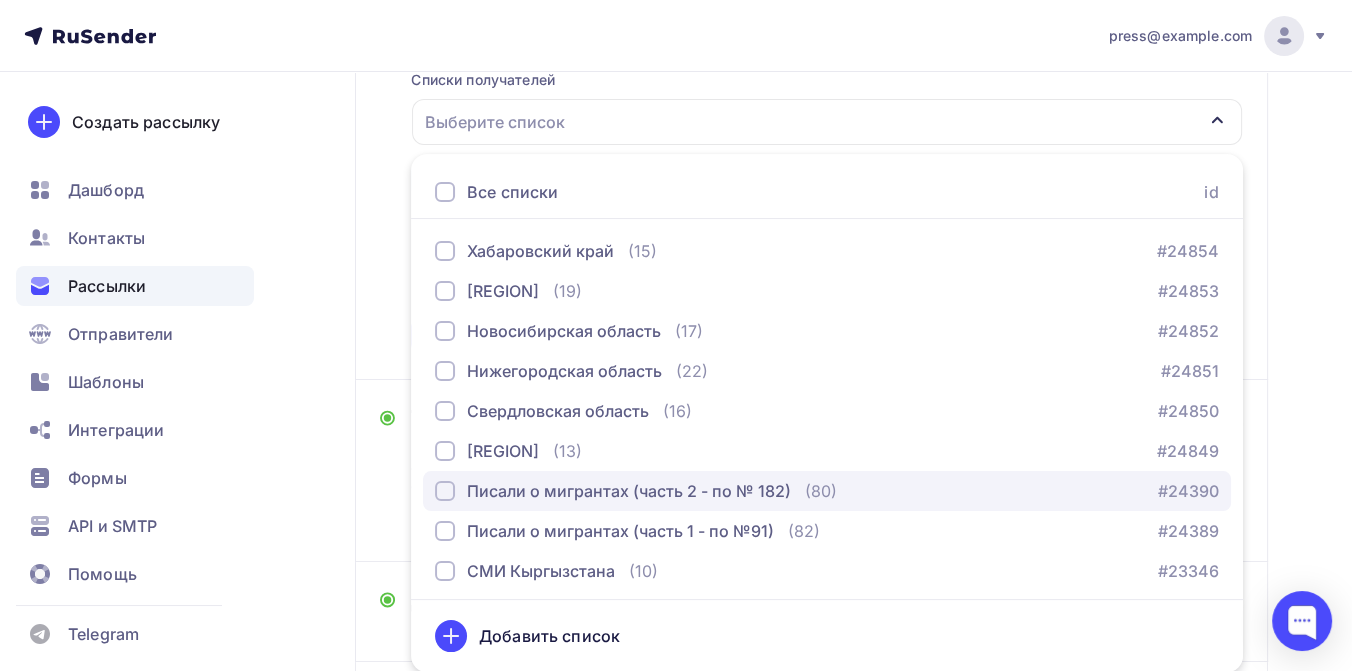 click on "Писали о мигрантах (часть 2 - по № 182)" at bounding box center (629, 491) 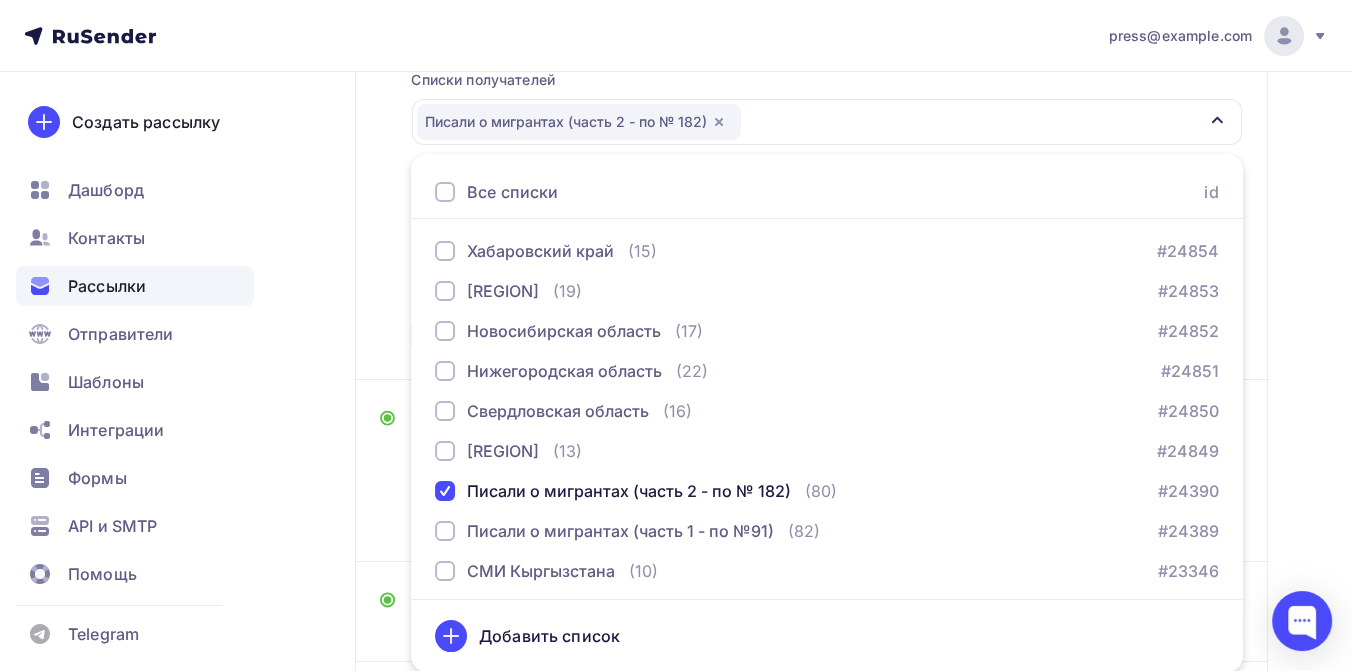 click on "Назад
Курсы адаптации: опрос (ч.2)
Курсы адаптации: опрос (ч.2)
Закончить позже
Переименовать рассылку
Удалить
Далее
Отправитель
«РосМигрант» пресс-служба
Email  *
press@simplepayments24.ru
press@growth-technologies.ru           press@simplepayments24.ru               Добавить отправителя
Рекомендуем  добавить почту на домене , чтобы рассылка не попала в «Спам»
Имя                 Сохранить" at bounding box center [676, 336] 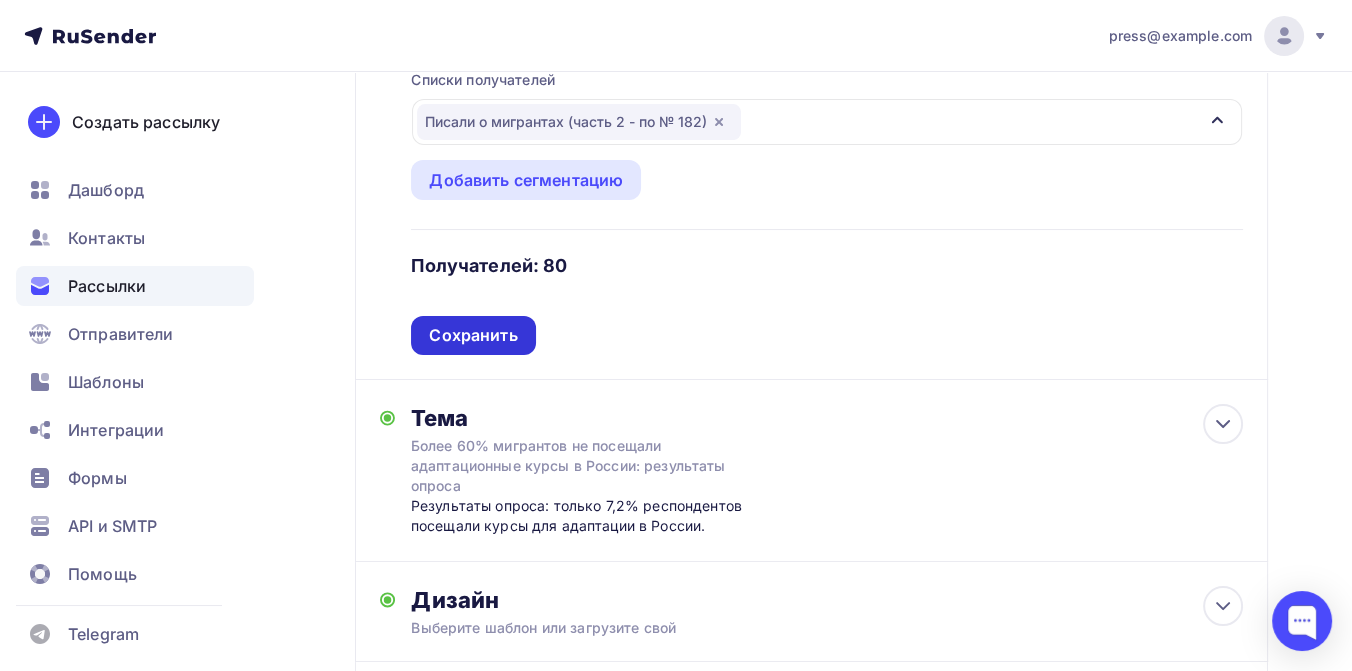 click on "Сохранить" at bounding box center (473, 335) 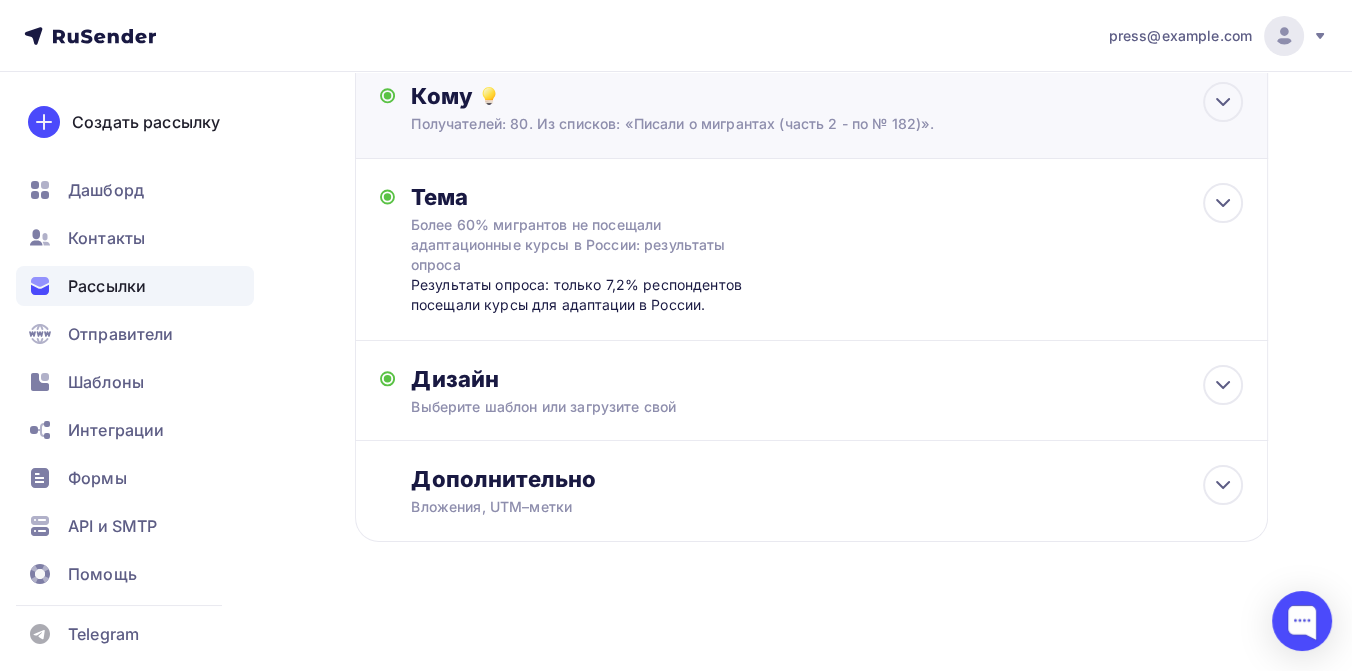 scroll, scrollTop: 228, scrollLeft: 0, axis: vertical 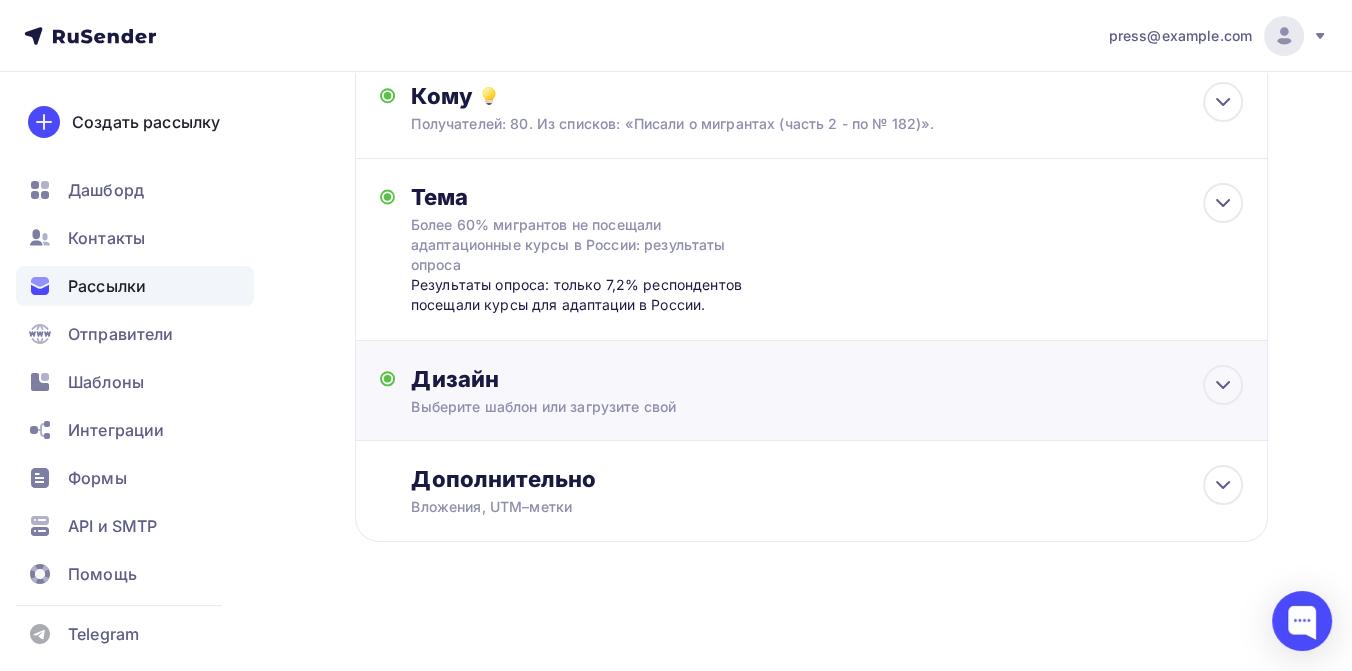 click on "Дизайн" at bounding box center (827, 379) 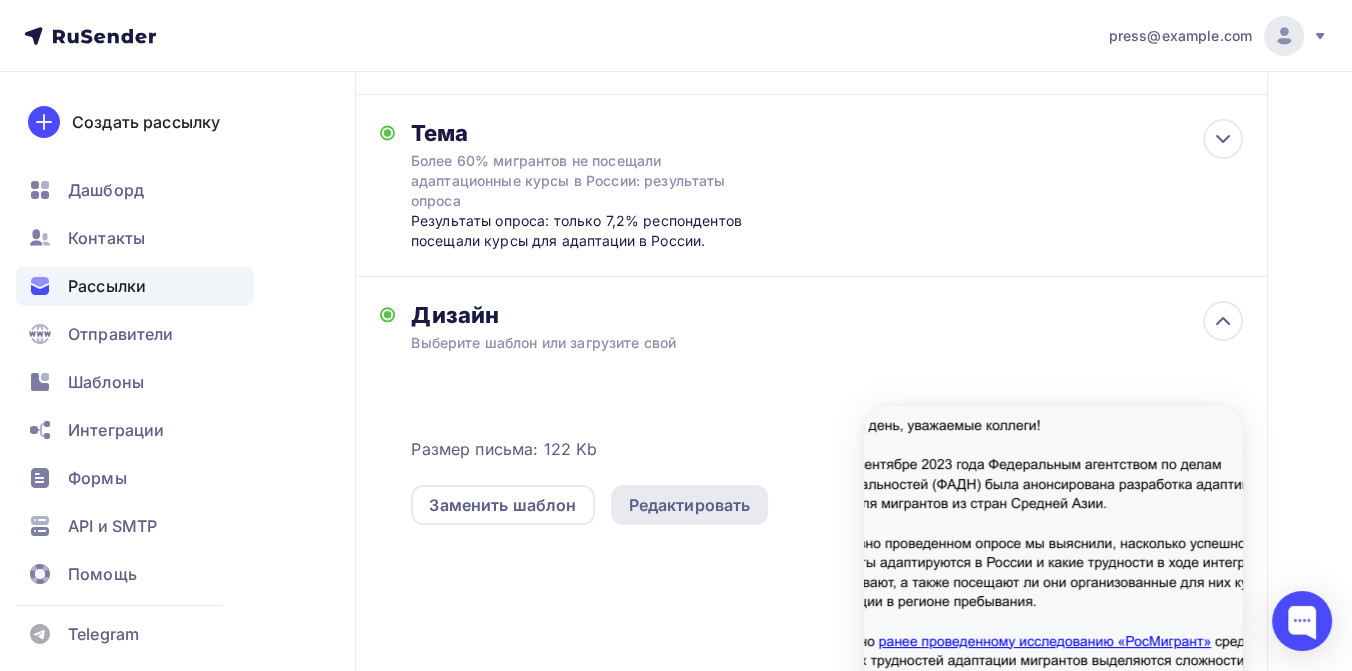 click on "Редактировать" at bounding box center (690, 505) 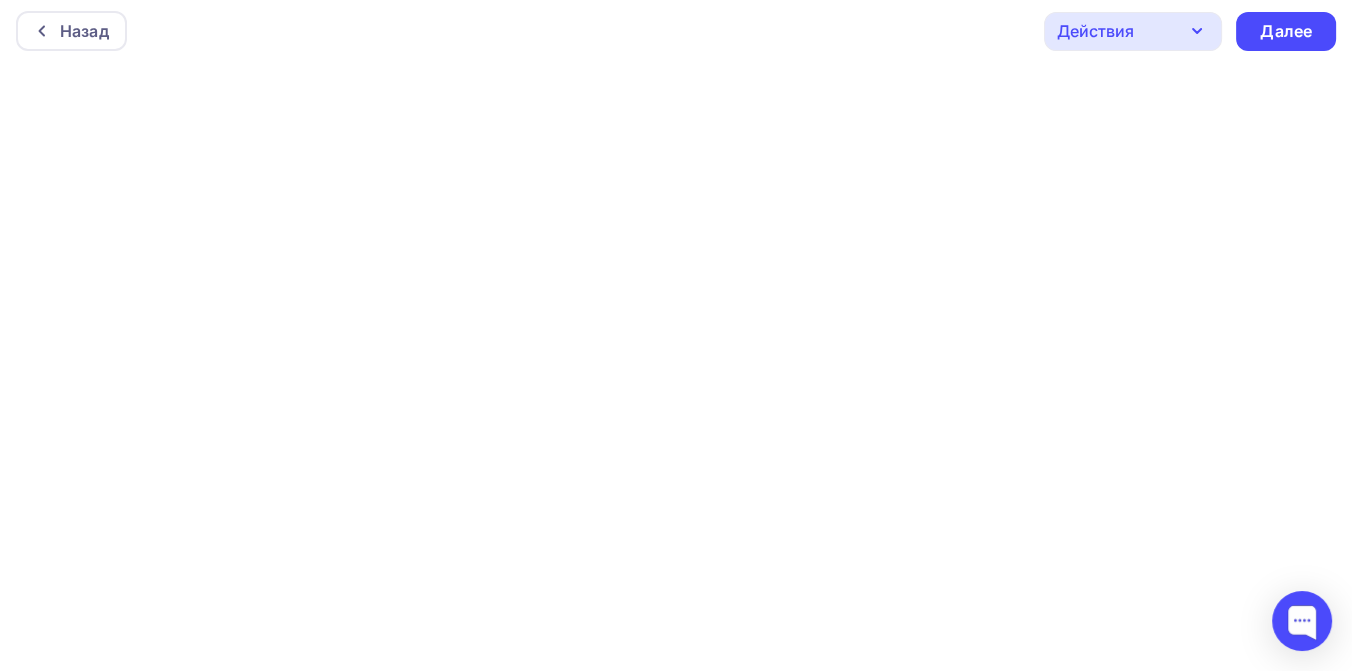 scroll, scrollTop: 0, scrollLeft: 0, axis: both 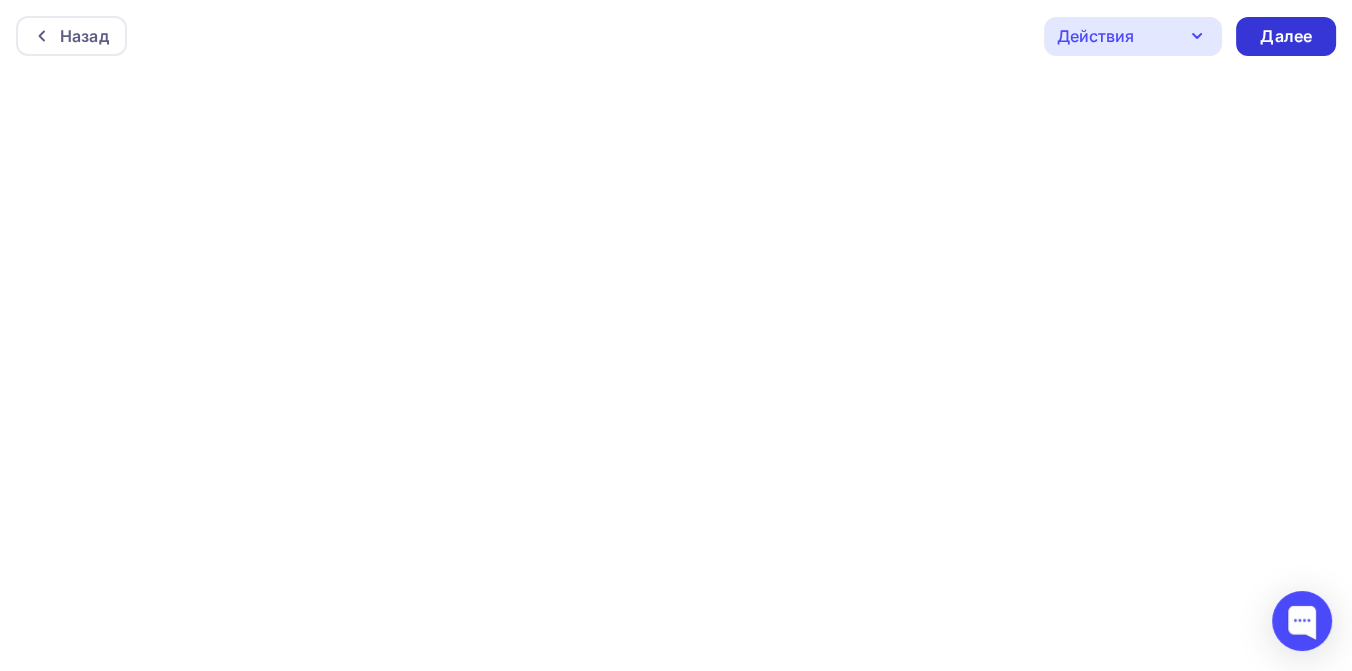 click on "Далее" at bounding box center (1286, 36) 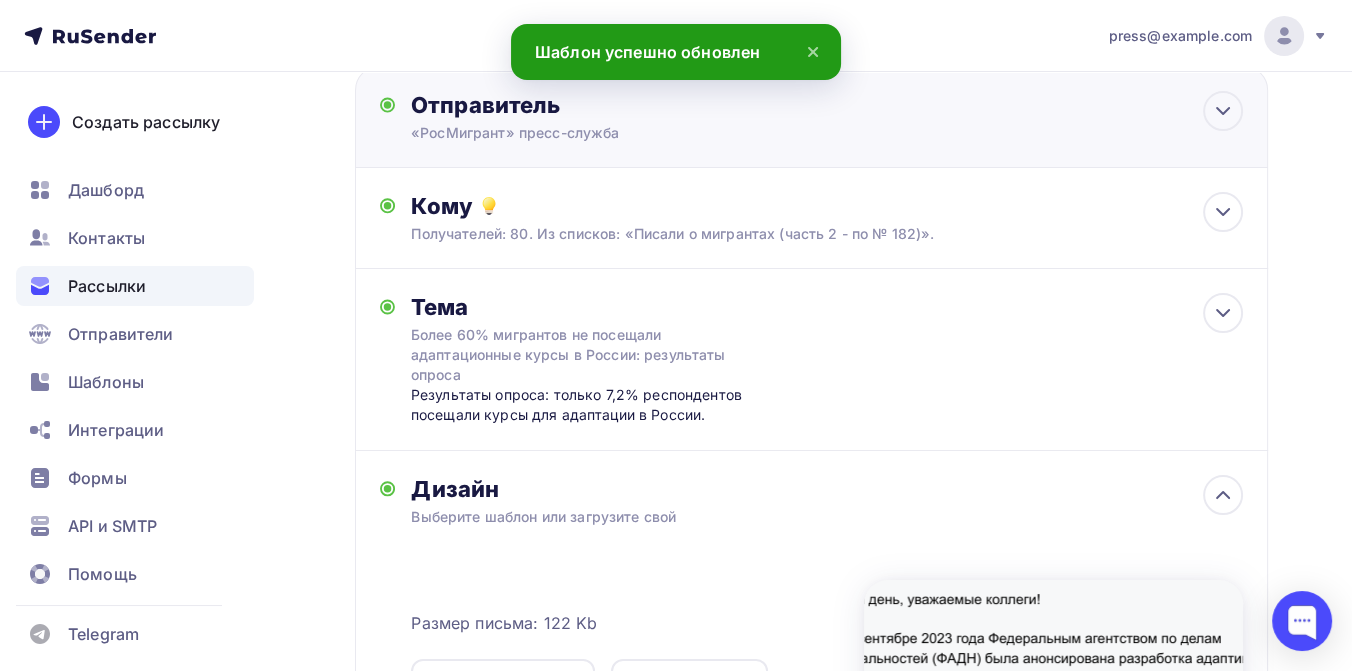 scroll, scrollTop: 0, scrollLeft: 0, axis: both 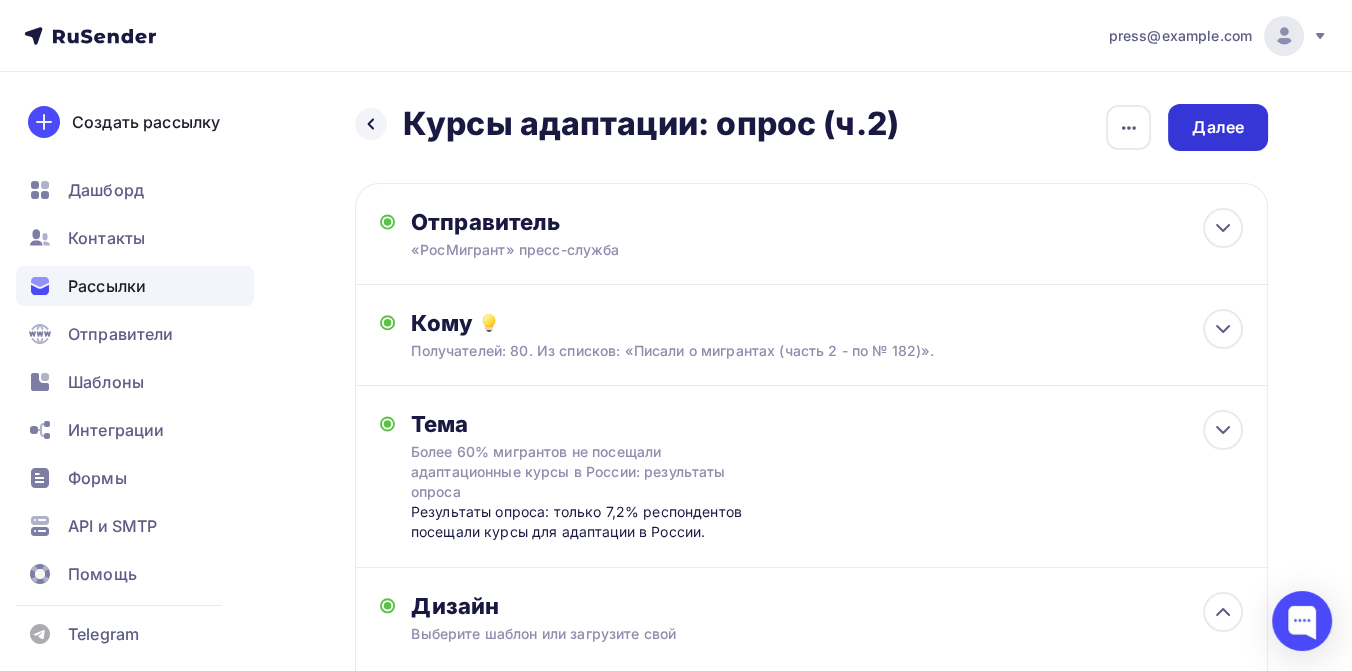 click on "Далее" at bounding box center [1218, 127] 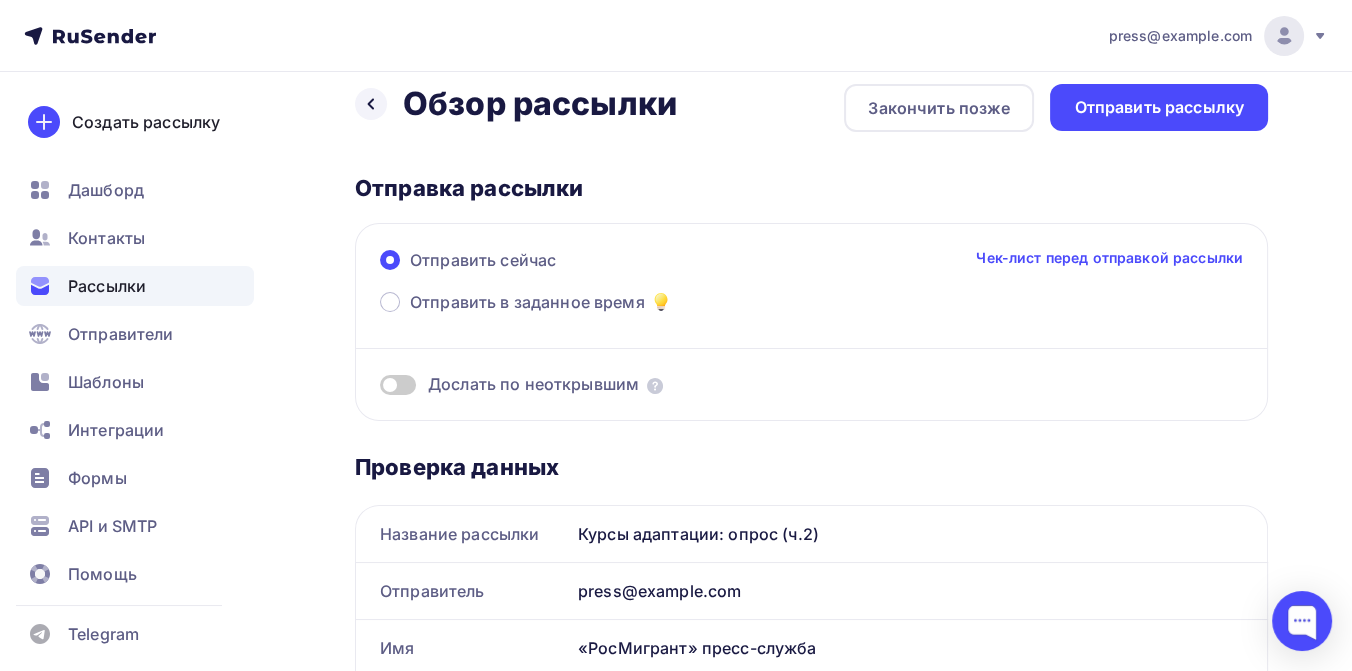 scroll, scrollTop: 0, scrollLeft: 0, axis: both 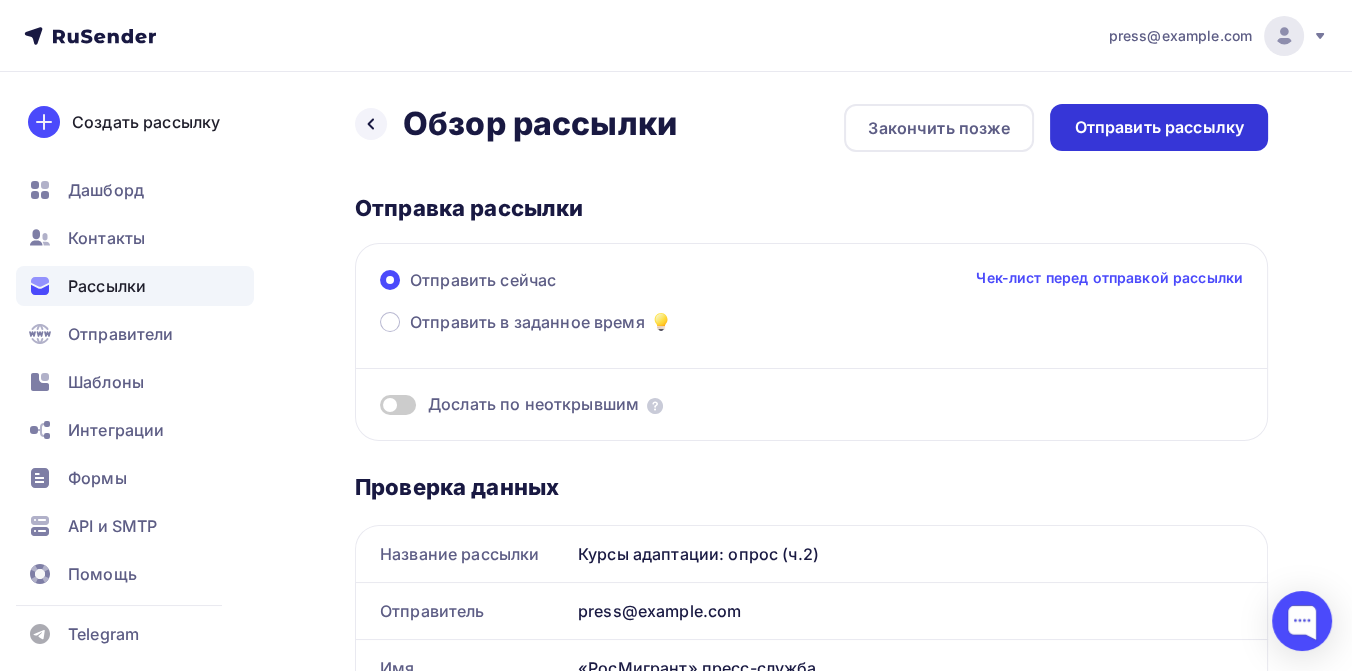 click on "Отправить рассылку" at bounding box center (1159, 127) 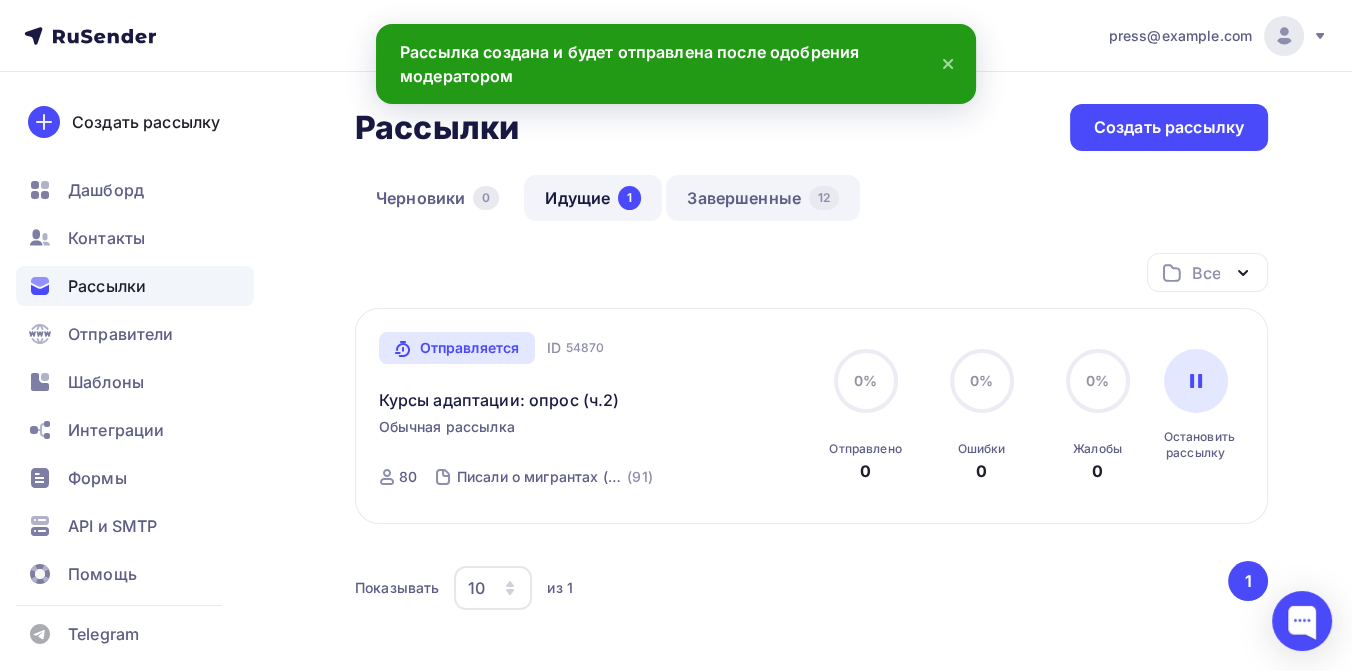 click on "Завершенные
12" at bounding box center (763, 198) 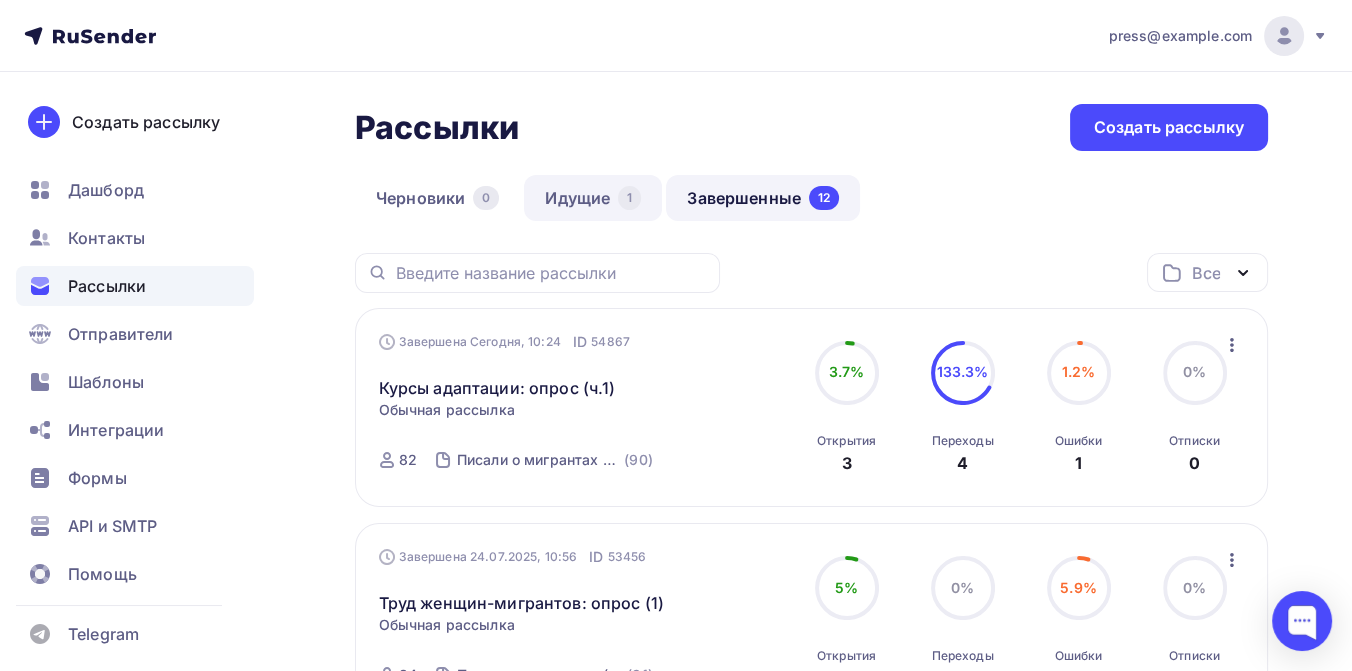 click on "Идущие
1" at bounding box center (593, 198) 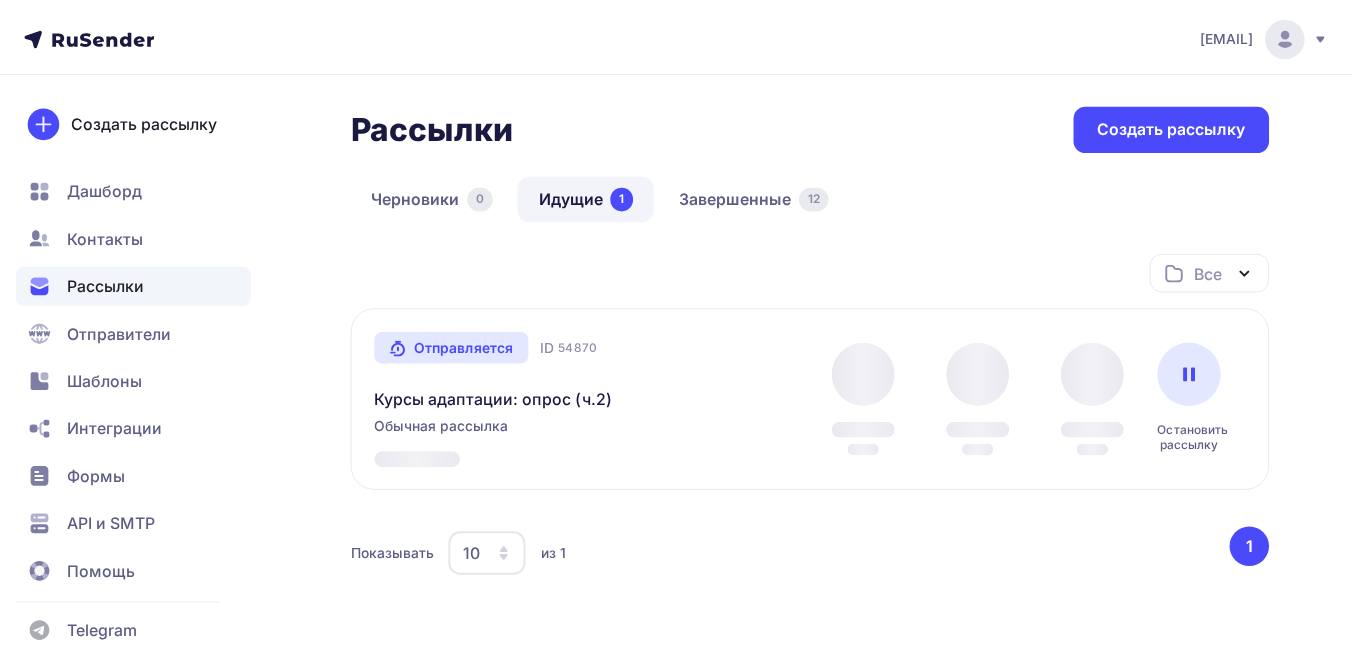 scroll, scrollTop: 0, scrollLeft: 0, axis: both 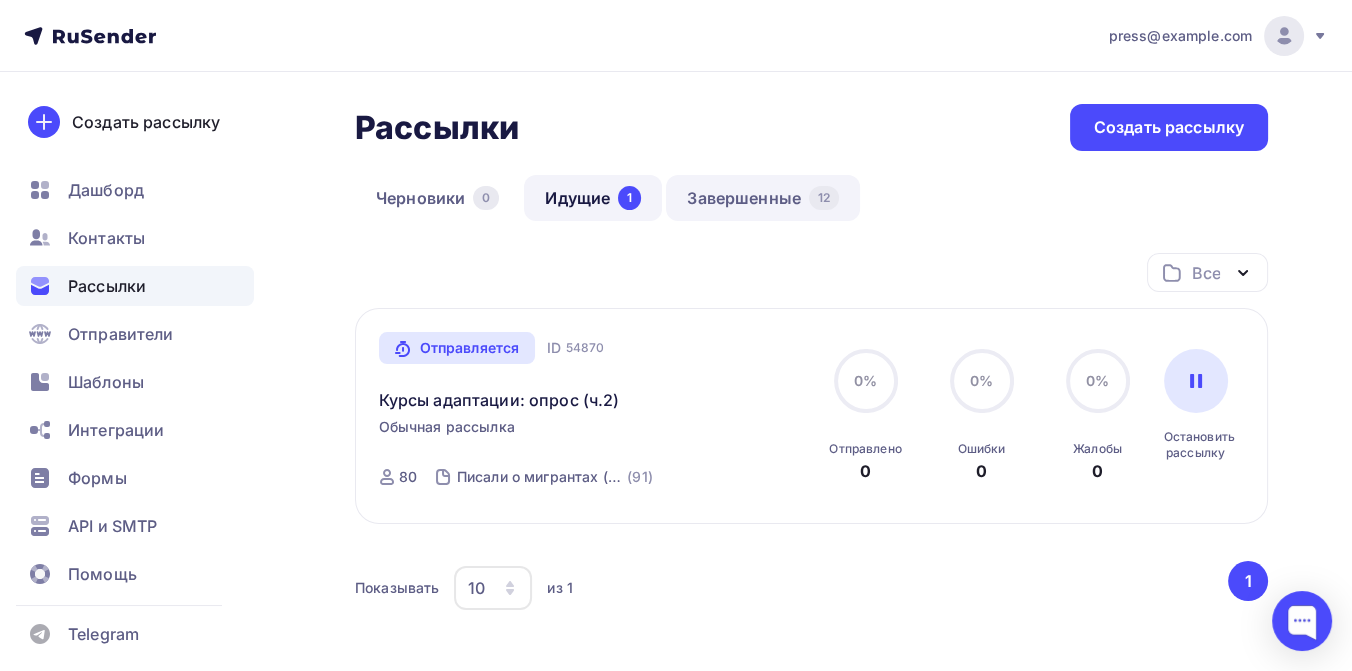 click on "Завершенные
12" at bounding box center [763, 198] 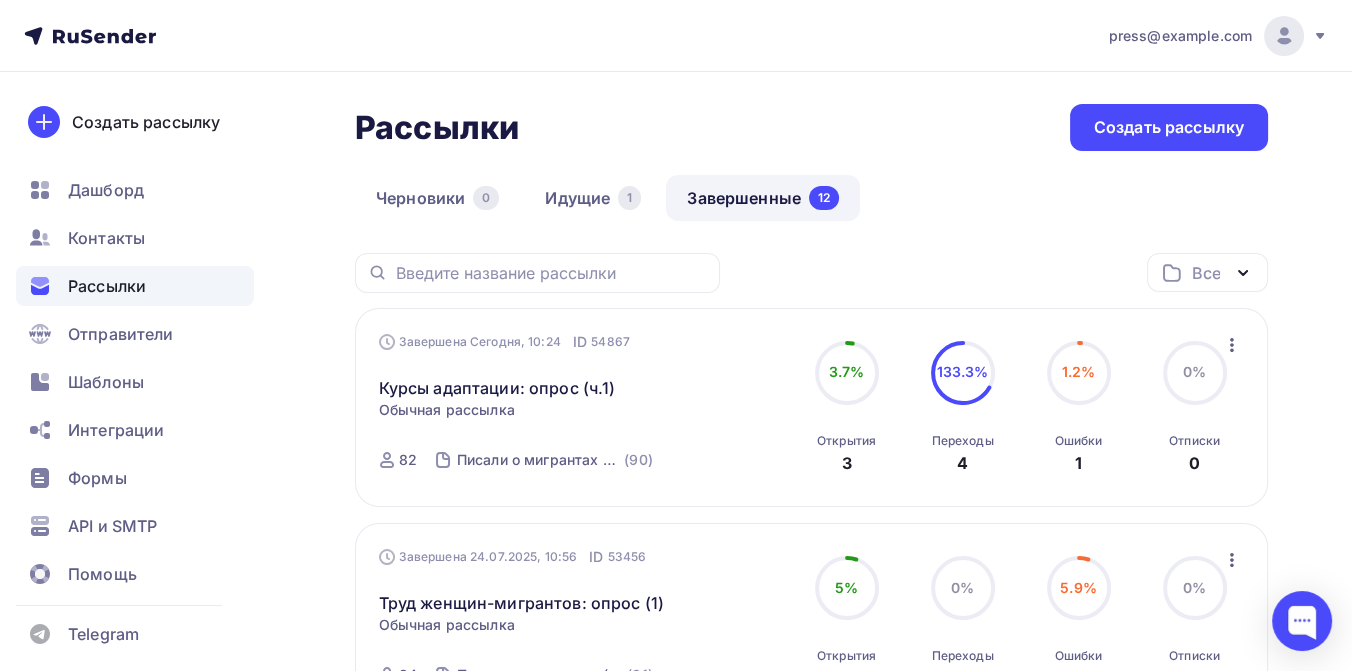 scroll, scrollTop: 0, scrollLeft: 0, axis: both 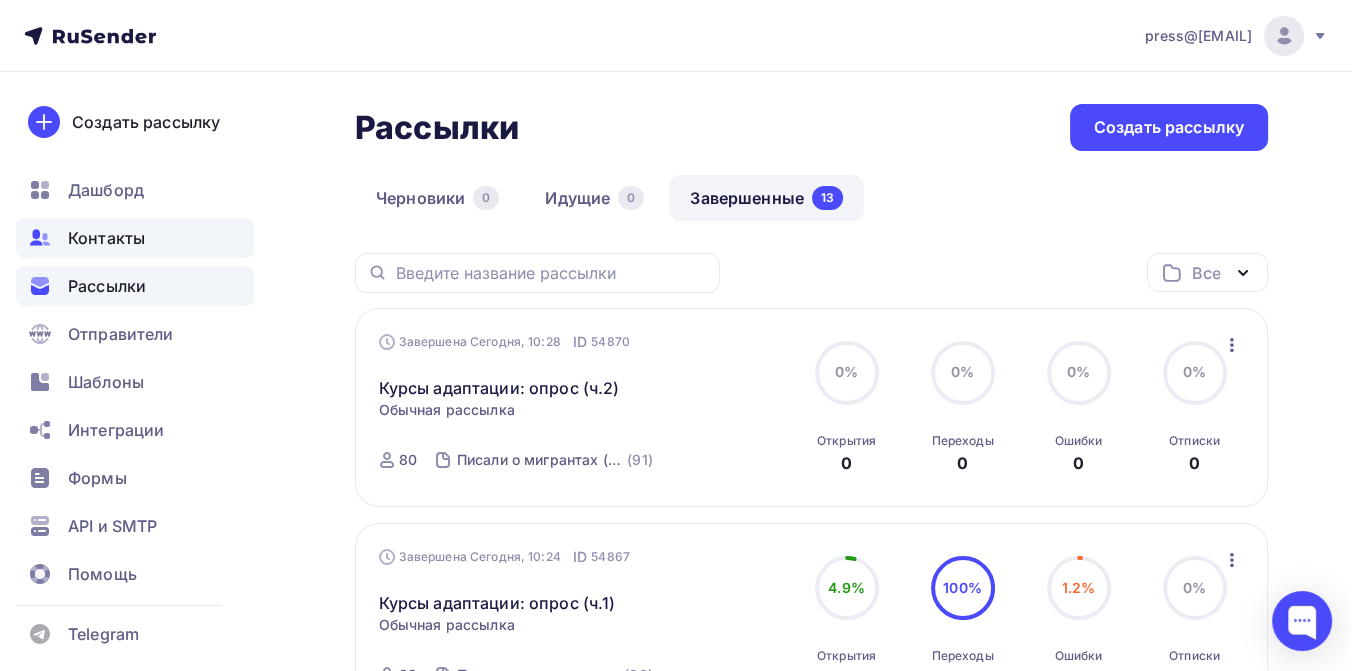 click on "Контакты" at bounding box center [106, 238] 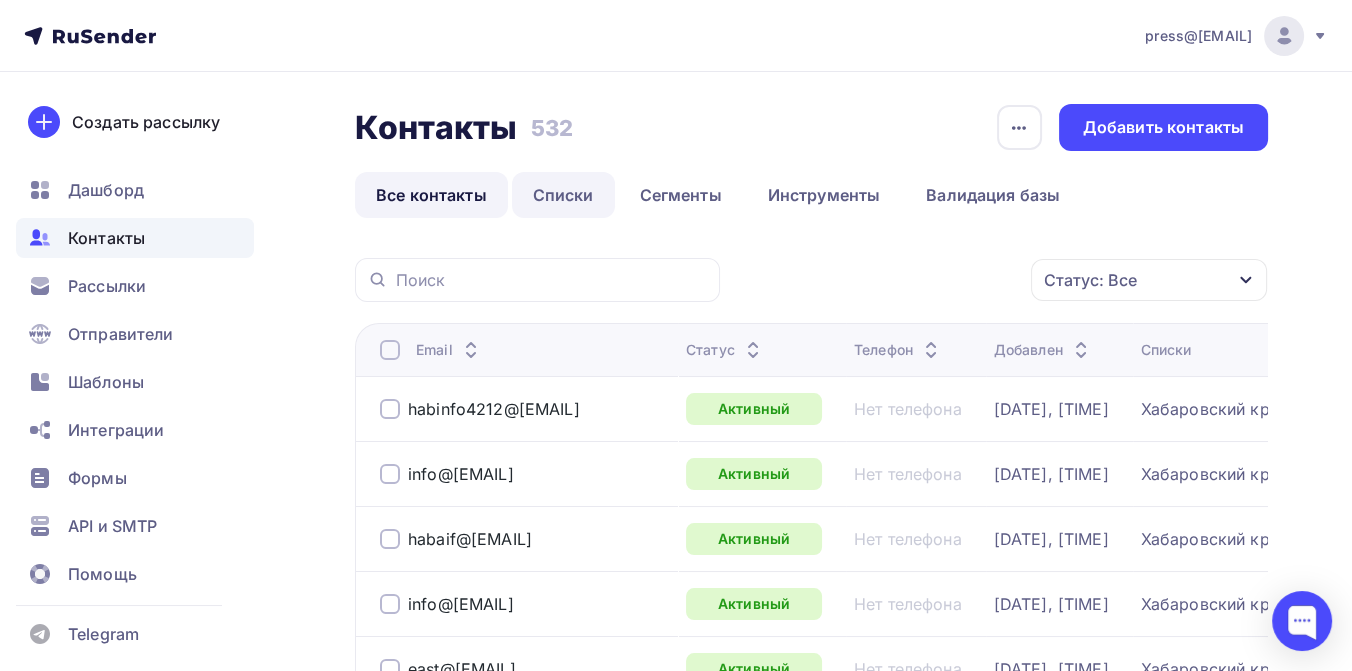 click on "Списки" at bounding box center (563, 195) 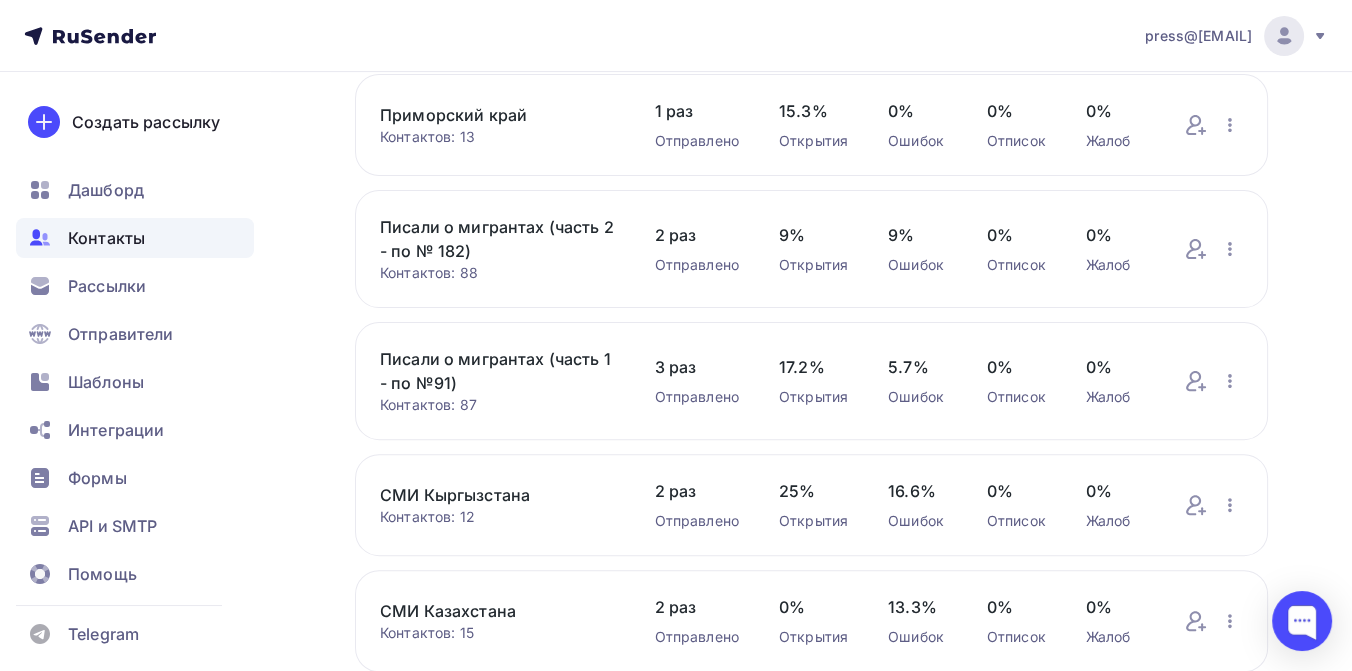 scroll, scrollTop: 777, scrollLeft: 0, axis: vertical 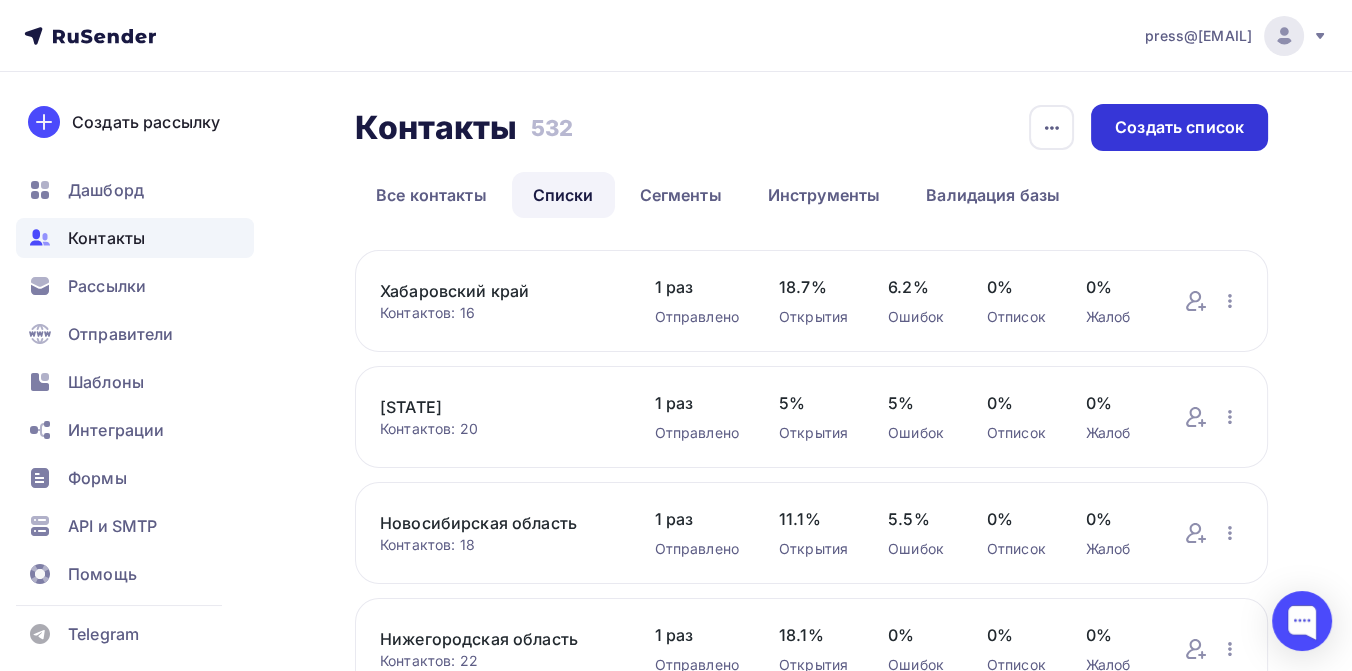 click on "Создать список" at bounding box center (1179, 127) 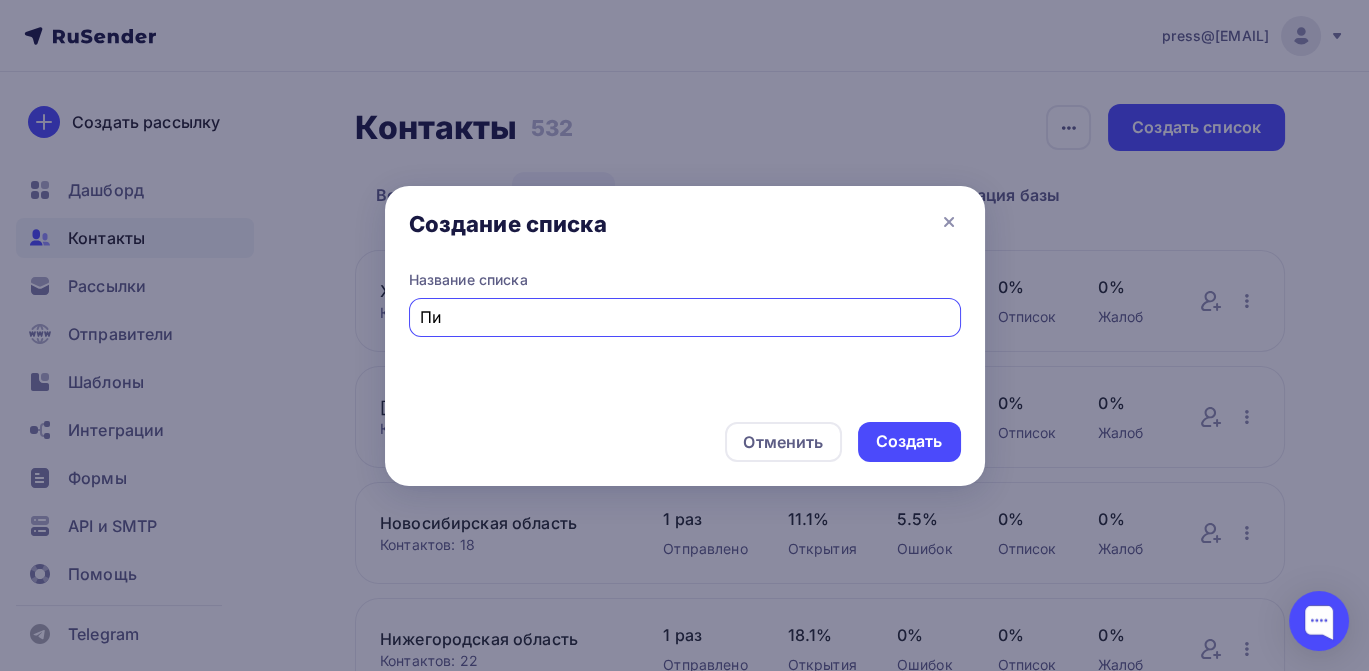 type on "П" 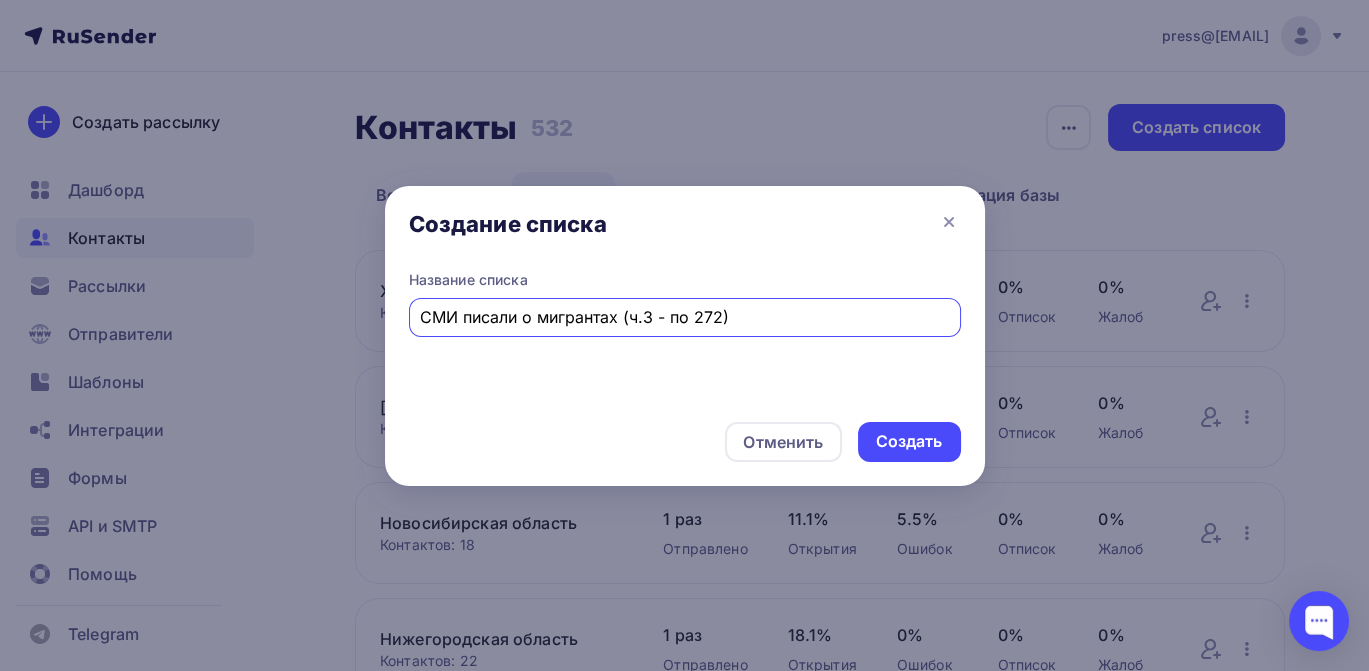 click on "СМИ писали о мигрантах (ч.3 - по 272)" at bounding box center (684, 317) 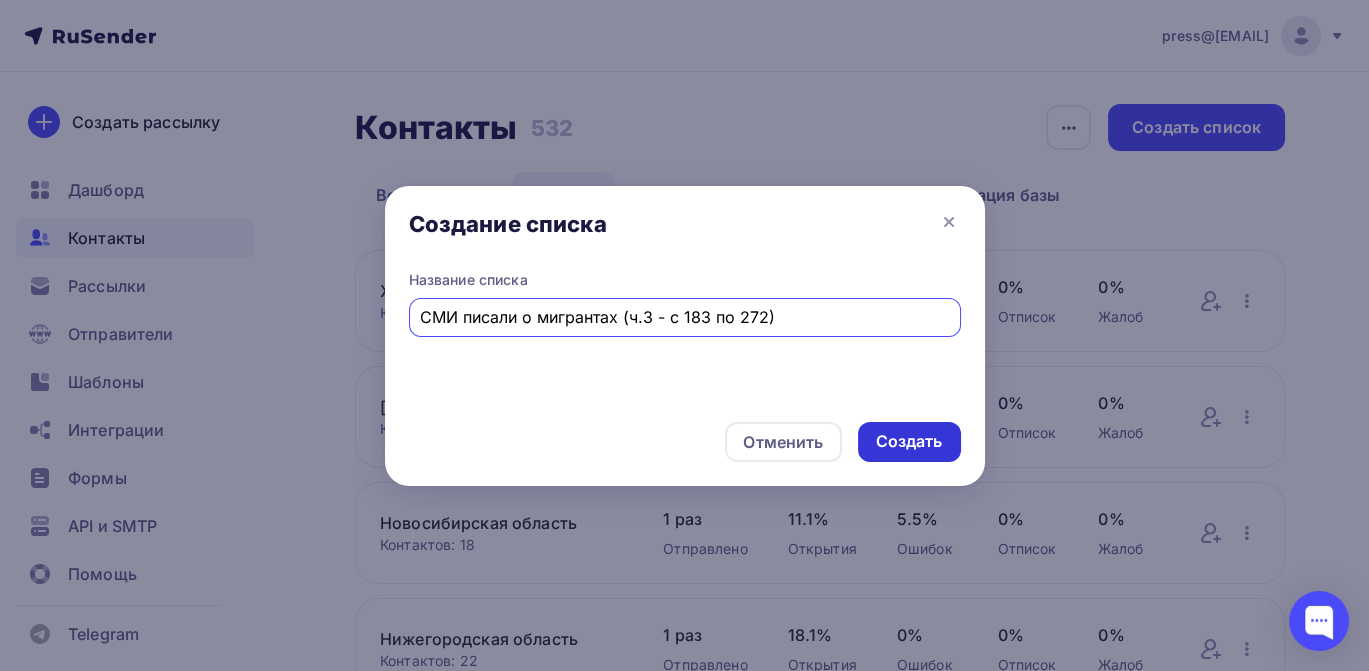 type on "СМИ писали о мигрантах (ч.3 - с 183 по 272)" 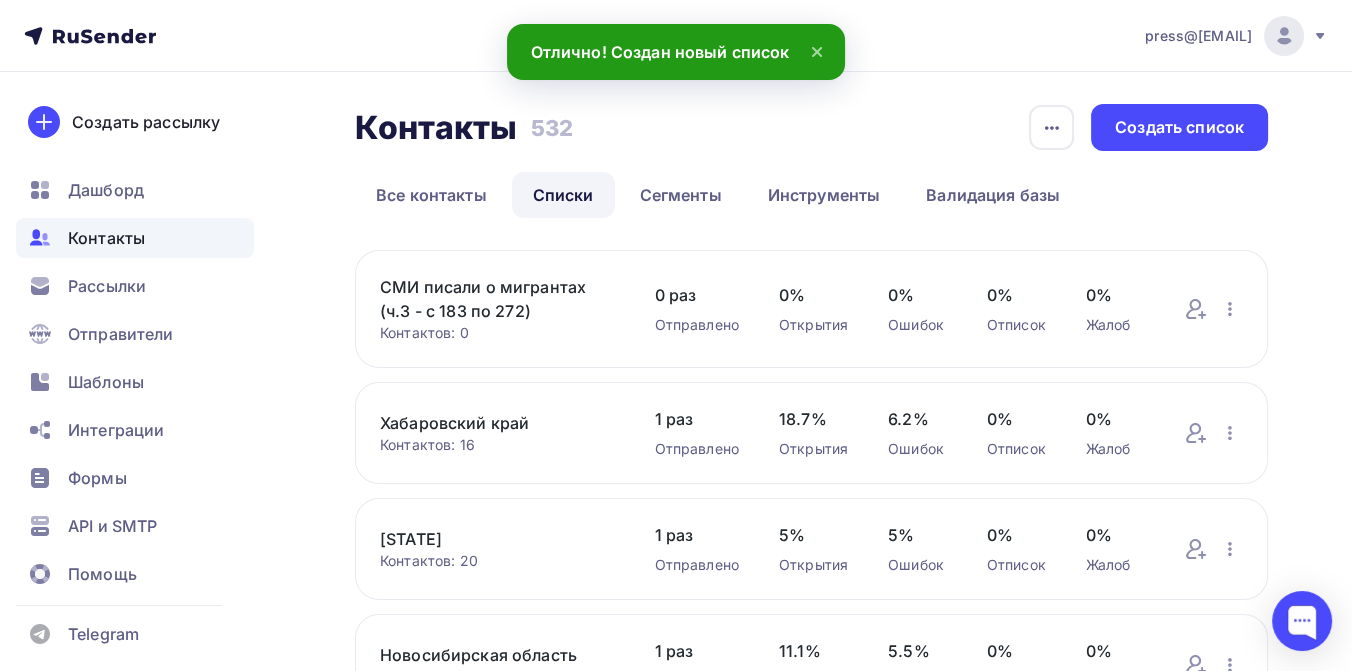click on "СМИ писали о мигрантах (ч.3 - с 183 по 272)" at bounding box center [497, 299] 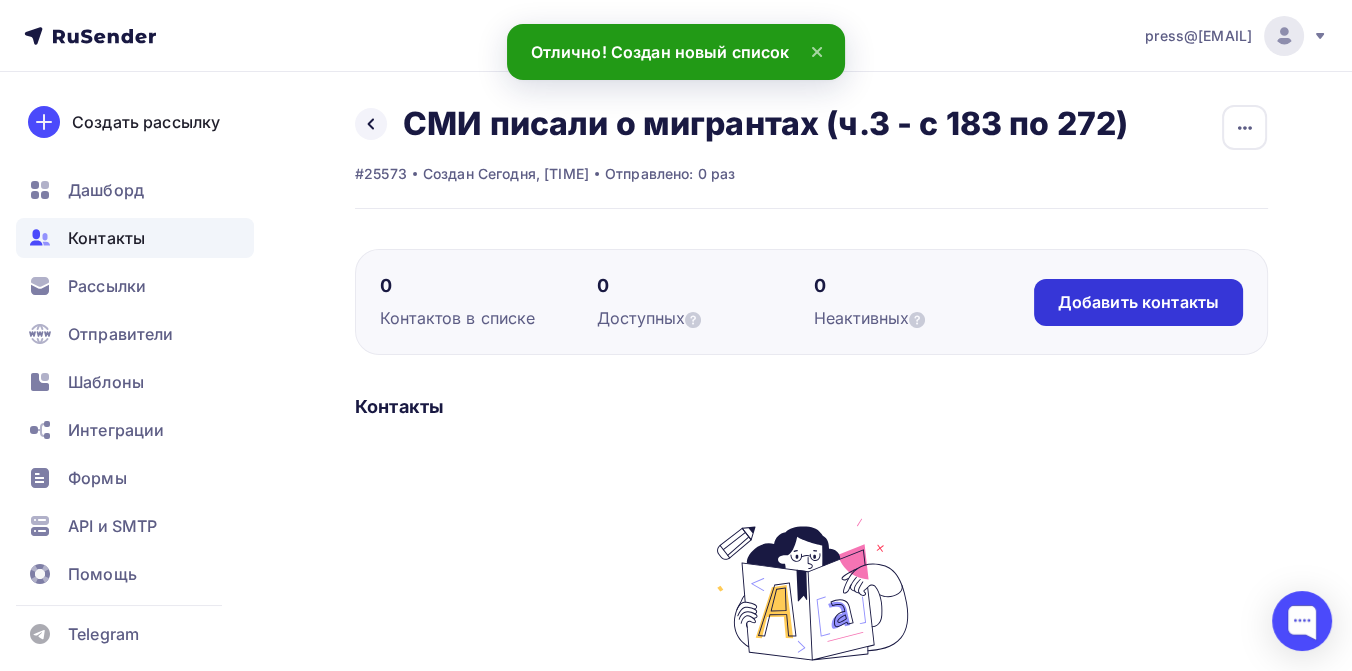 click on "Добавить контакты" at bounding box center (1138, 302) 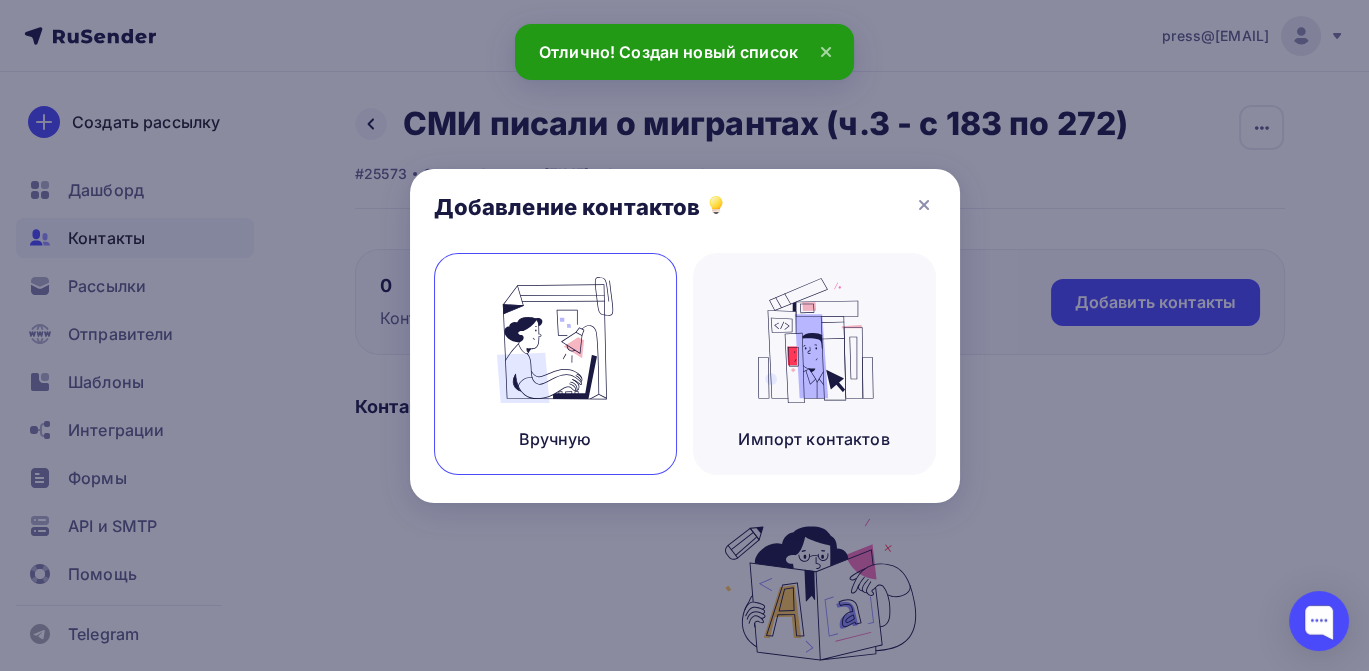 click at bounding box center [555, 340] 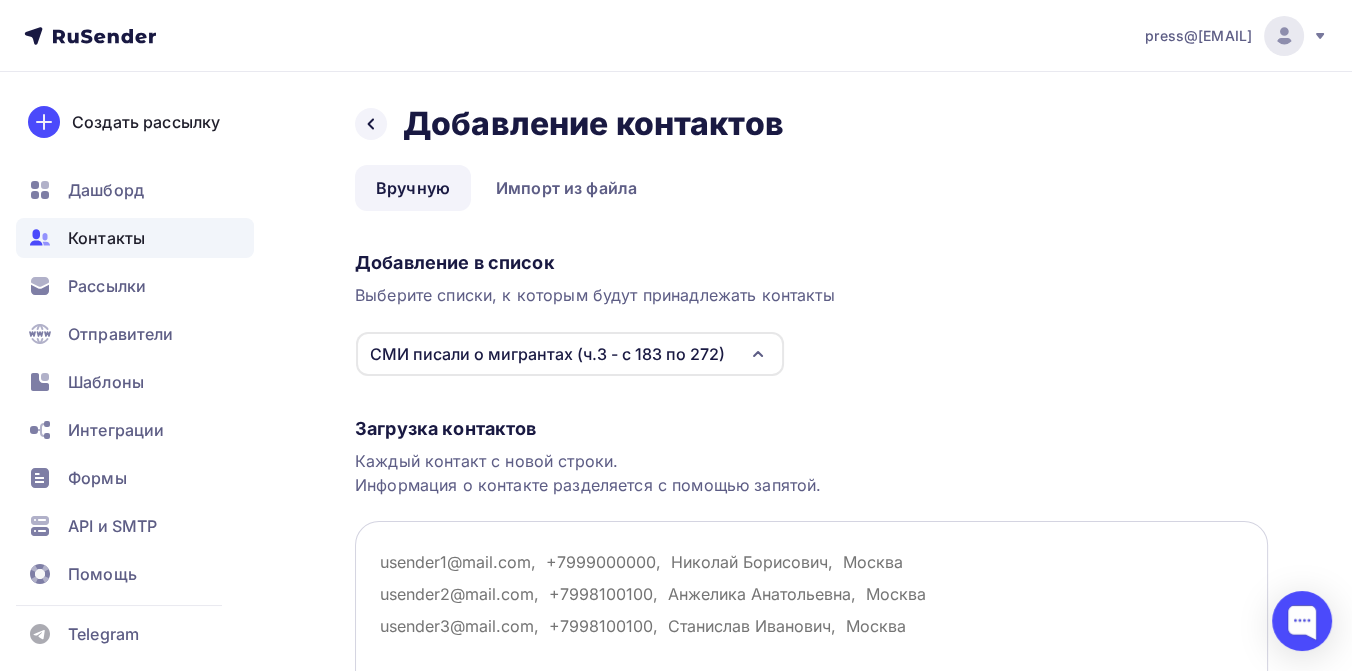 click at bounding box center (811, 621) 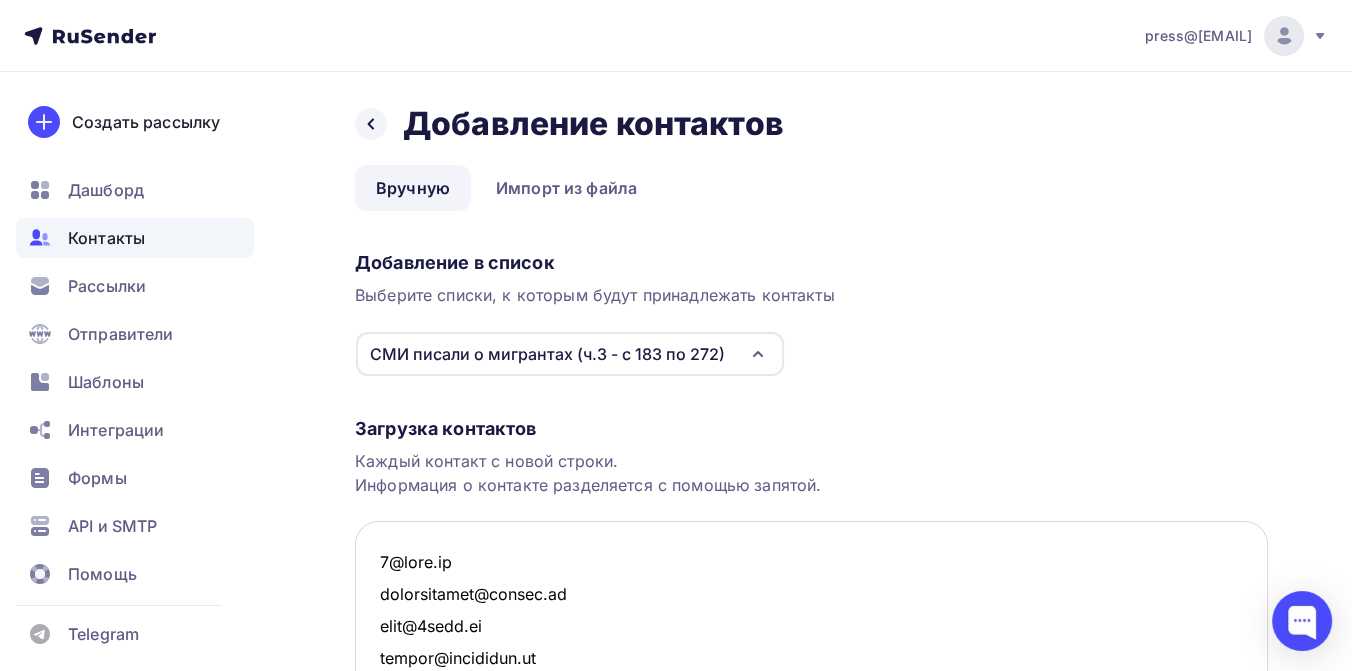 scroll, scrollTop: 2700, scrollLeft: 0, axis: vertical 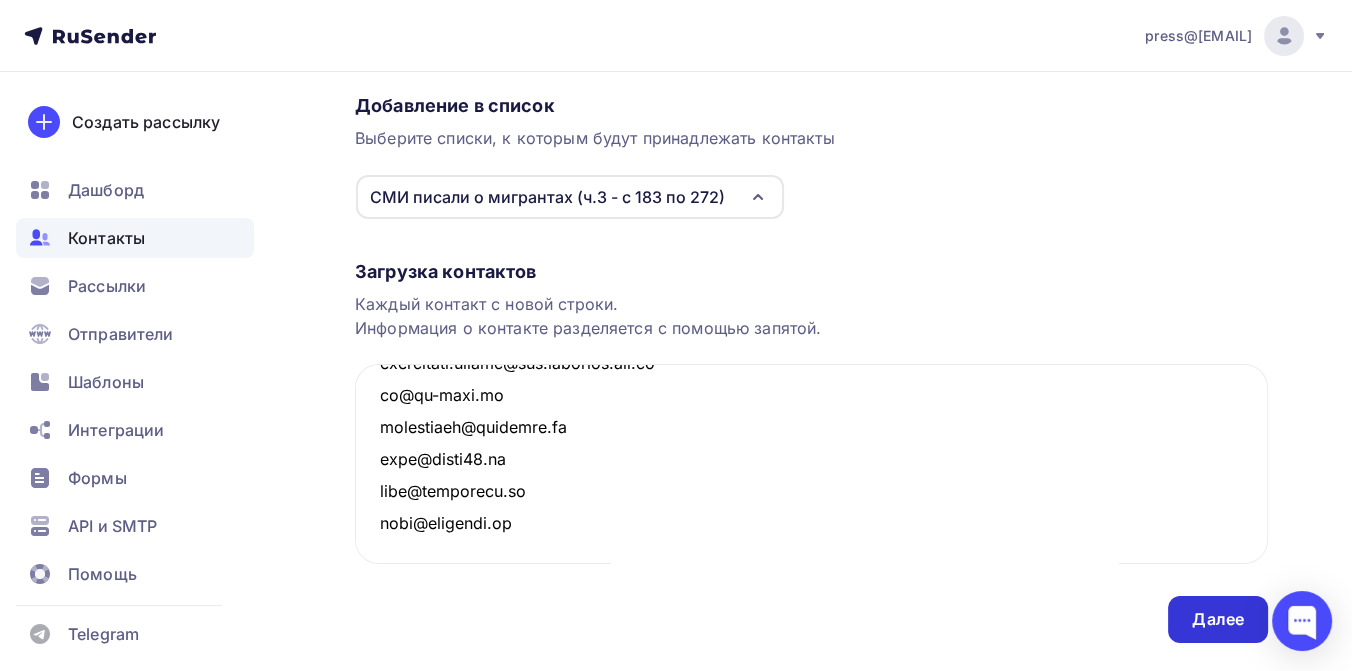 type on "7@mngz.ru
vestiwebtver@yandex.ru
info@7info.ru
pressa@tagilcity.ru
hello@gorkom36.ru
rotoday@yandex.ru
vladday33@yandex.ru
info.4esnok@yandex.by
info@vninform.ru
spb@petrograd.ru
mybashkortostan@gmail.com
news@vedomosti.ru
info@mediaryazan.ru
lenpravda@gmail.com
siloviki@mk.house
belnovosti.by@yandex.ru
info@mosregion.info
info@tatarstan24.tv
red@forpost-sz.ru
4newsnn@mail.ru
bloknot-vdonsk@mail.ru
redactor@mediabrest.by
info@niann.ru
versia@versia.ru
info@atas.info
mail@novorosinform.org
info@sv-media.ru
zanmsk71@yandex.ru
info@province.ru
red@ianed.ru
news@1777.ru
upluz@mail.ru
pr@octagon.media
news@progorodchelny.ru
news@kazanonline24.ru
internet@otr-online.ru
panoramapro@tp.tver.ru
webmaster@syzran-small.ru
desk@newstracker.ru
news@cheltoday.ru
vecherka@petrocentr.ru
andrey@prokazan.ru
inkazan@list.ru
Esharafutdinov@astrakhan-24.ru
info@sputniknews-uz.com
73online@mail.ru
astana@khabar.kz
sovsakh100@mail.ru
news@vestiprim.ru
news@amic.ru
19rusinfo@mail.ru
vesti_k@mail.ru
glavred@regionvoice.ru
belka@b..." 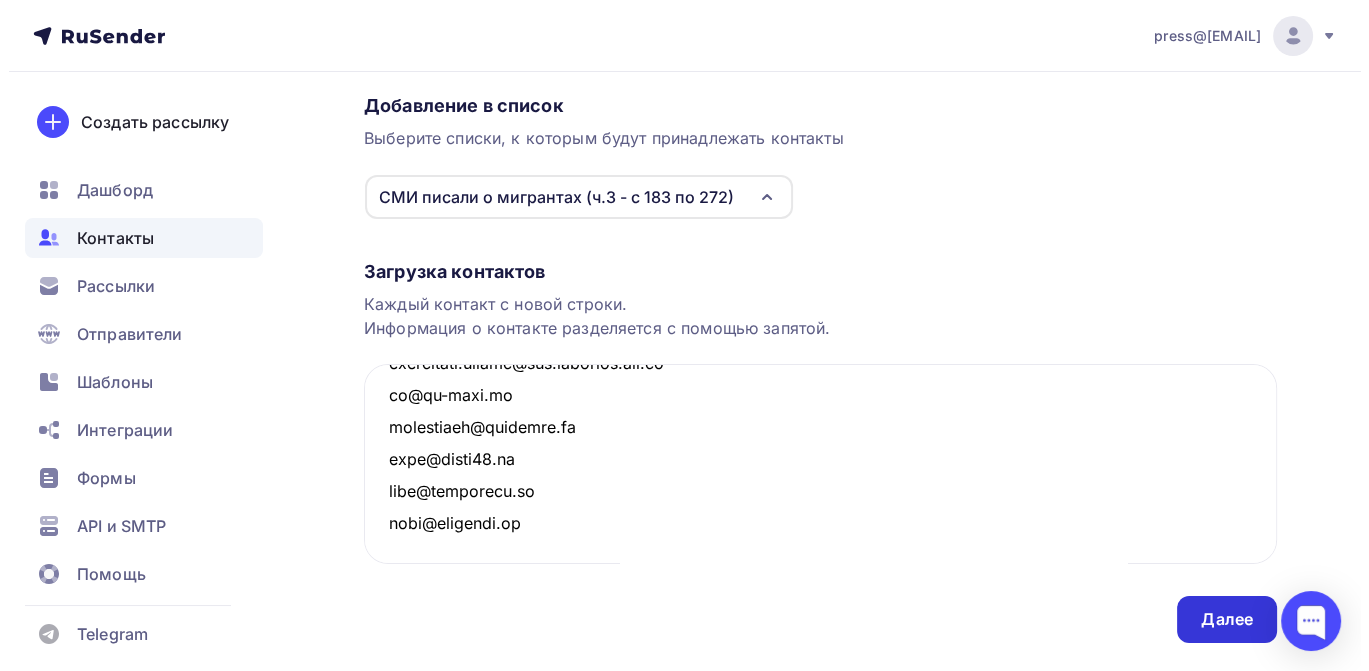 scroll, scrollTop: 0, scrollLeft: 0, axis: both 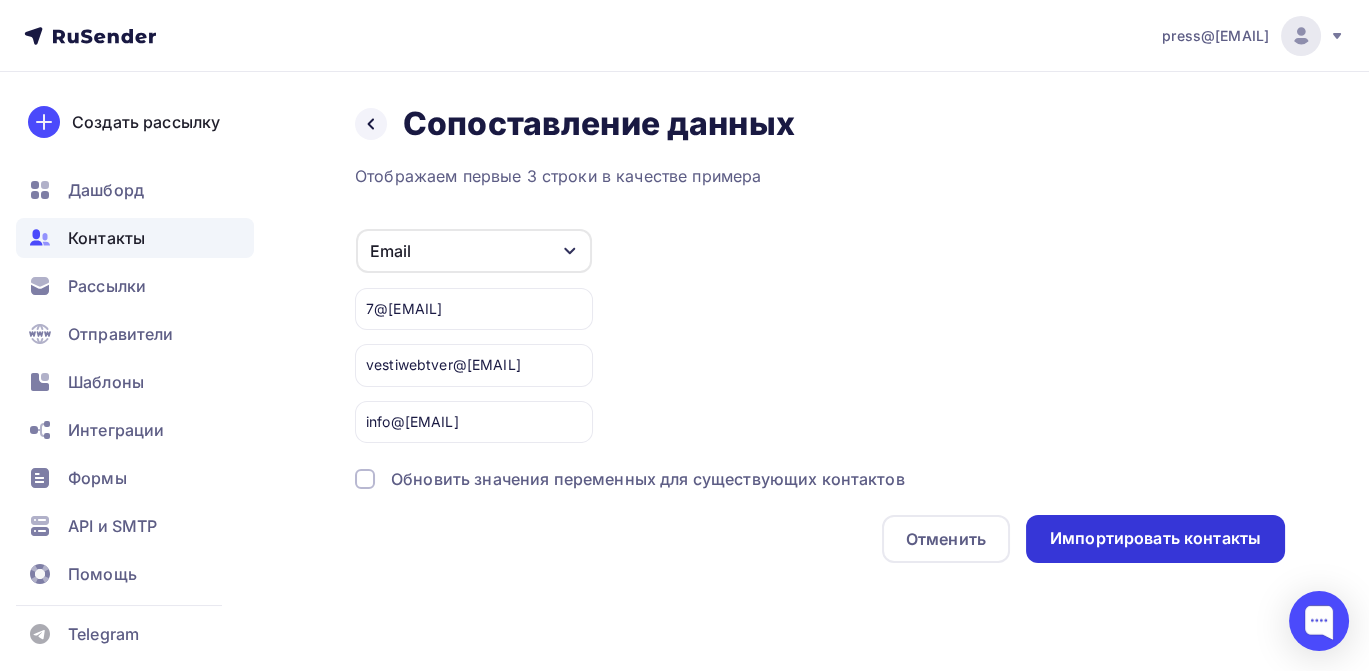 click on "Импортировать контакты" at bounding box center (1155, 538) 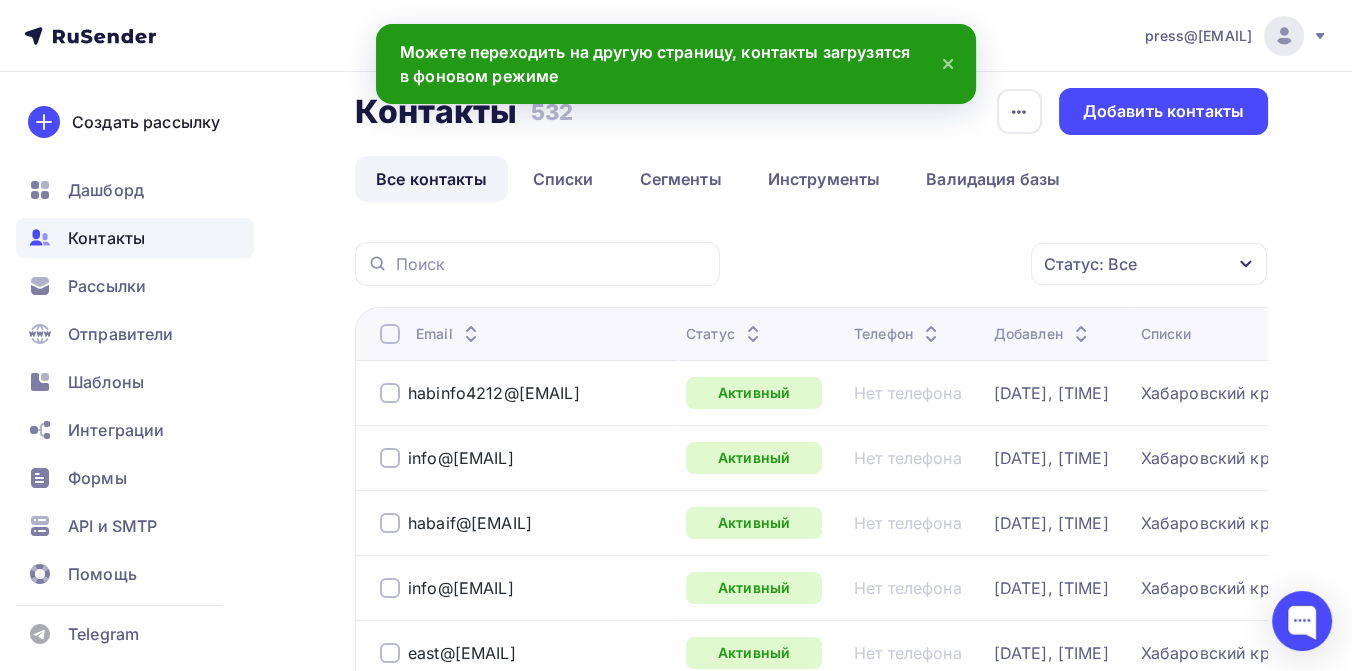 scroll, scrollTop: 0, scrollLeft: 0, axis: both 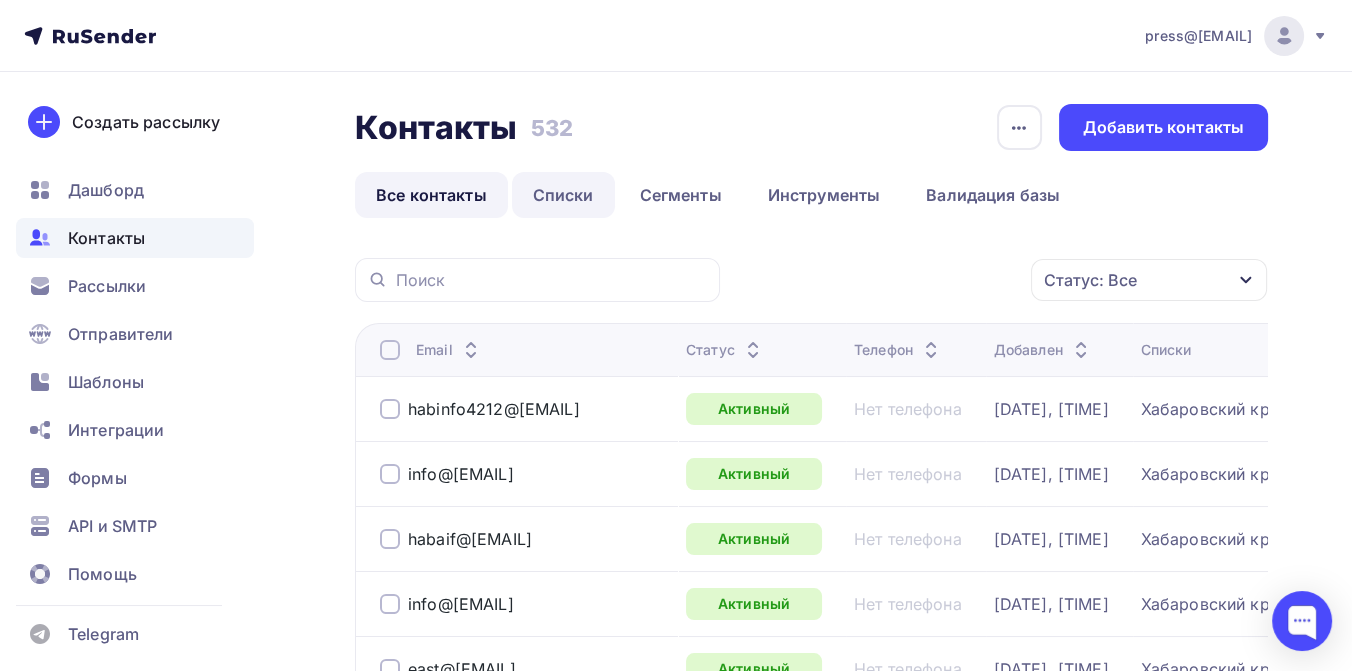 click on "Списки" at bounding box center (563, 195) 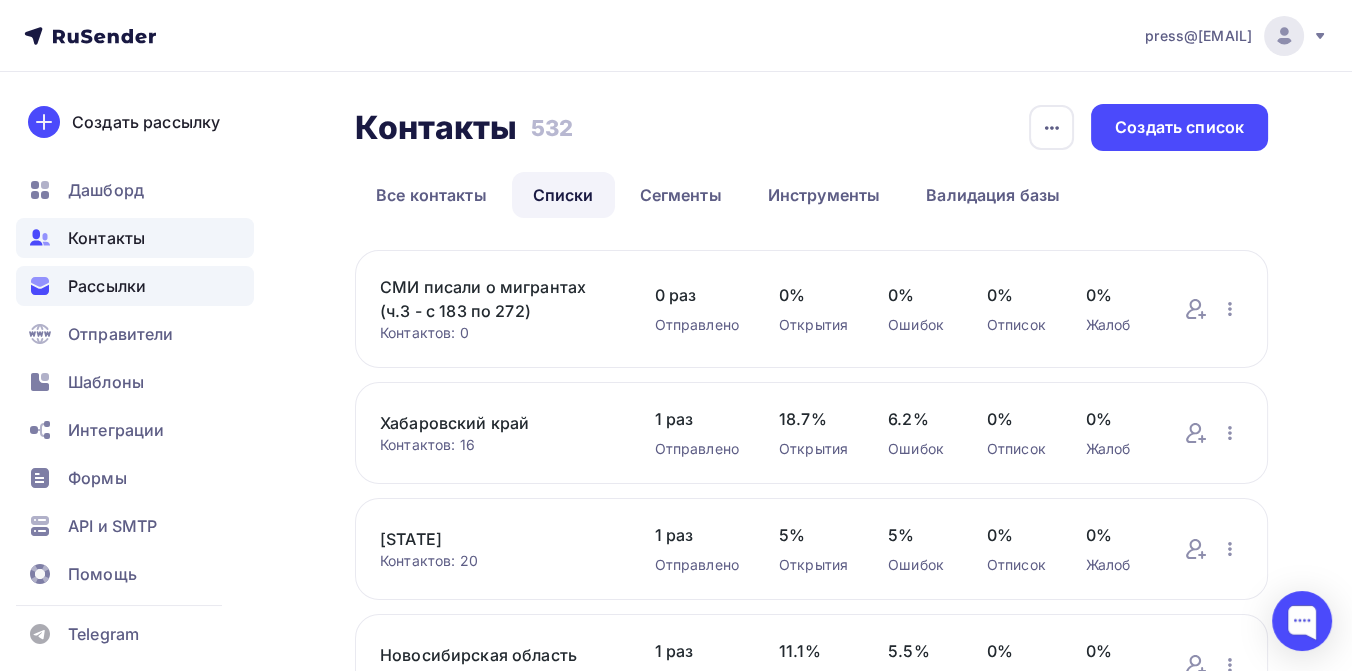click on "Рассылки" at bounding box center (107, 286) 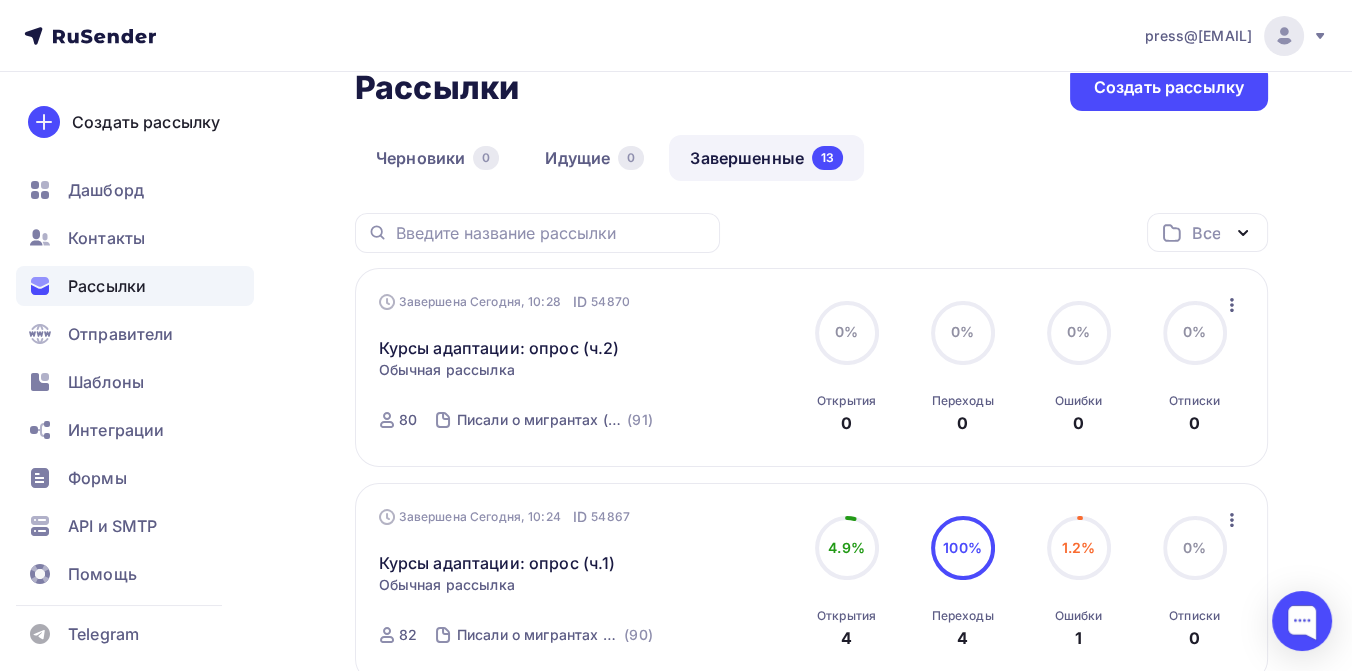 scroll, scrollTop: 0, scrollLeft: 0, axis: both 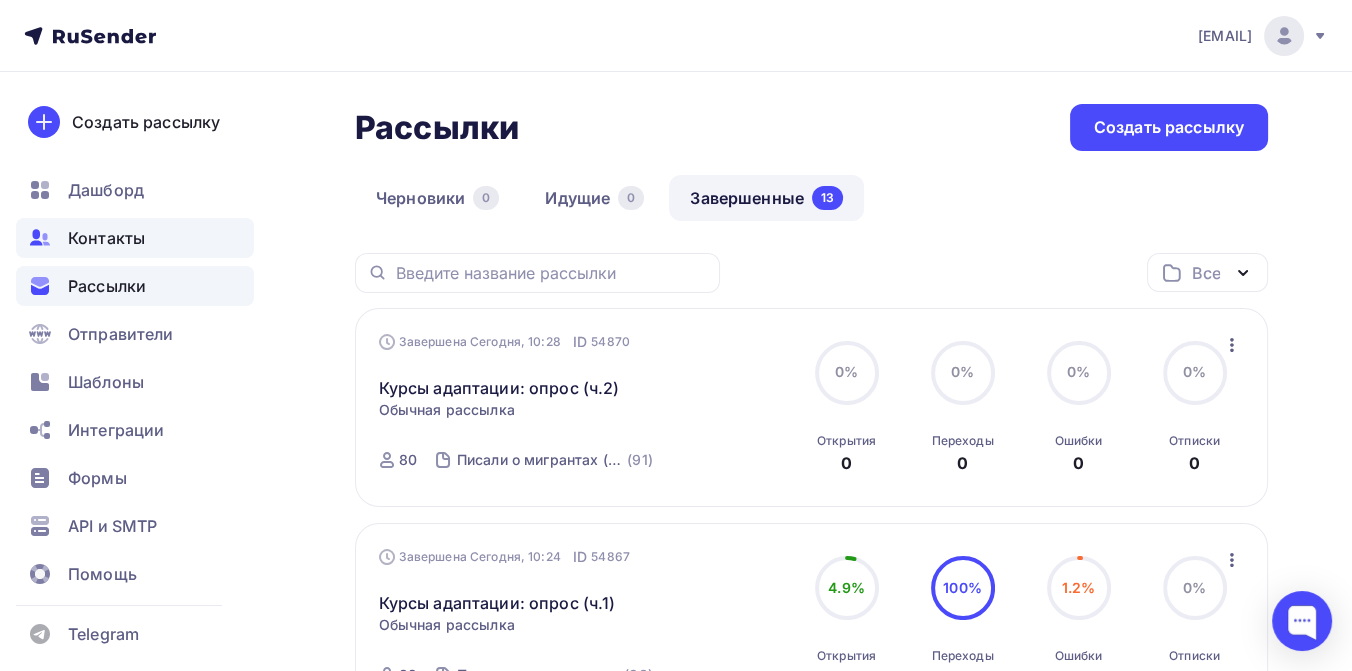 click on "Контакты" at bounding box center [106, 238] 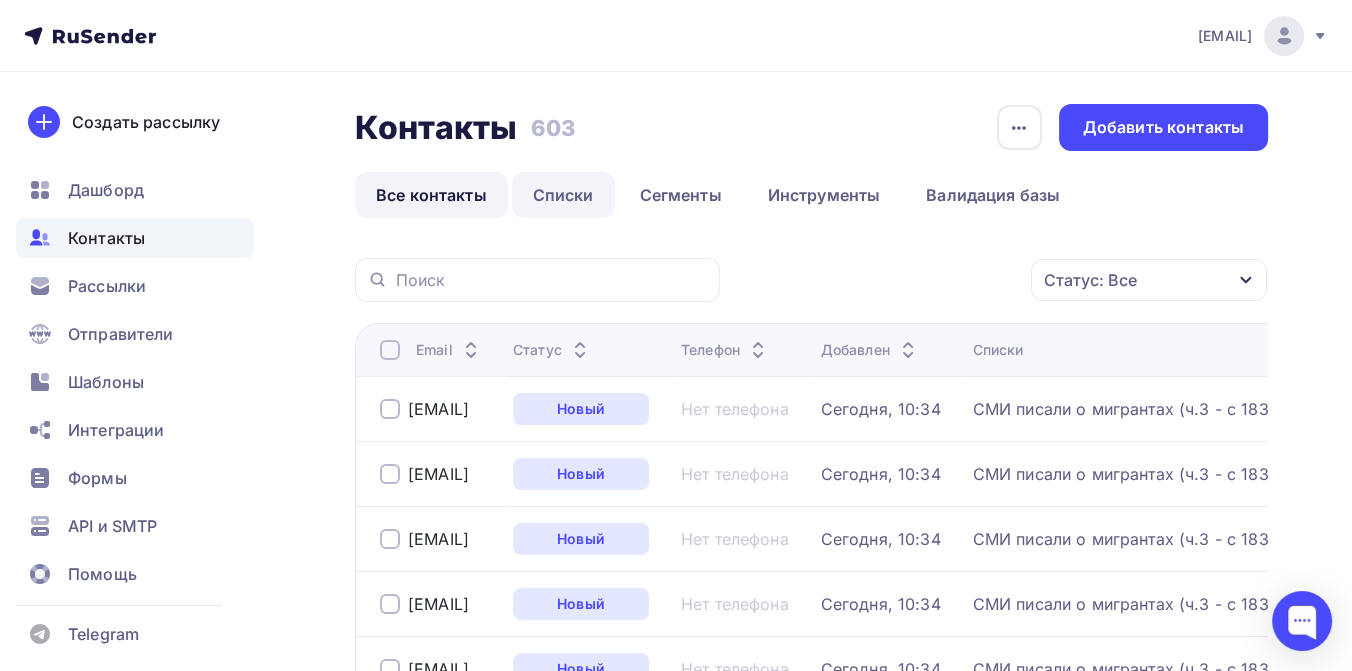 click on "Списки" at bounding box center (563, 195) 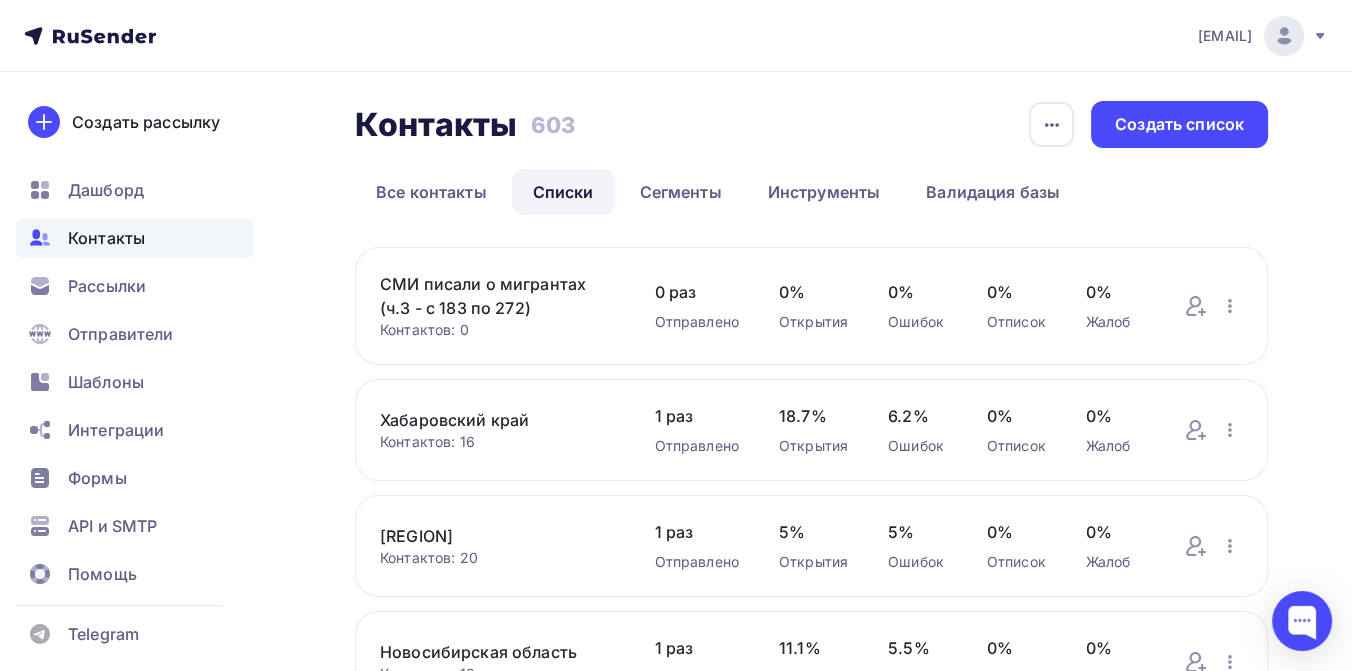 scroll, scrollTop: 0, scrollLeft: 0, axis: both 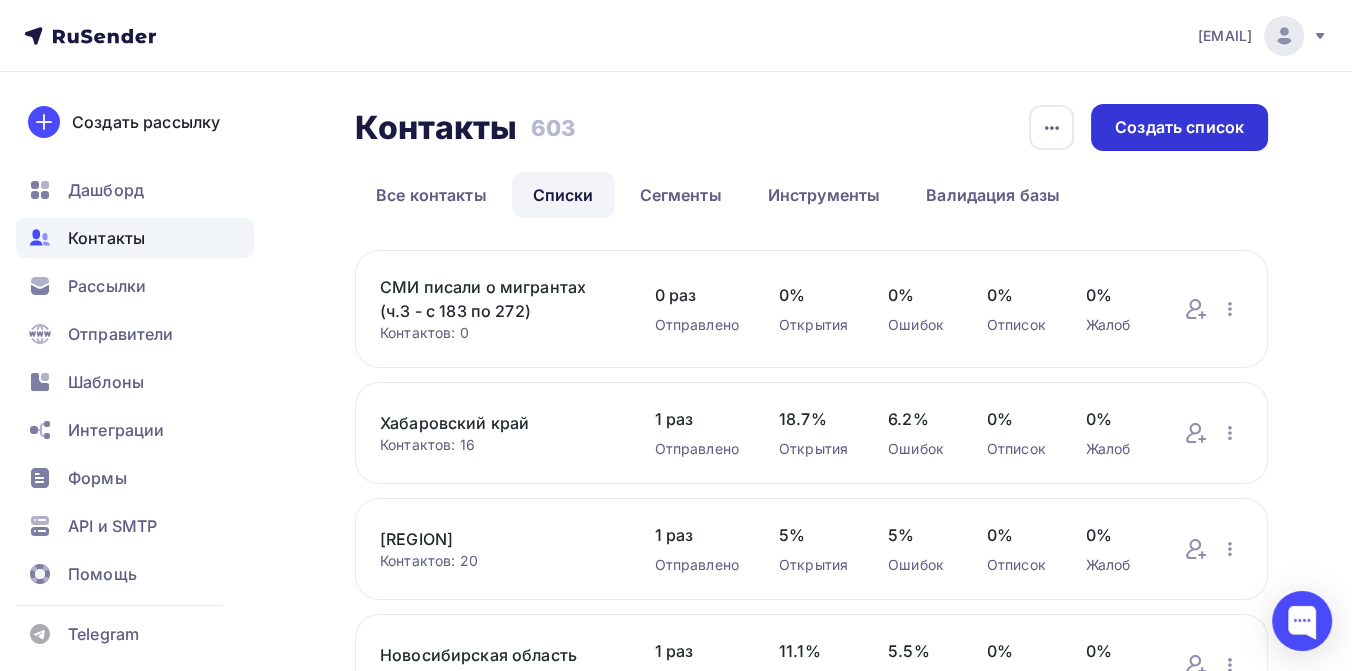 click on "Создать список" at bounding box center (1179, 127) 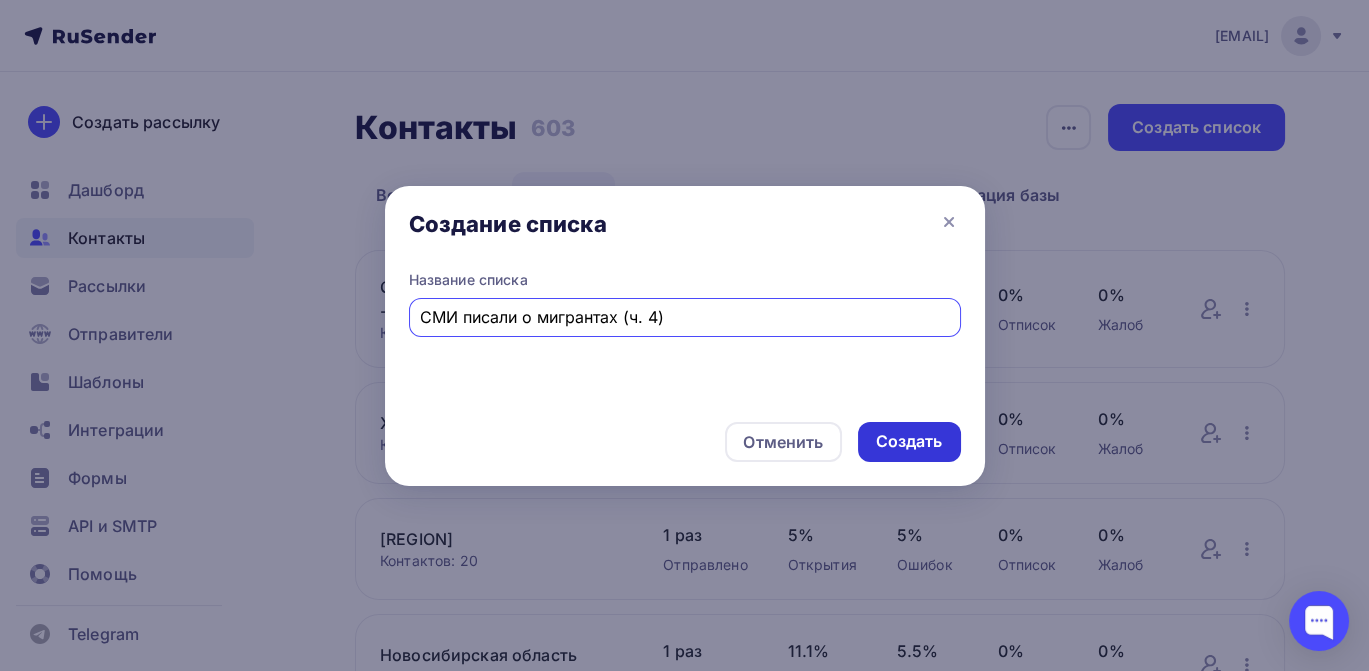 type on "СМИ писали о мигрантах (ч. 4)" 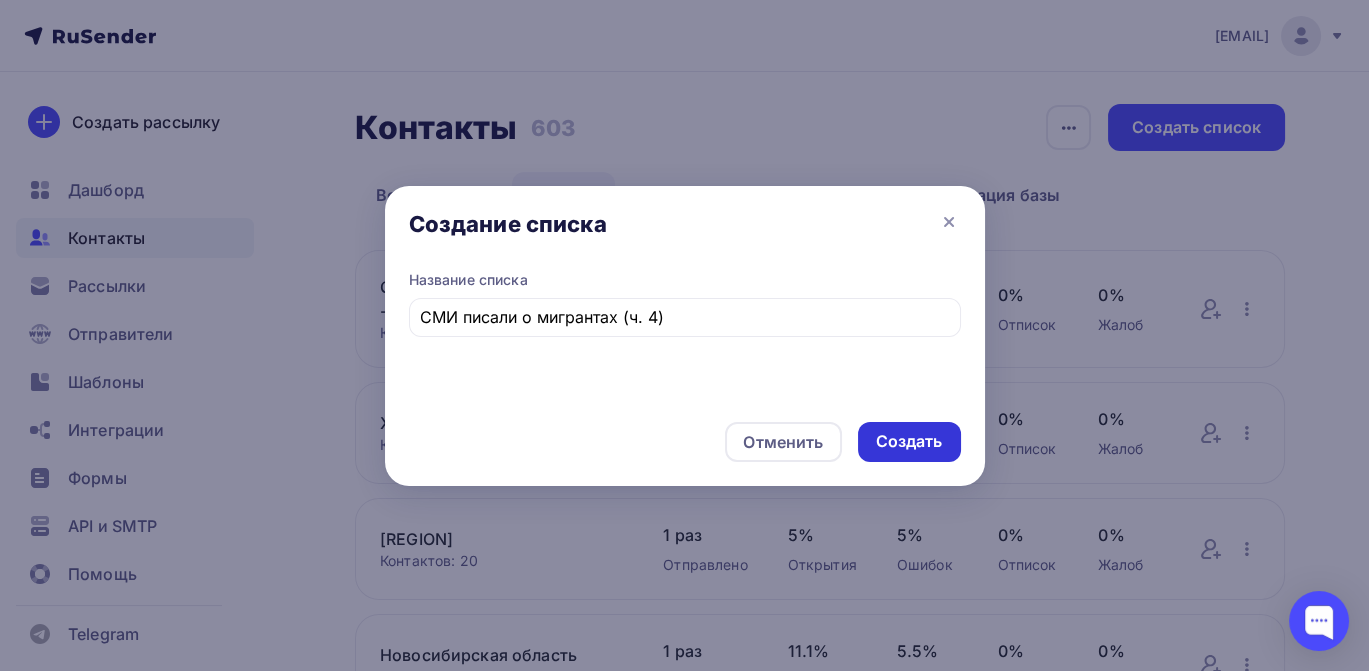 click on "Создать" at bounding box center [909, 441] 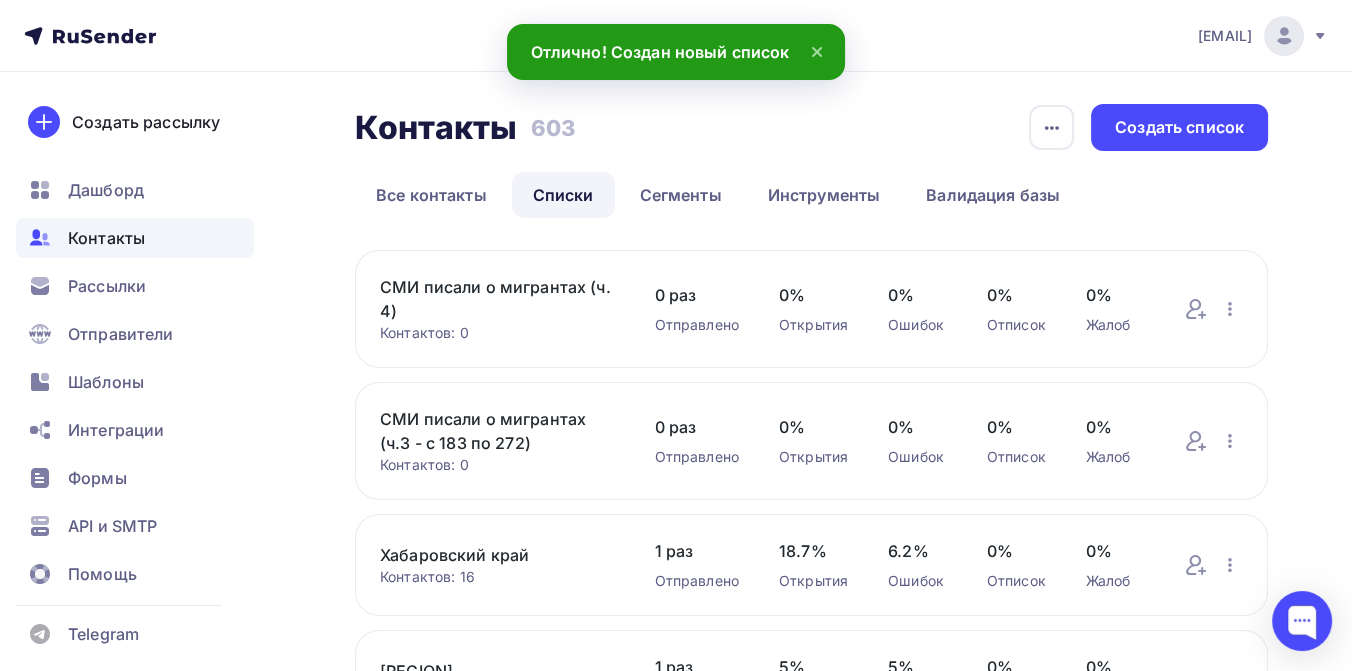 click on "СМИ писали о мигрантах (ч. 4)" at bounding box center (497, 299) 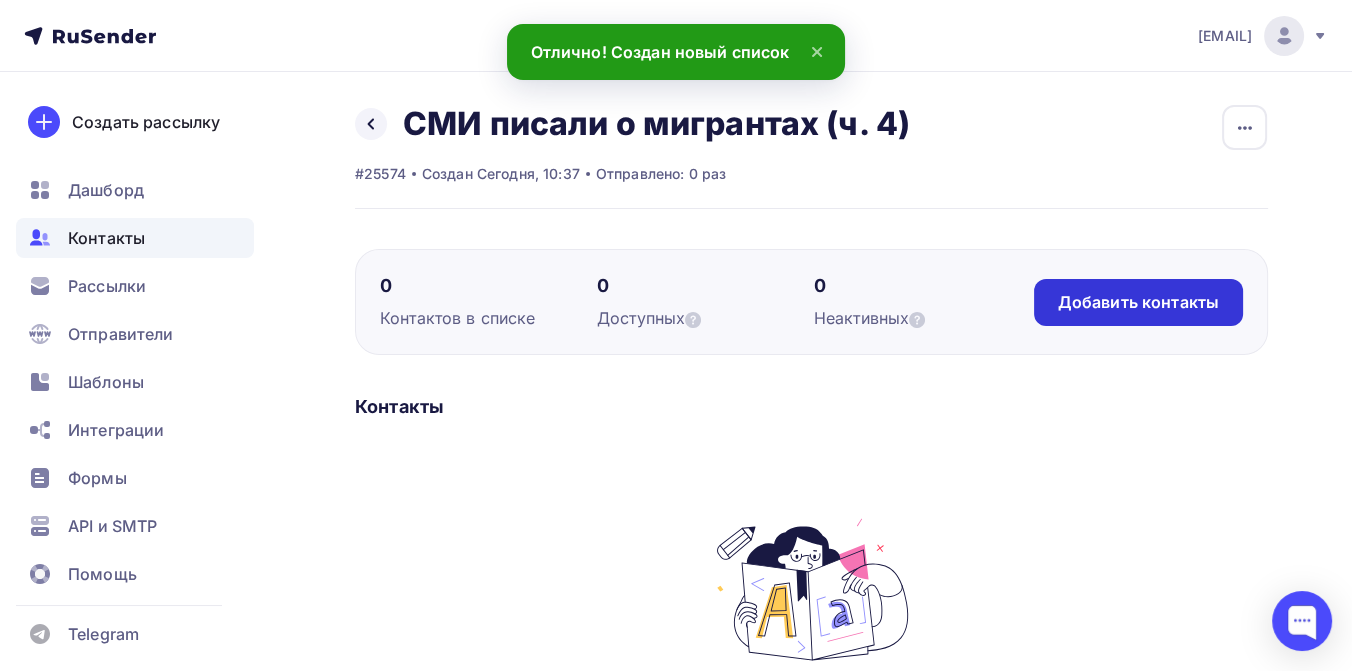 click on "Добавить контакты" at bounding box center [1138, 302] 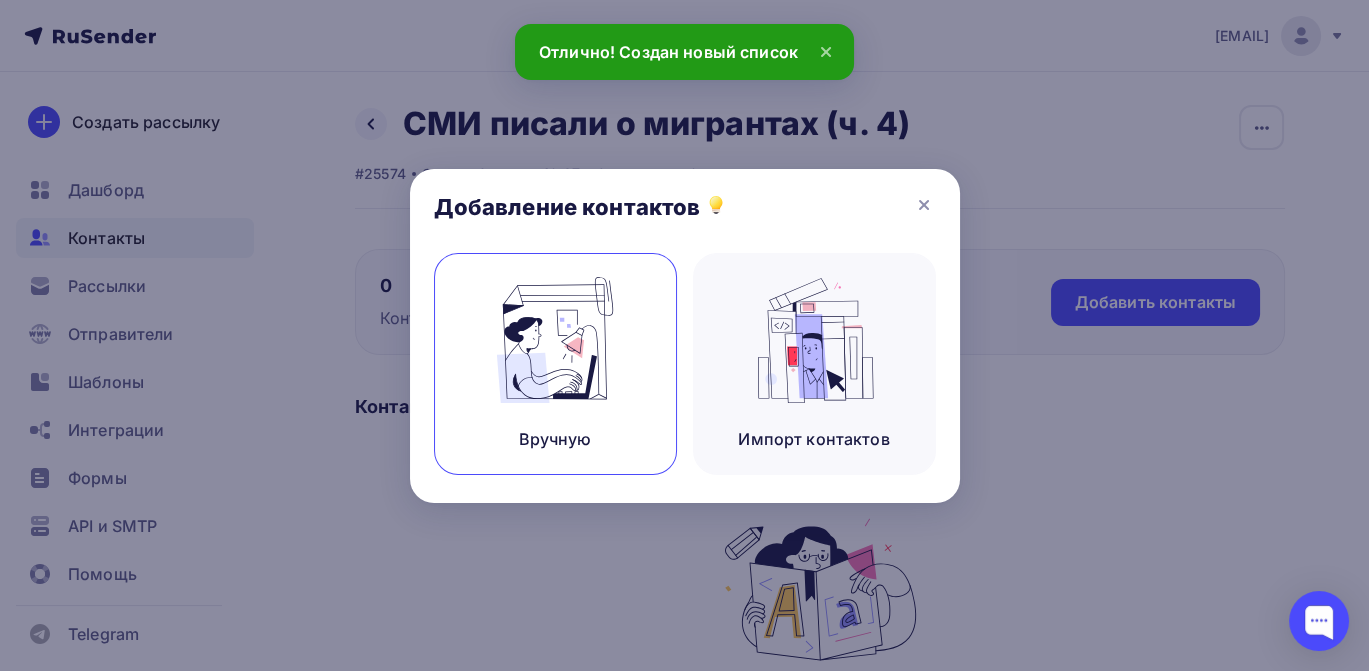 click at bounding box center (555, 340) 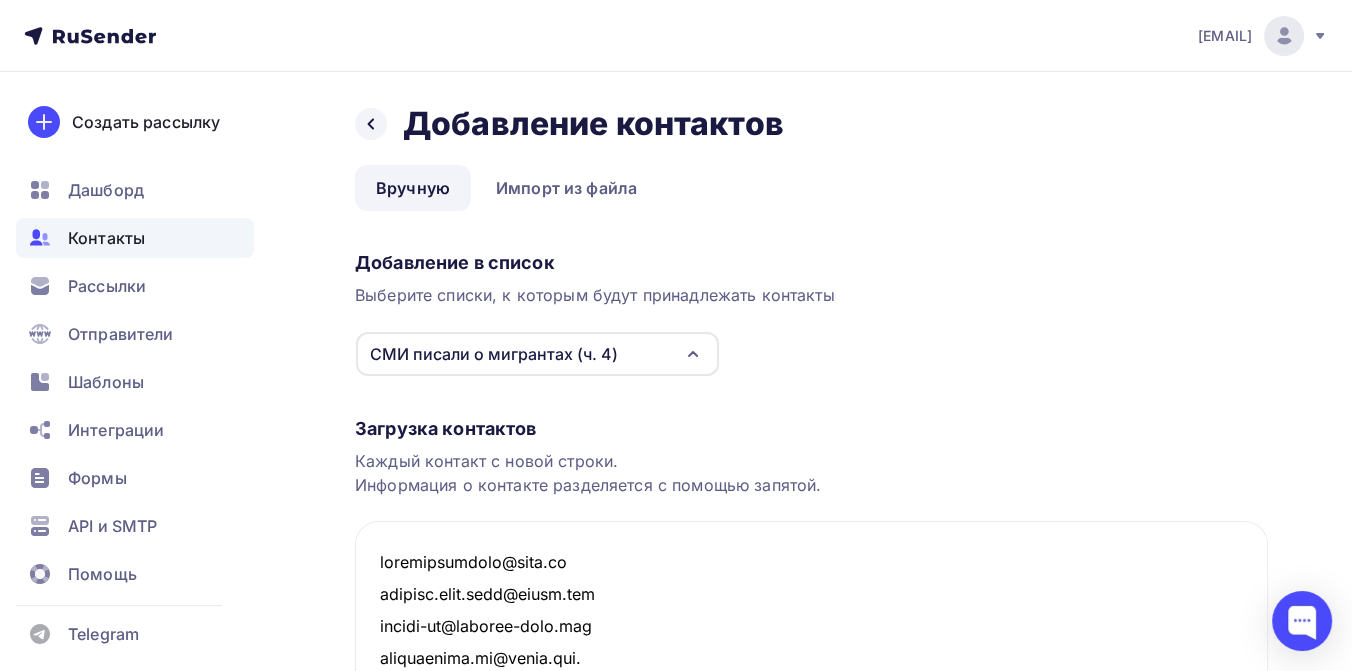 scroll, scrollTop: 2763, scrollLeft: 0, axis: vertical 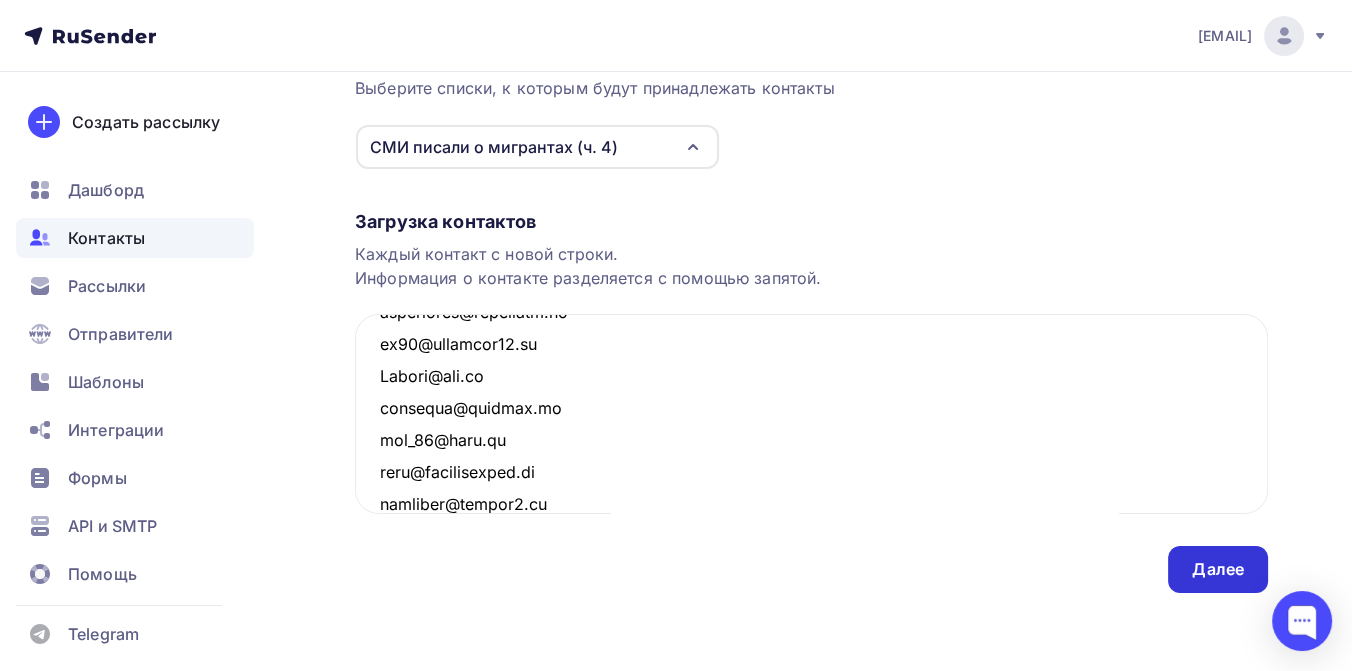 type on "vestnikkavkaza@mail.ru
caravan.info.mail@gmail.com
office-kz@caravan-info.pro
caravaninfo.kg@gmail.com.
news@sputnik.kg
info.nn-now@yandex.ru
info@mosregtoday.ru
press@ont.by
yarreg.ru@yandex.ru
info@verstov.info
redaktor@vremyan.ru
bloknotzaporozhje@yandex.ru
news@myslo.ru
molsouzsng@gmail.com
gtrk@yaroslavl.rfn.ru
stv_news@mail.ru
parohod@list.ru
contact@ctv.by
admin@politanalitika.ru
dixinews@dixinews.ru
nova24uz@gmail.com
v.belkovec@klerk.ru
info@vmnews.ru
support@Securitylab.ru
info@kursdela.biz
news@megapolisonline.ru
vedomostiural@yandex.ru
news@tv21.ru
runet@antirunet.ru
news@antirunet.ru
info@repost.uz
press@zakon.kz
info@amurpolit.ru
info@newslipetsk.ru
info@sputnik.tj
moe-news.01@yandex.ru
redactor@regionvoice.ru
info@kapital.uz
factornews@yandex.ru
info@46tv.ru
Ivan.Cheberco@gazetametro.ru
info@news.66.ru
lot@47-tv.ru
mail@newsib.net
Inform.smartpress@gmail.com
info@spot.uz
info@tochka.by
info@vmeste-rf.tv
siteeditor@vmeste-rf.tv
S.Voronkova@precedent.tv
news@nakanune.ru
news@cnews.ru
amur@t..." 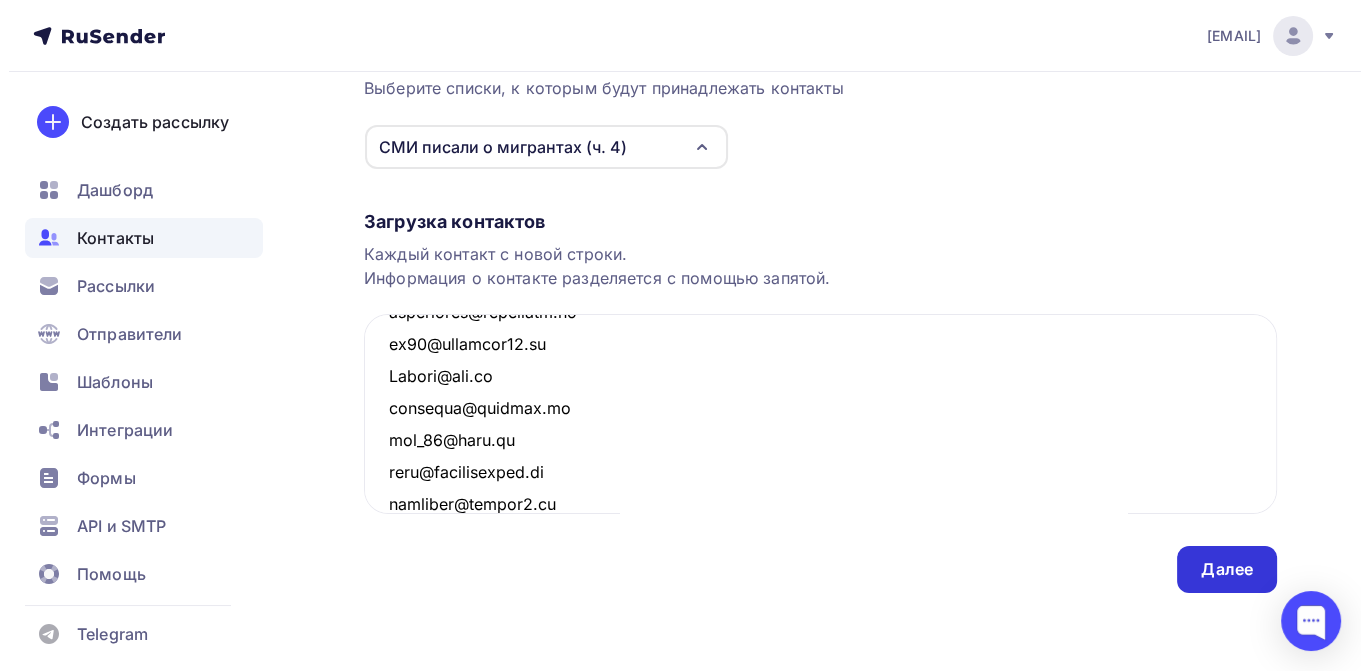 scroll, scrollTop: 0, scrollLeft: 0, axis: both 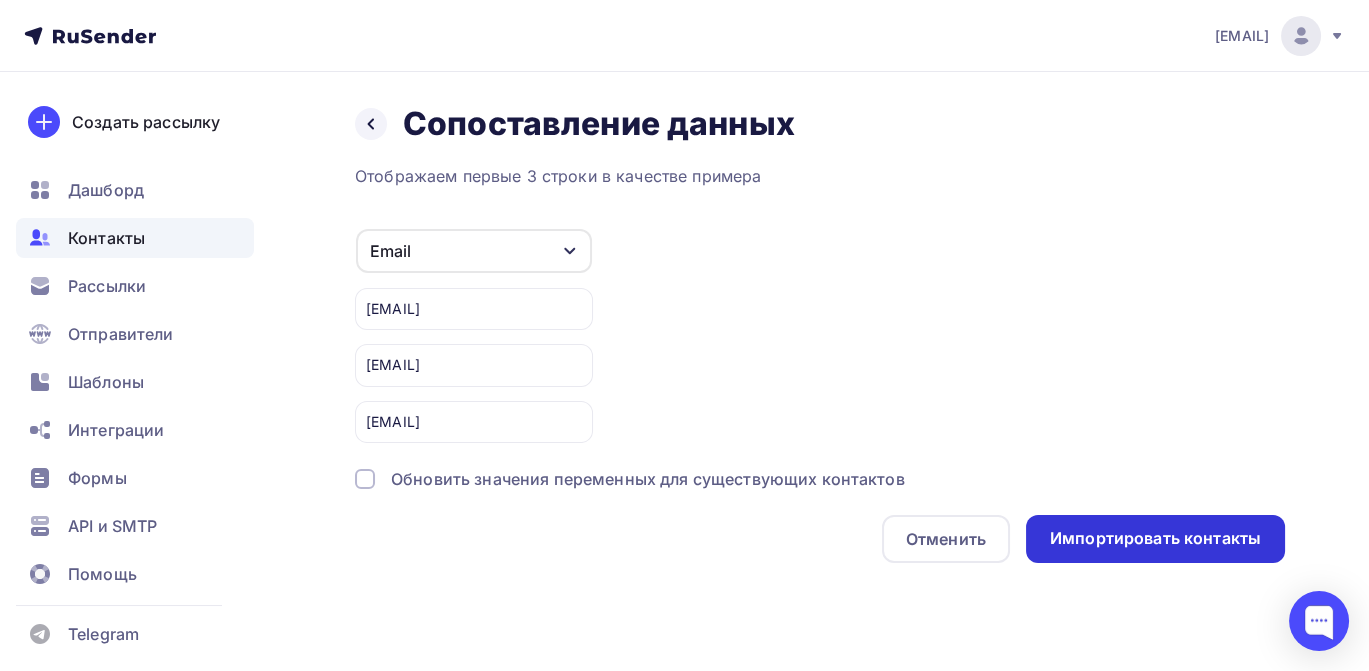 click on "Импортировать контакты" at bounding box center (1155, 539) 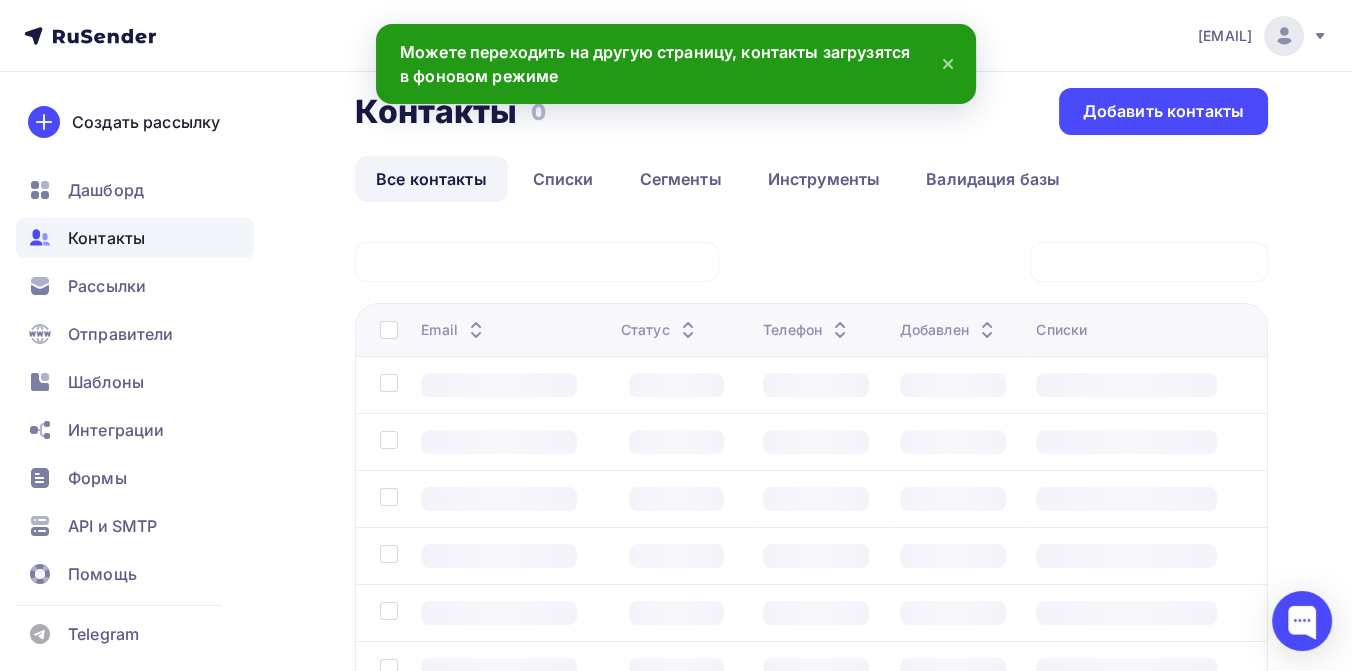 scroll, scrollTop: 0, scrollLeft: 0, axis: both 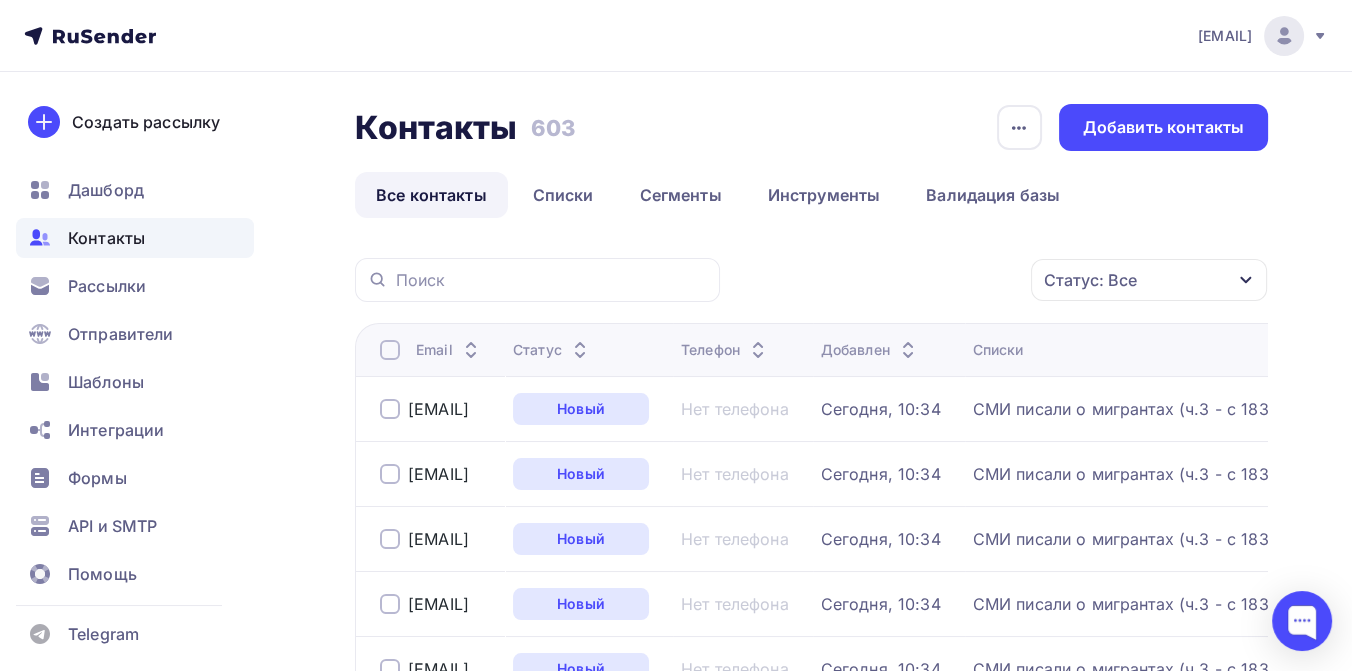 click on "Контакты" at bounding box center (106, 238) 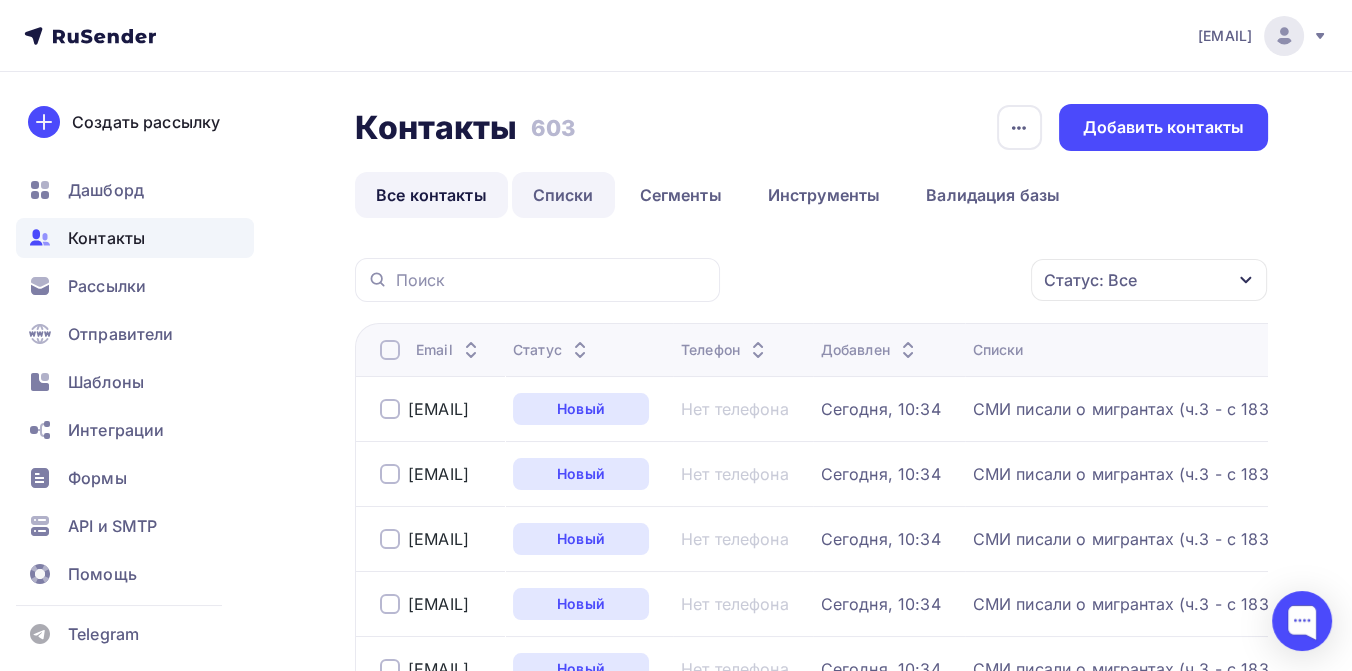 click on "Списки" at bounding box center [563, 195] 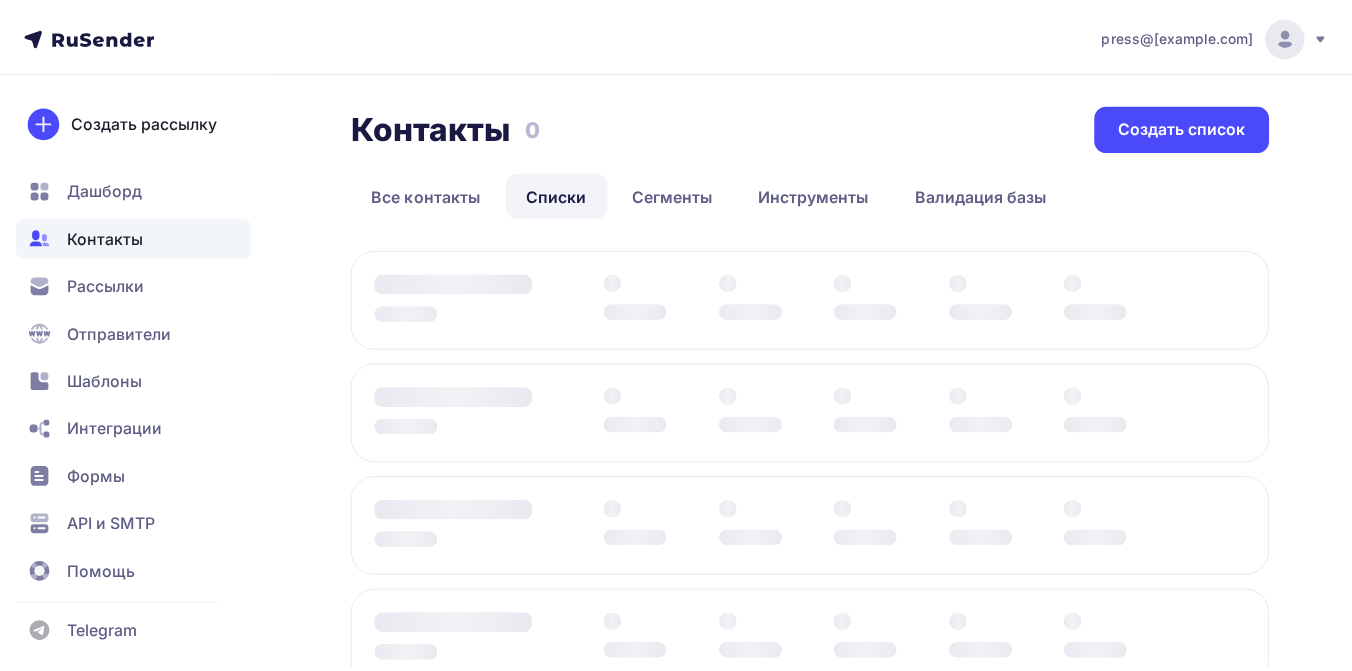 scroll, scrollTop: 0, scrollLeft: 0, axis: both 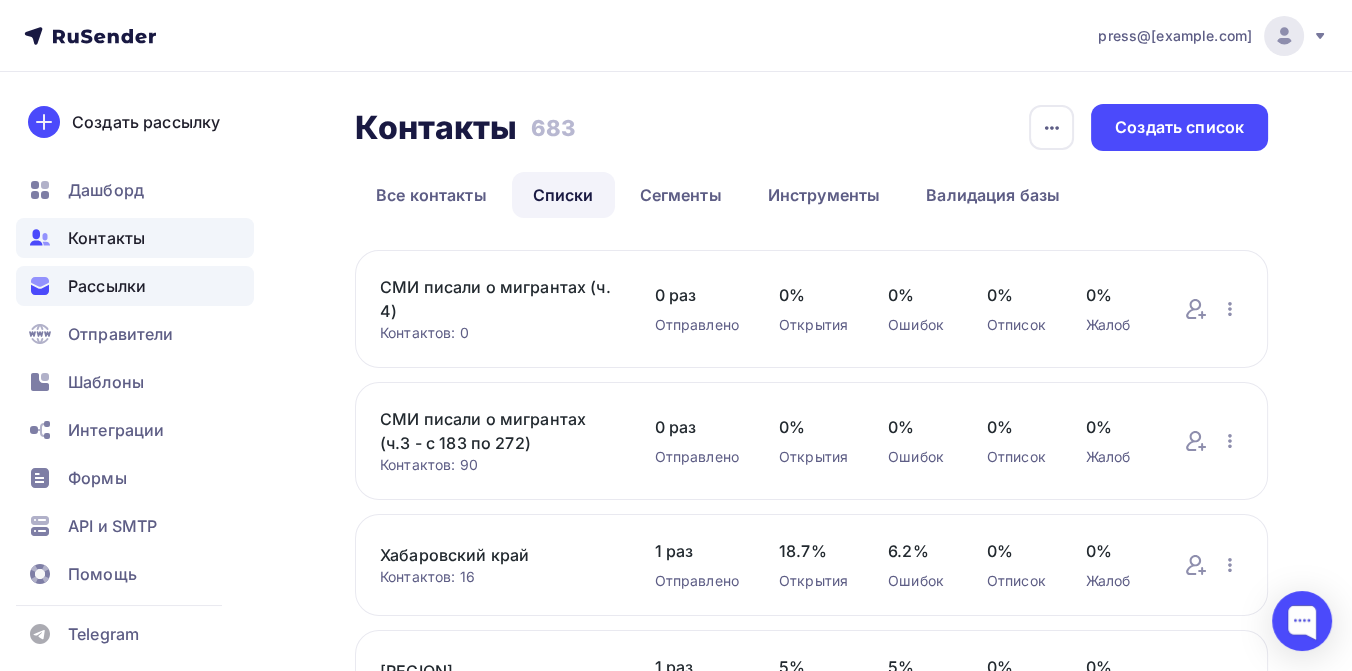 click on "Рассылки" at bounding box center (107, 286) 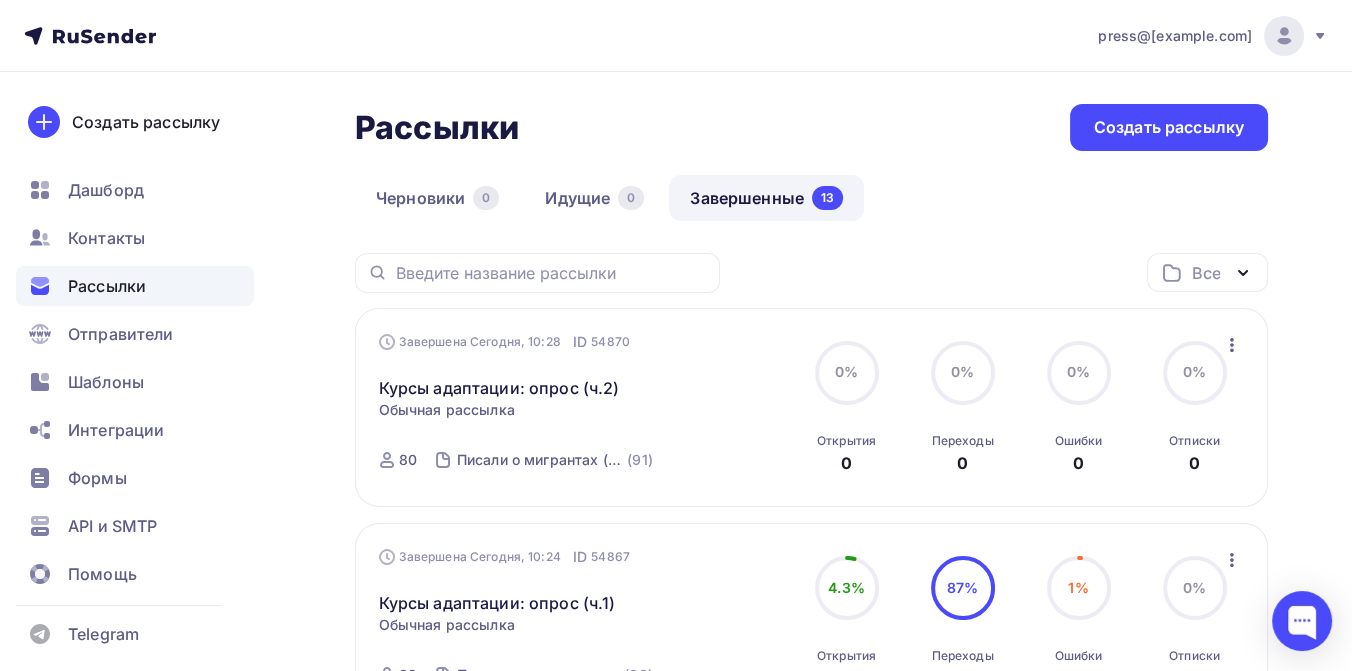 scroll, scrollTop: 111, scrollLeft: 0, axis: vertical 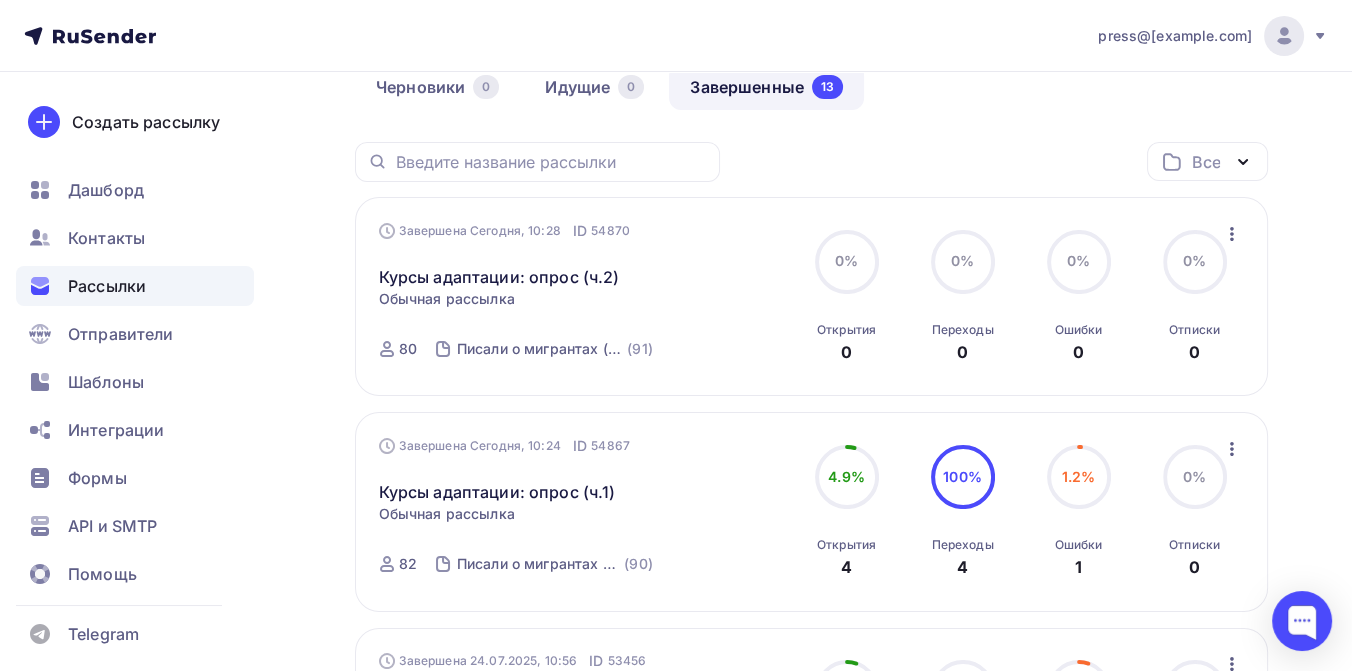 click 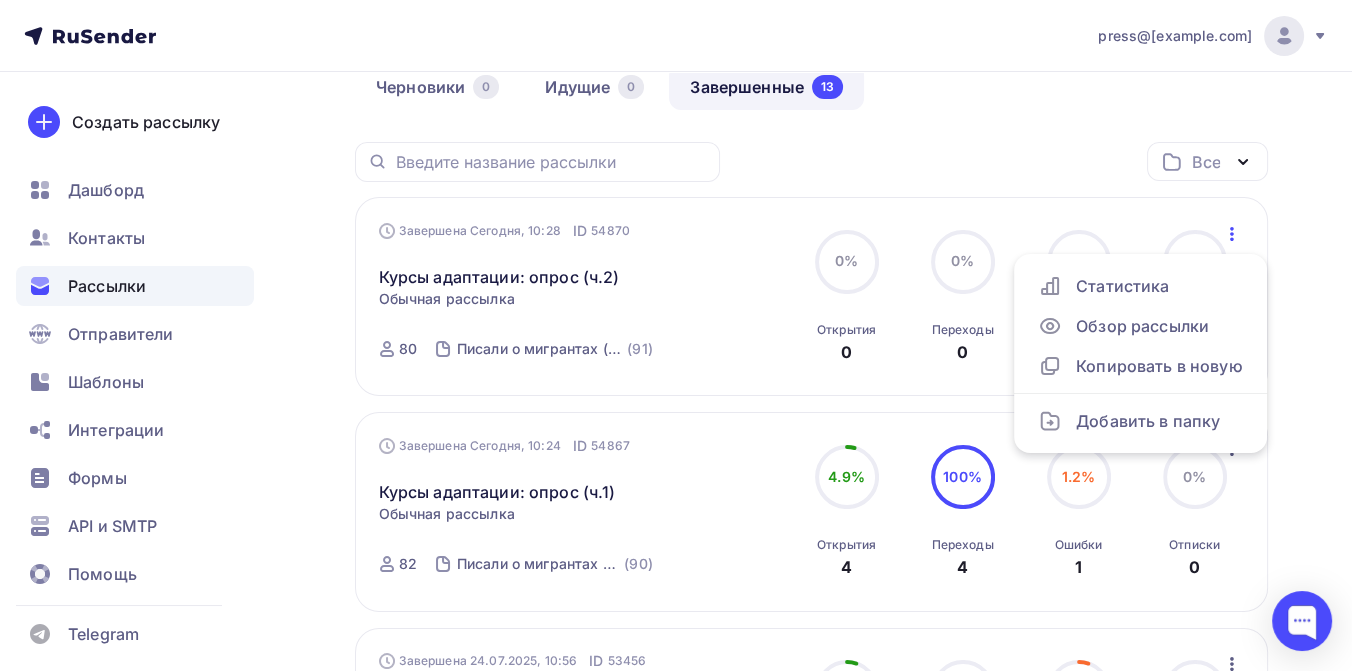 click on "Рассылки
Рассылки
Создать рассылку
Черновики
0
Идущие
0
Завершенные
13
Завершенные
13
Черновики
0
Идущие
0
Все
Все папки           Создать новую папку
Завершена
Сегодня, 10:28
ID   54870             Курсы адаптации: опрос (ч.2)
Статистика
Обзор рассылки
Копировать в новую
Добавить в папку
ID   54870" at bounding box center [676, 1285] 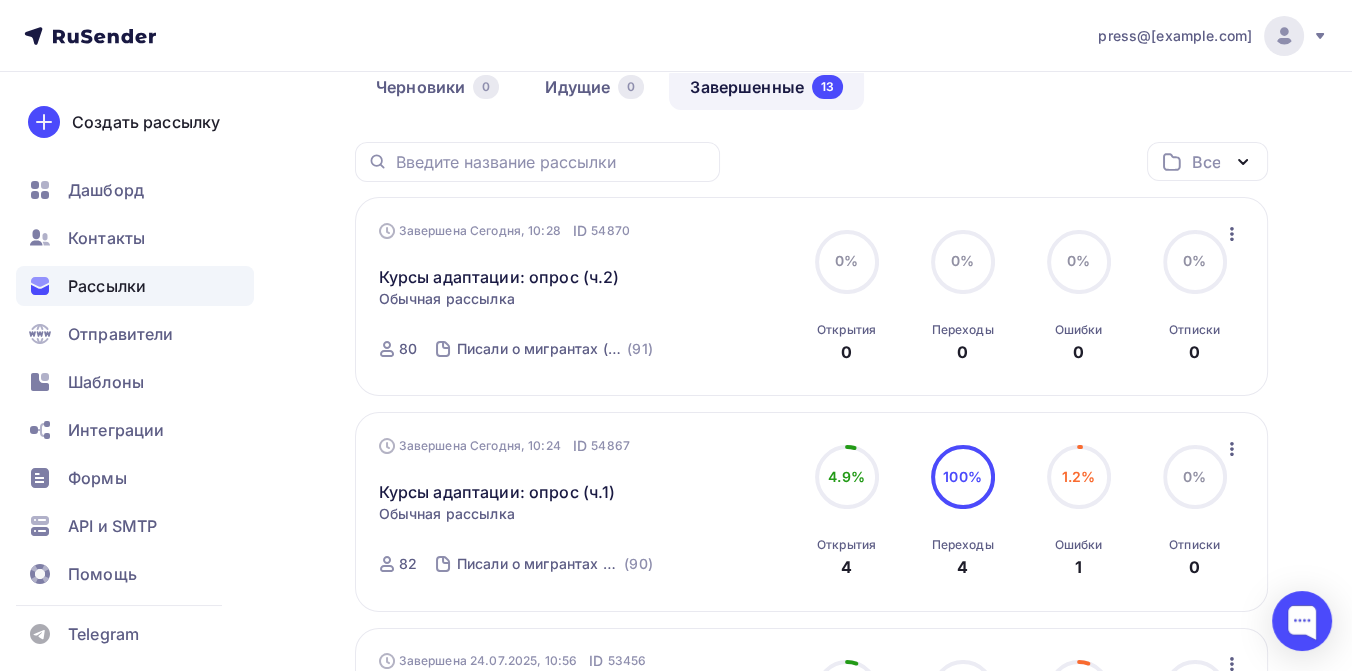 click 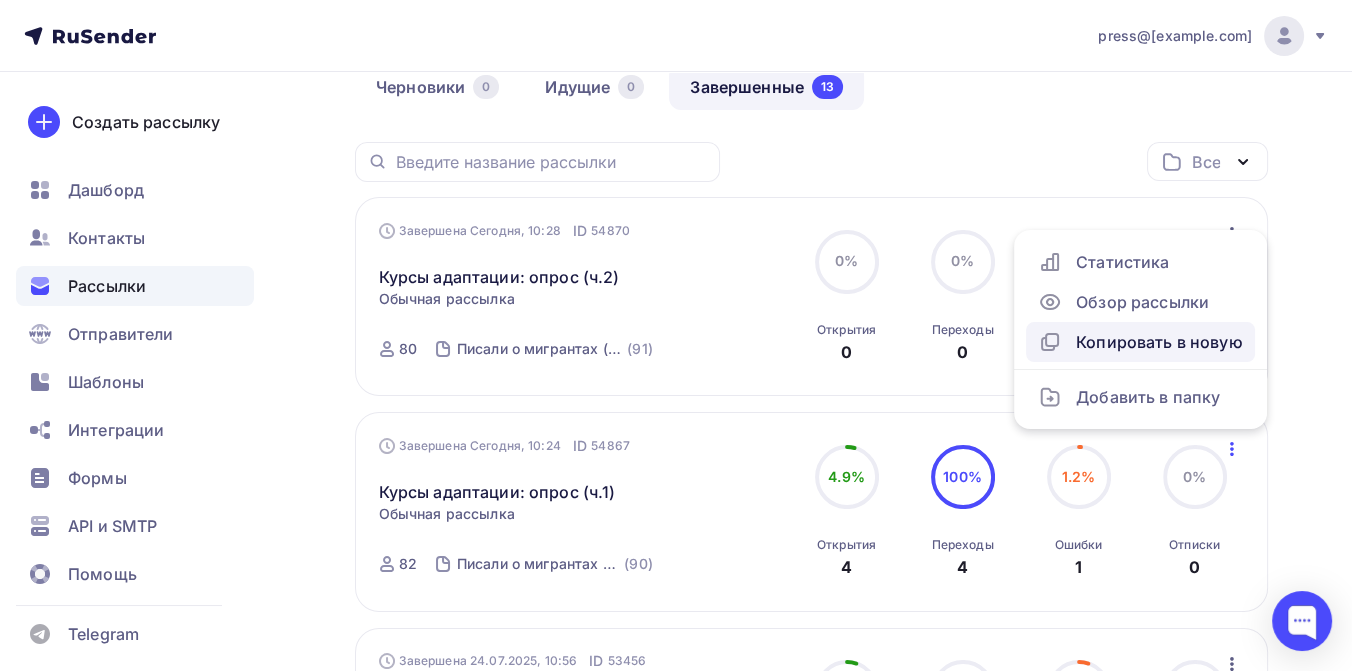 click on "Копировать в новую" at bounding box center [1140, 342] 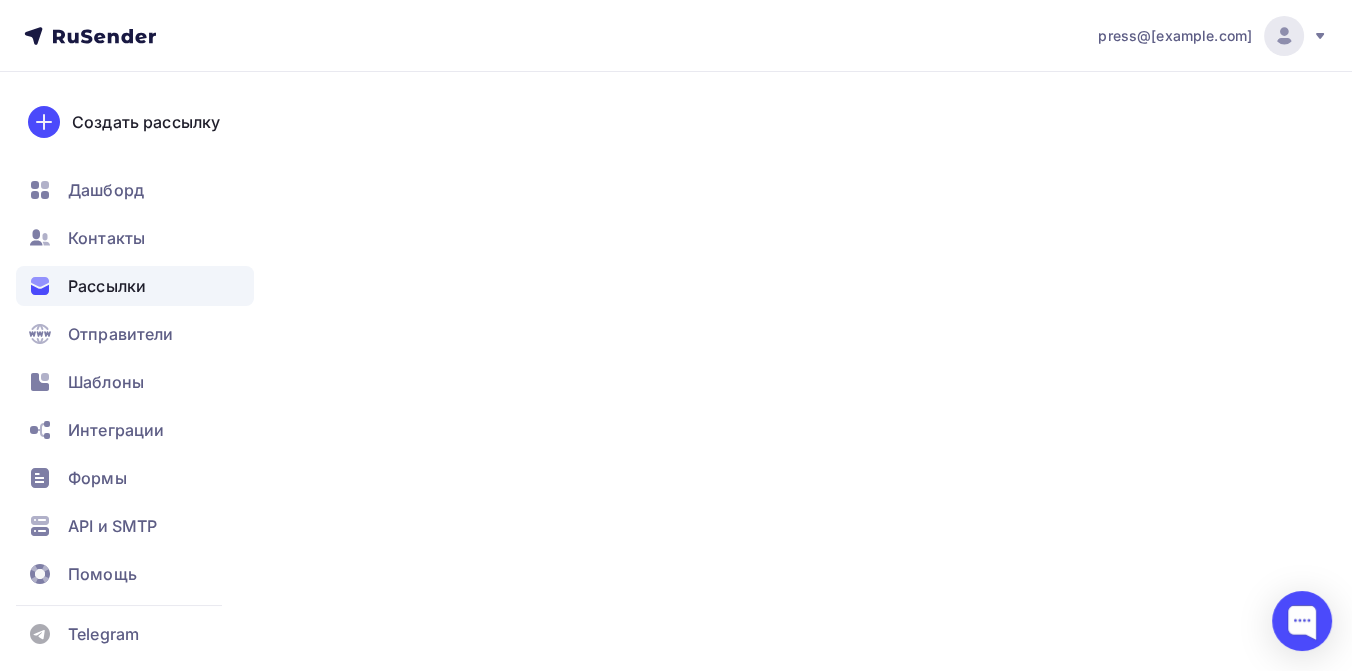 scroll, scrollTop: 0, scrollLeft: 0, axis: both 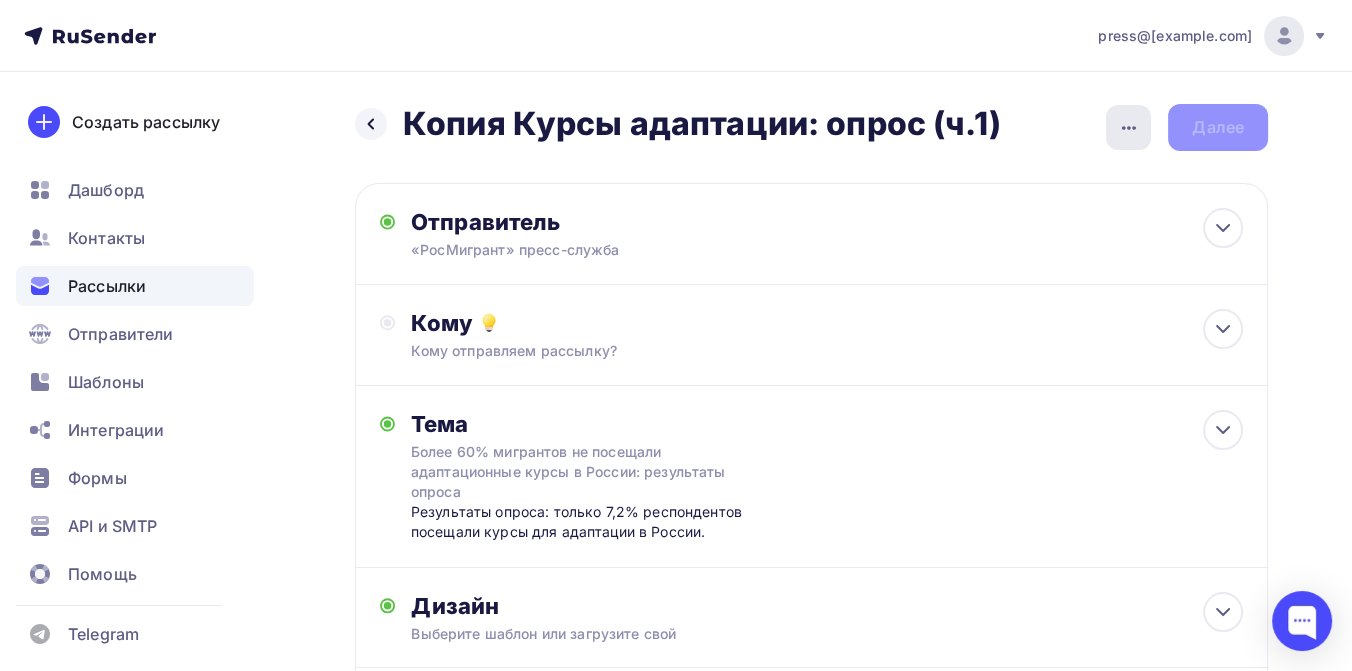 click 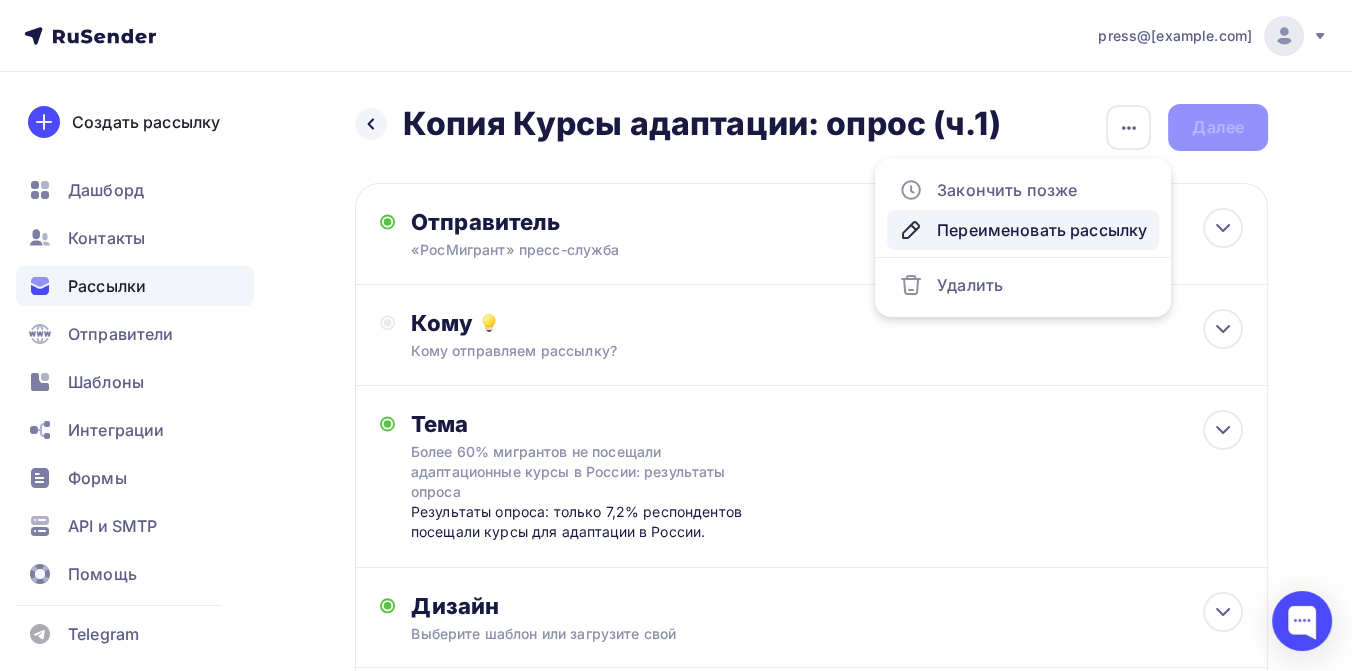 click on "Переименовать рассылку" at bounding box center (1023, 230) 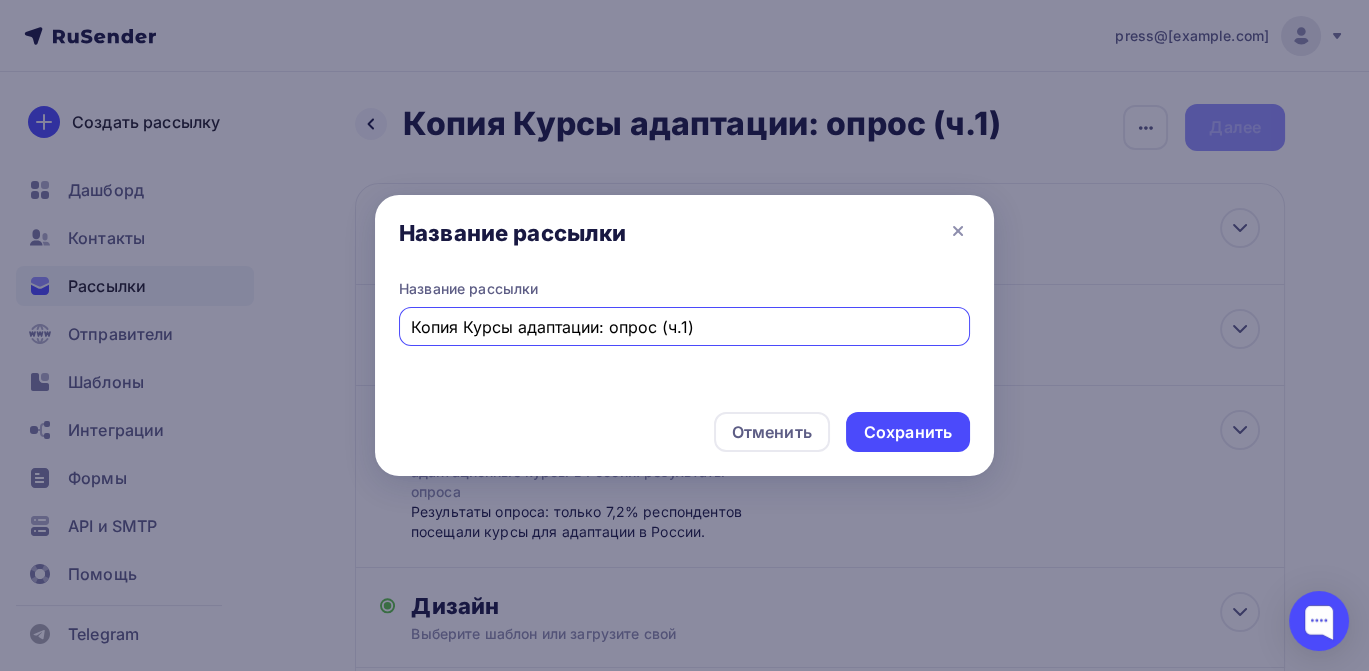 click on "Копия Курсы адаптации: опрос (ч.1)" at bounding box center (685, 327) 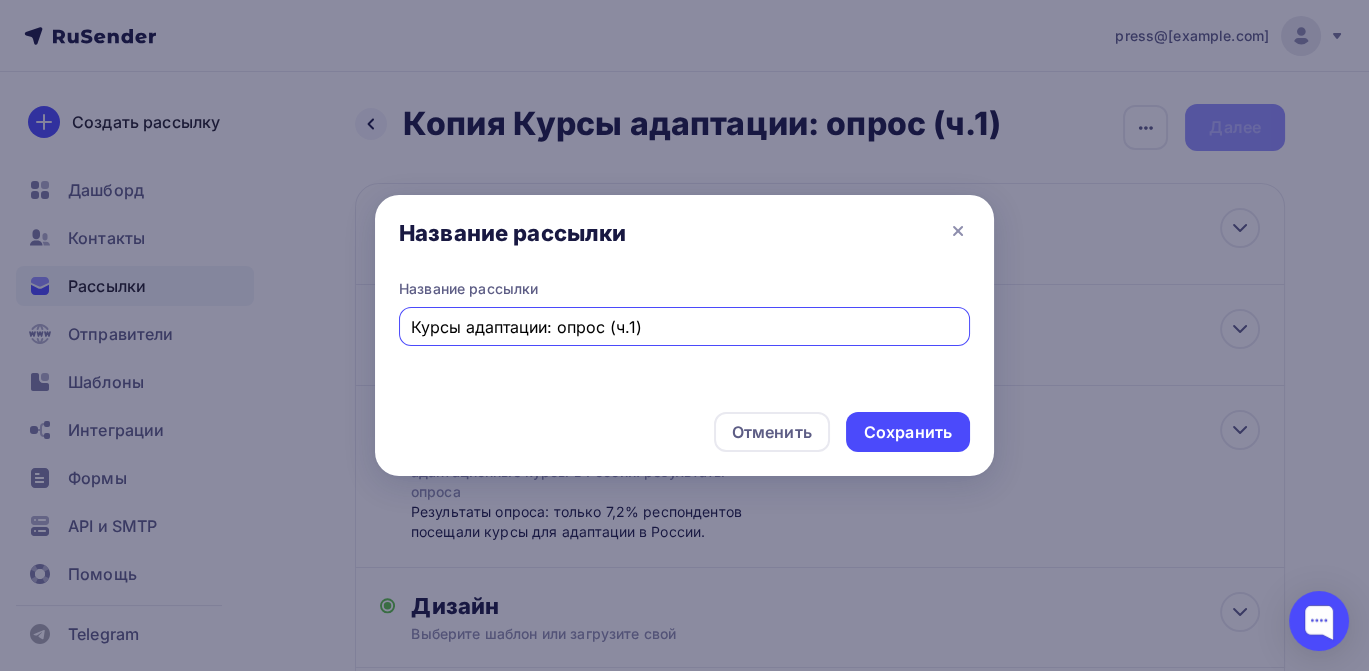 click on "Курсы адаптации: опрос (ч.1)" at bounding box center [685, 327] 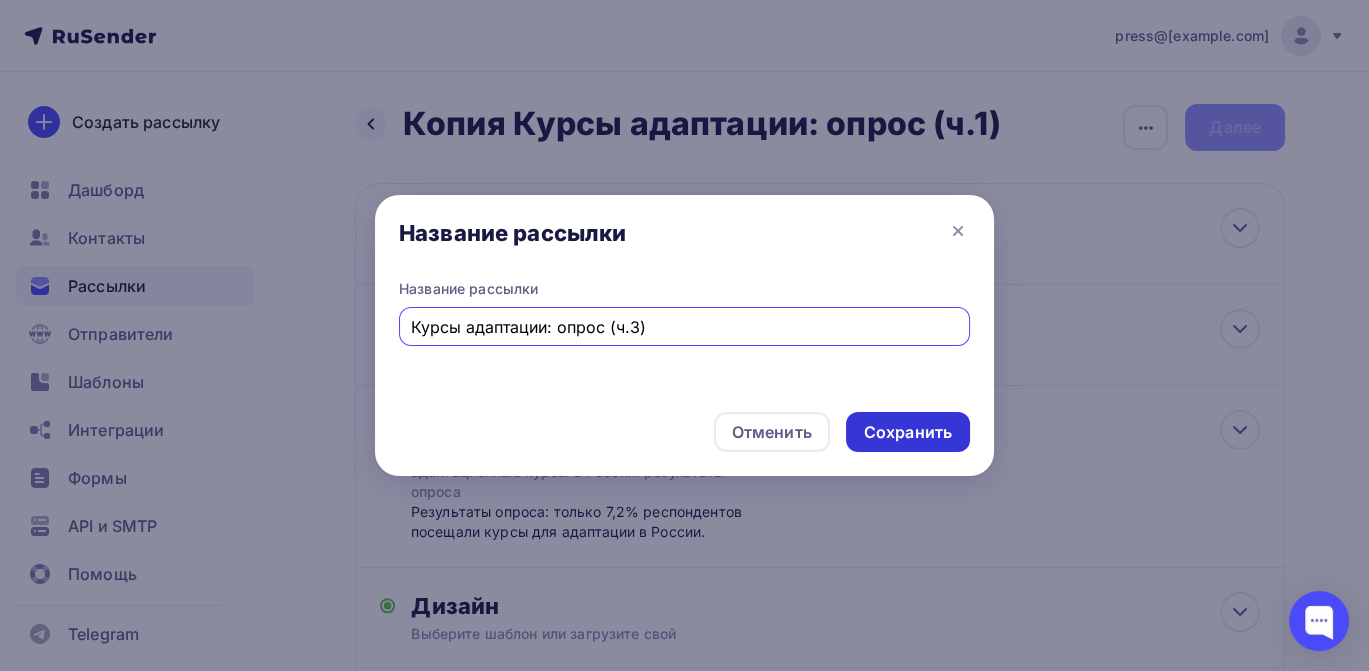 type on "Курсы адаптации: опрос (ч.3)" 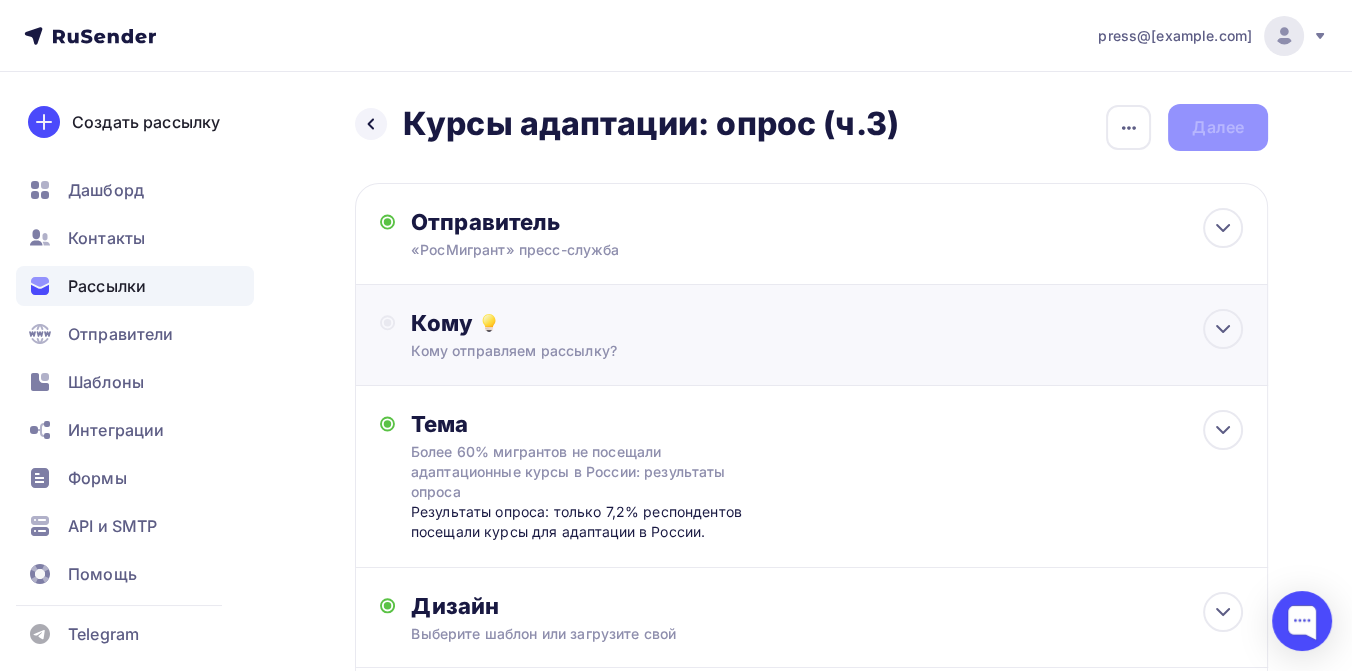 click on "Кому отправляем рассылку?" at bounding box center [785, 351] 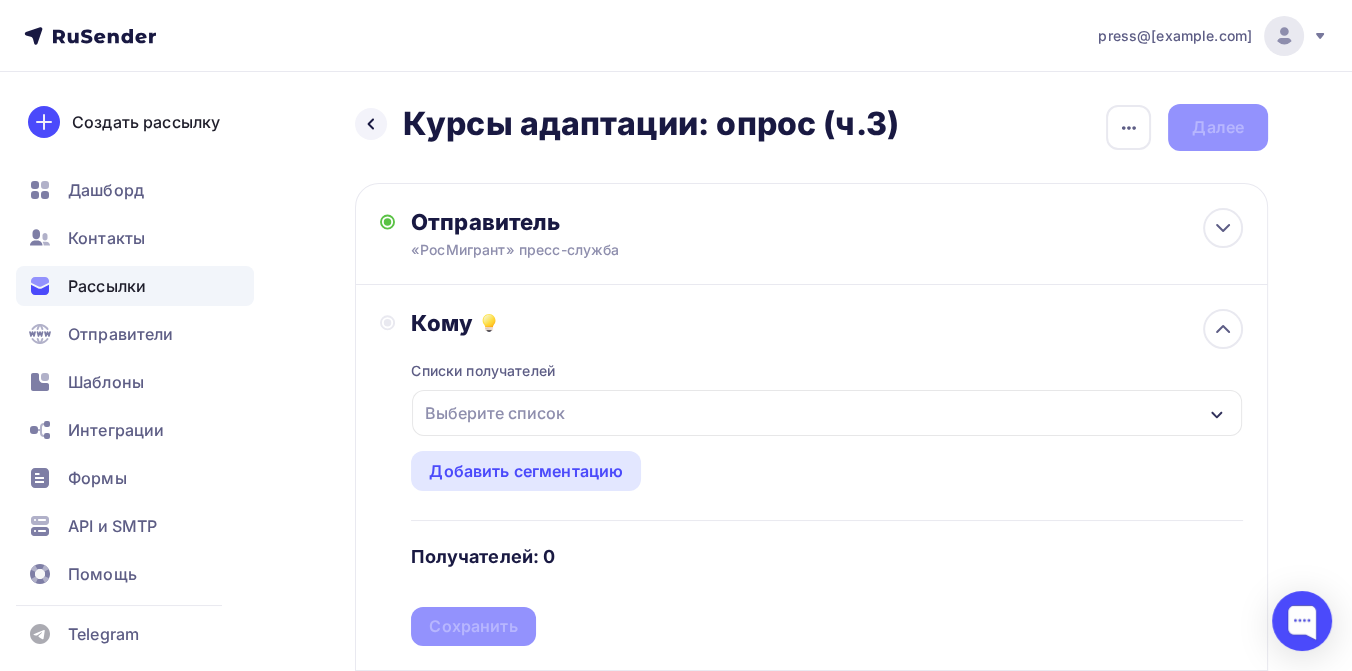 click on "Выберите список" at bounding box center (827, 413) 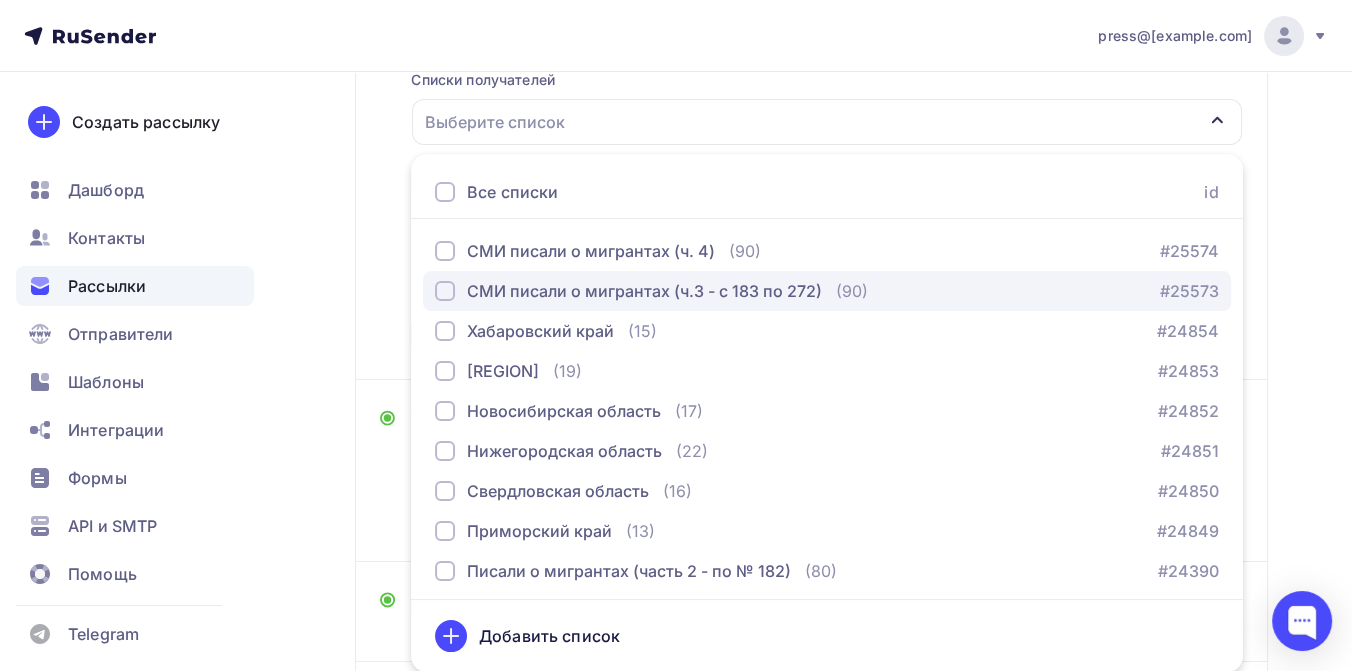 click on "СМИ писали о мигрантах (ч.3 - с 183 по 272)" at bounding box center [644, 291] 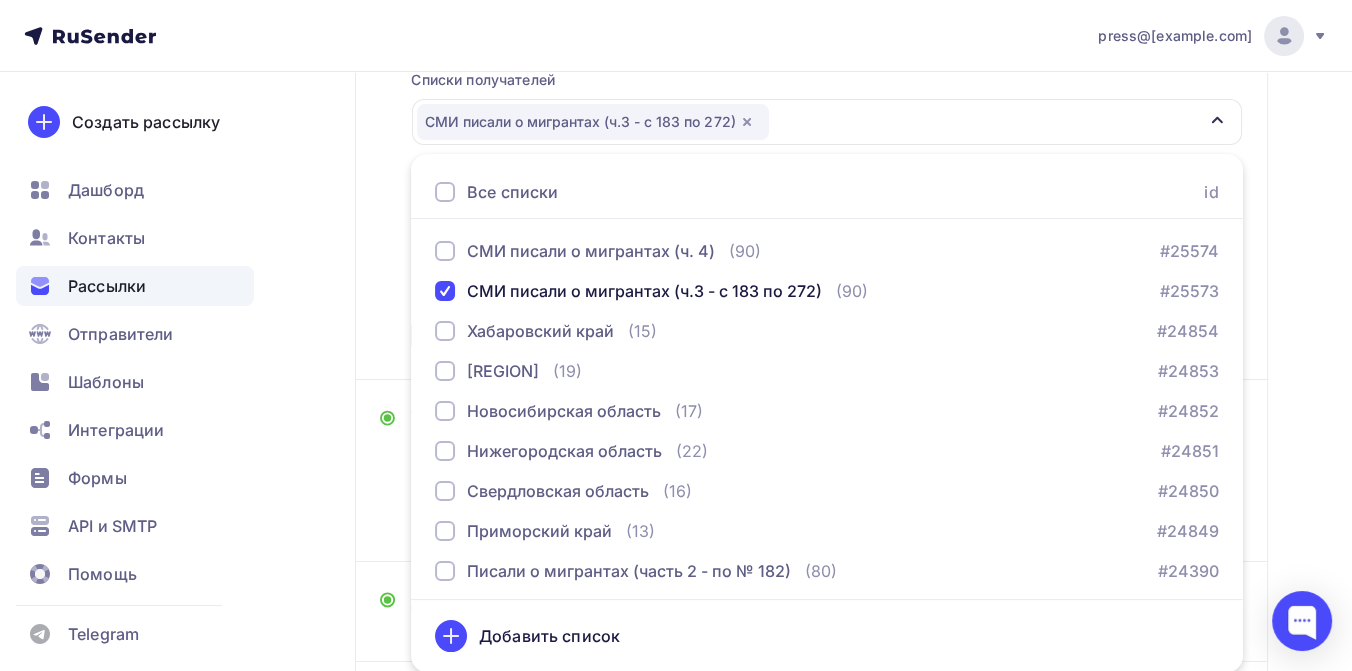 click on "Назад
Курсы адаптации: опрос (ч.3)
Курсы адаптации: опрос (ч.3)
Закончить позже
Переименовать рассылку
Удалить
Далее
Отправитель
«РосМигрант» пресс-служба
Email  *
press@simplepayments24.ru
press@growth-technologies.ru           press@simplepayments24.ru               Добавить отправителя
Рекомендуем  добавить почту на домене , чтобы рассылка не попала в «Спам»
Имя                 Сохранить" at bounding box center (676, 336) 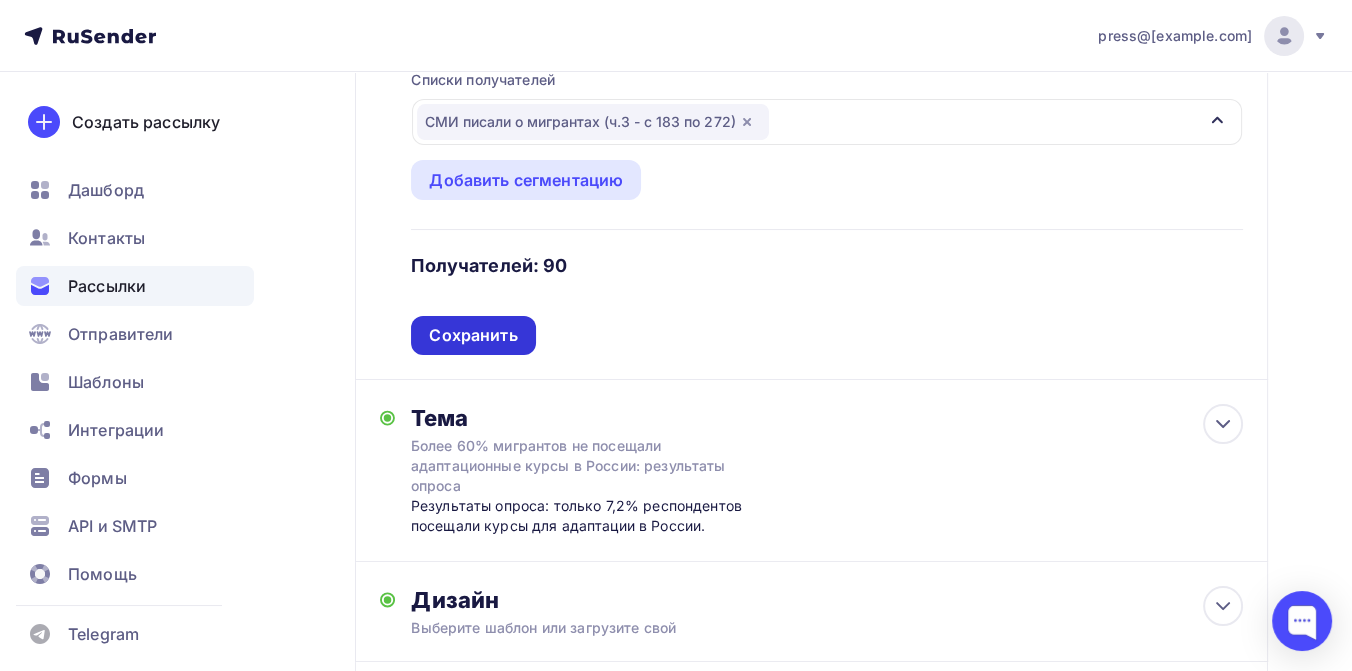 click on "Сохранить" at bounding box center (473, 335) 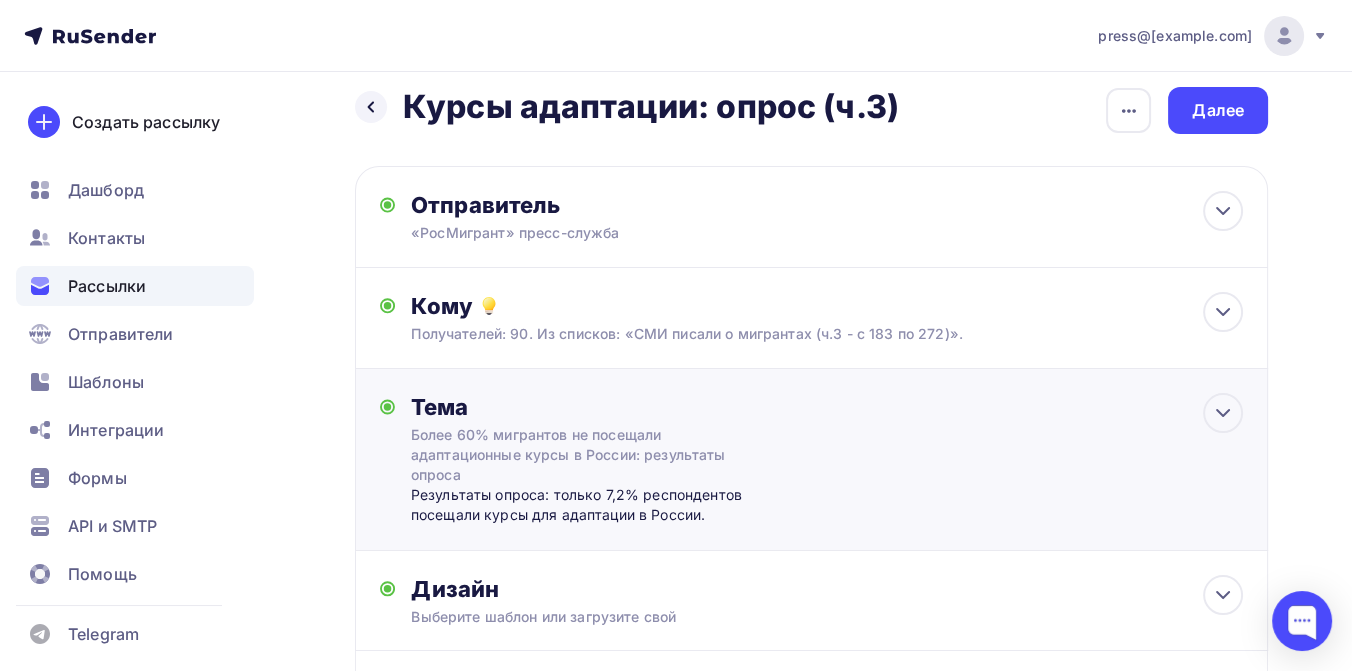 scroll, scrollTop: 0, scrollLeft: 0, axis: both 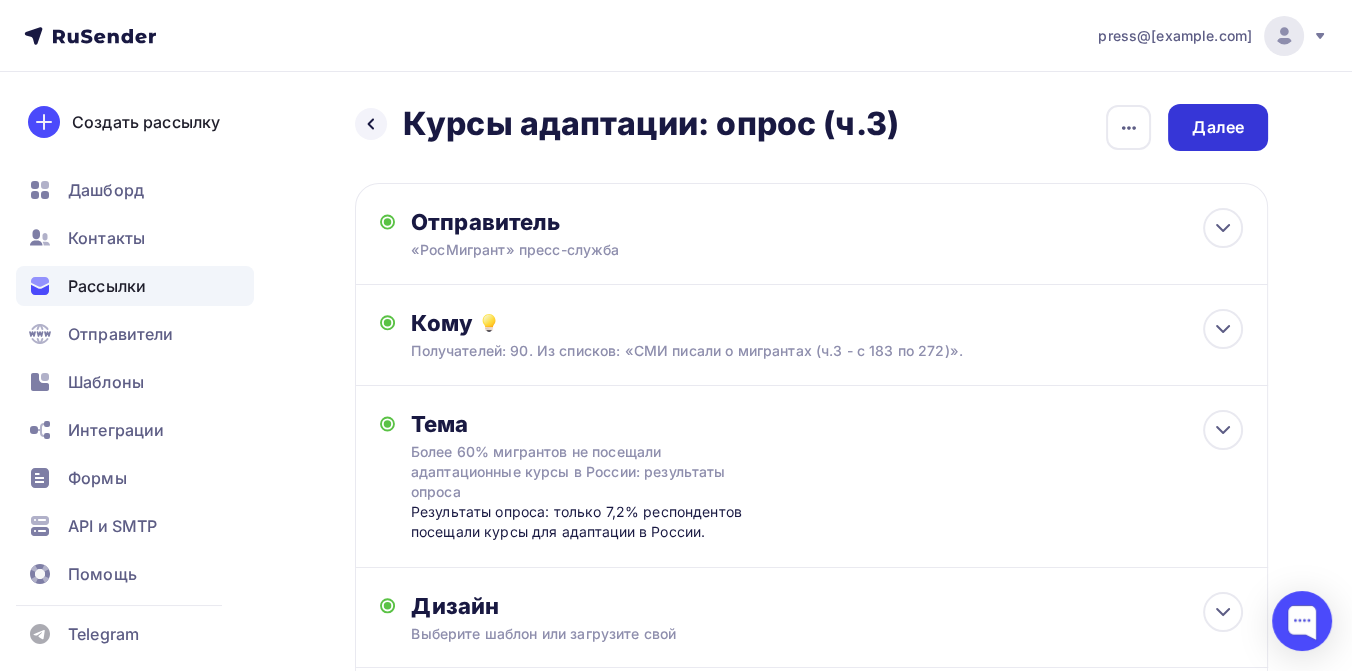 click on "Далее" at bounding box center (1218, 127) 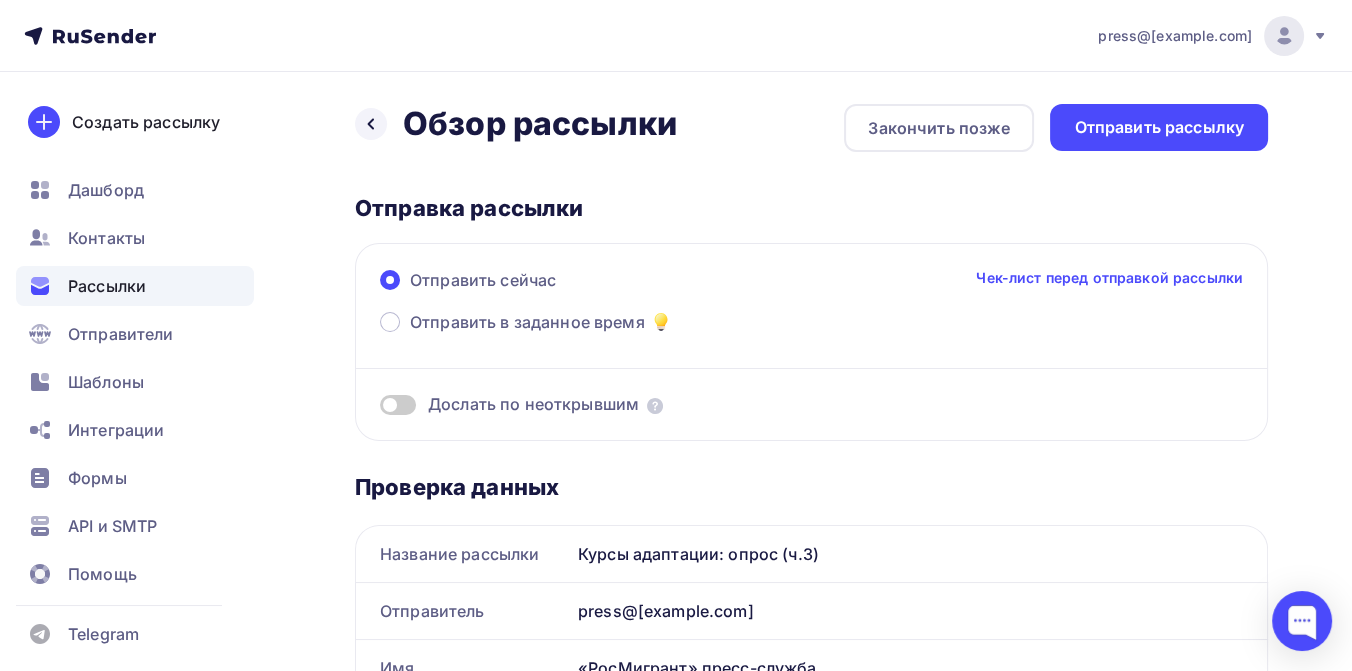 scroll, scrollTop: 0, scrollLeft: 0, axis: both 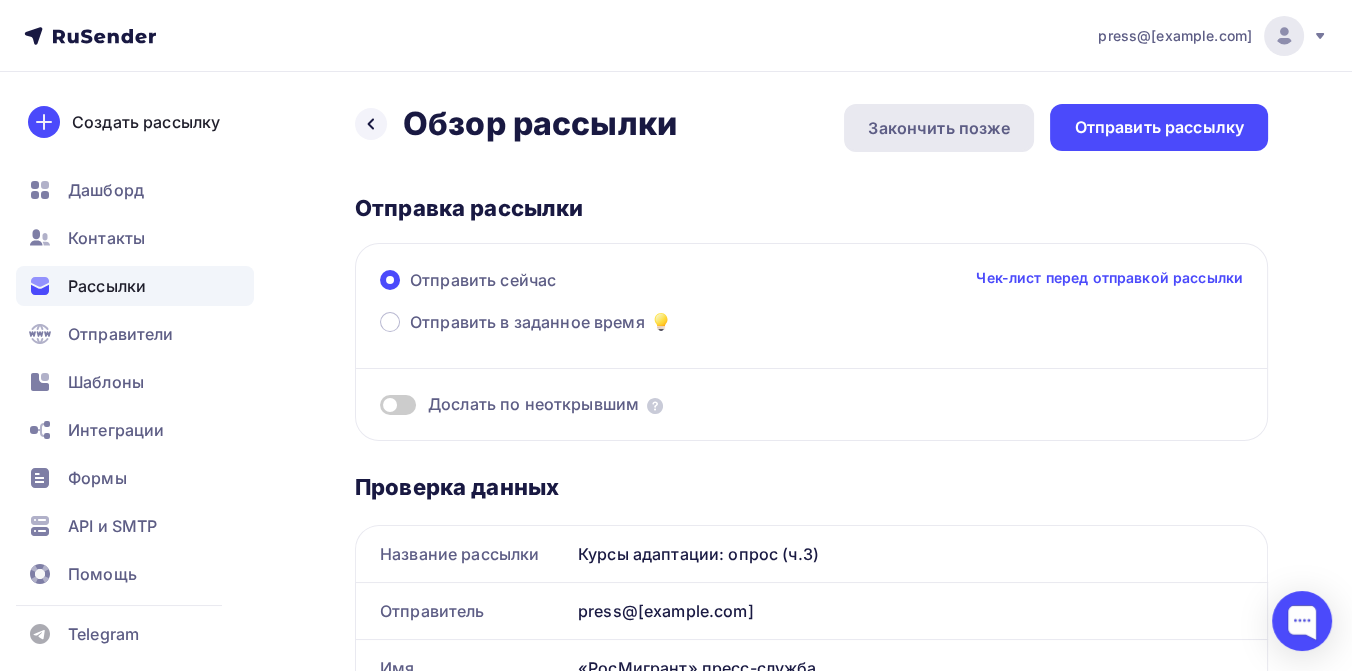 click on "Закончить позже" at bounding box center [939, 128] 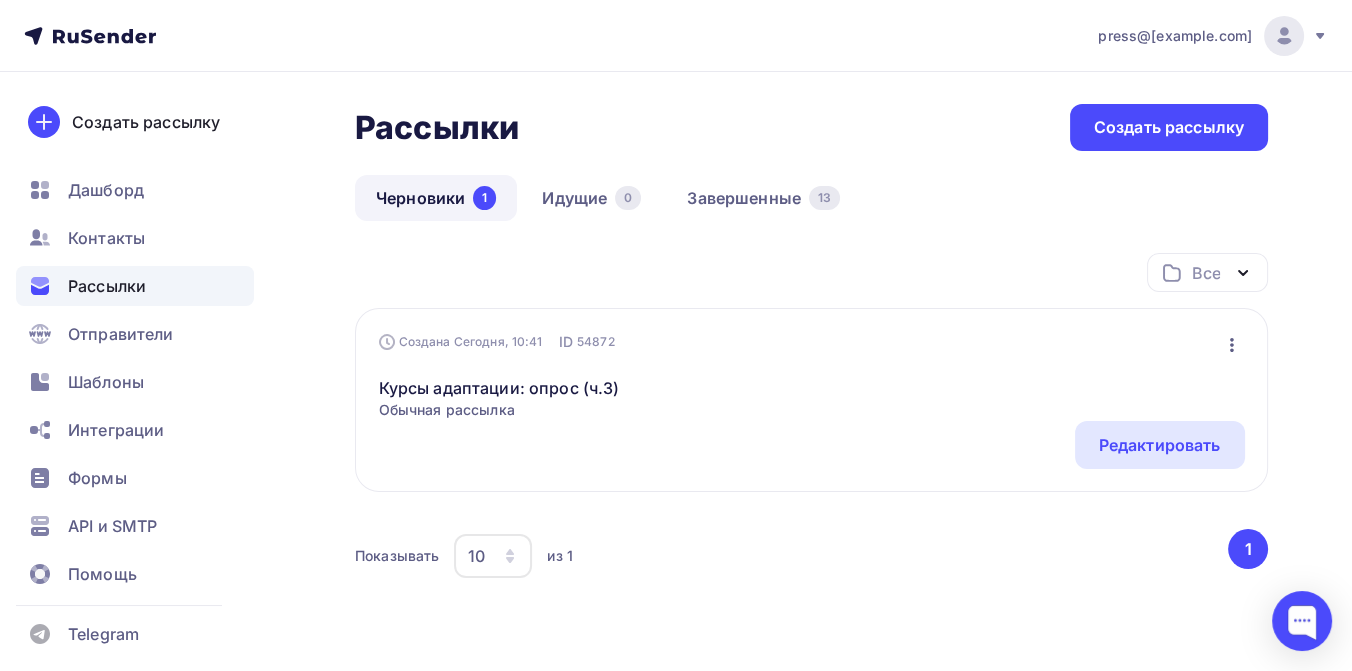 click 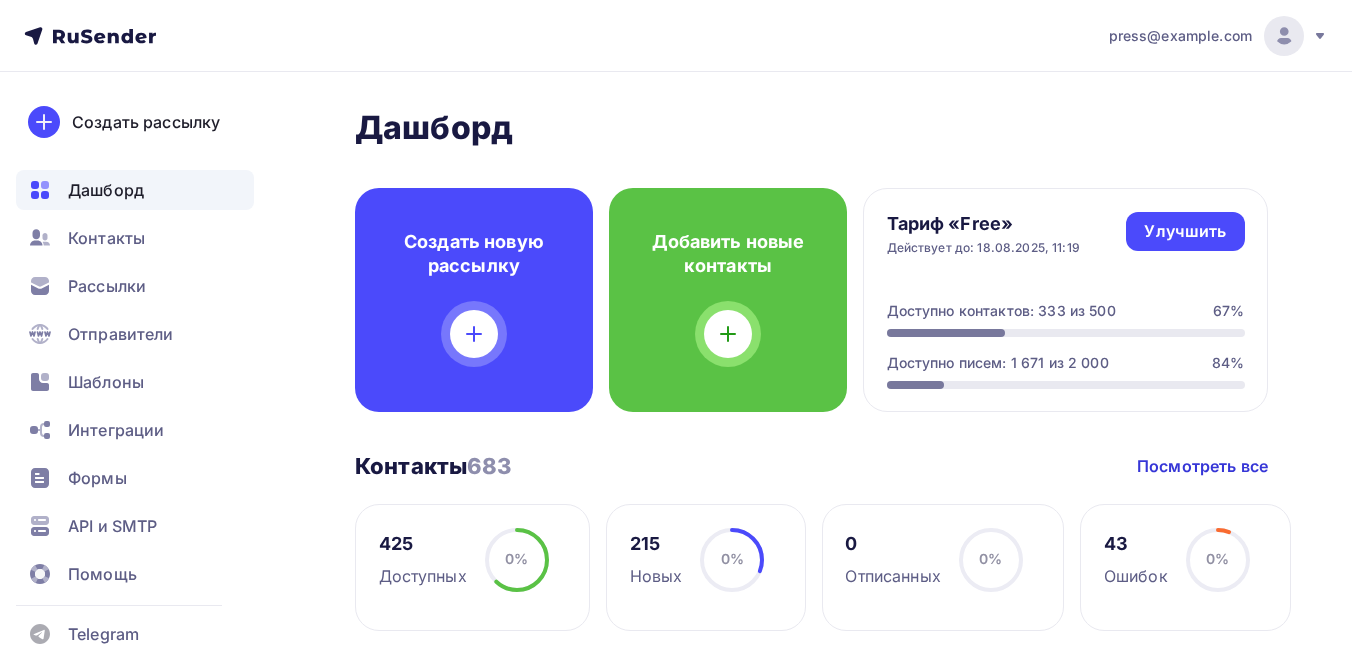 scroll, scrollTop: 0, scrollLeft: 0, axis: both 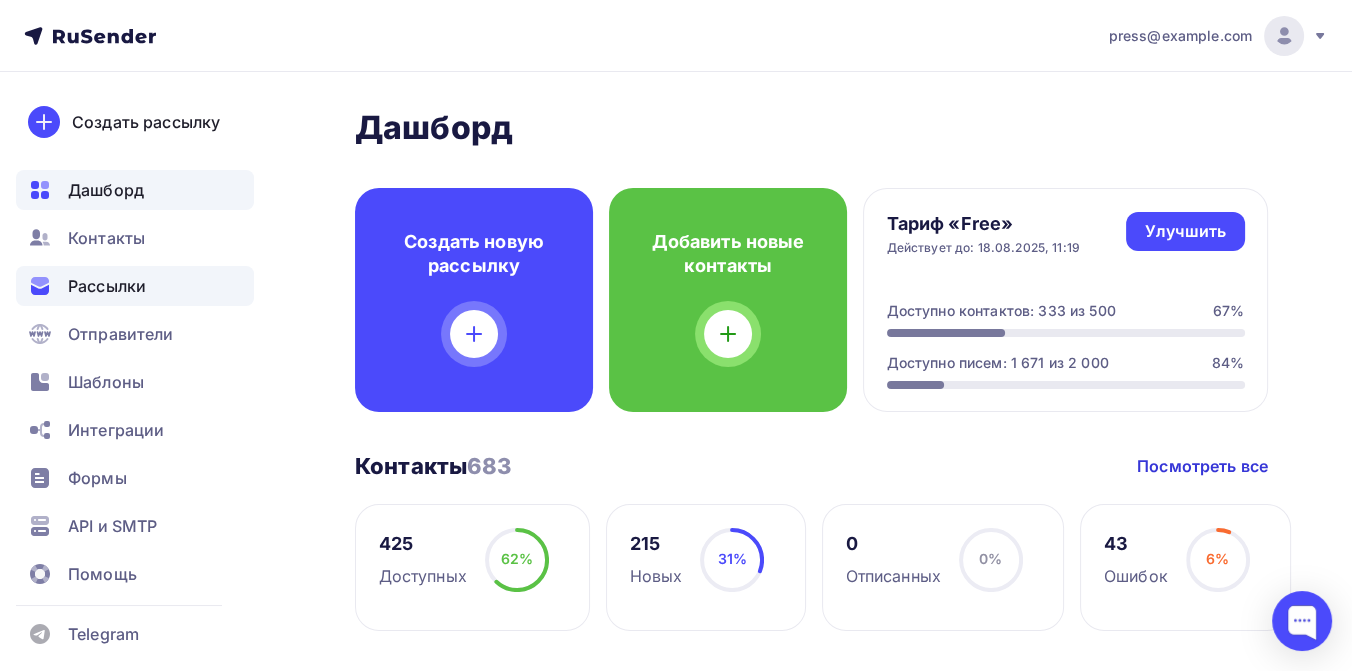 click on "Рассылки" at bounding box center [107, 286] 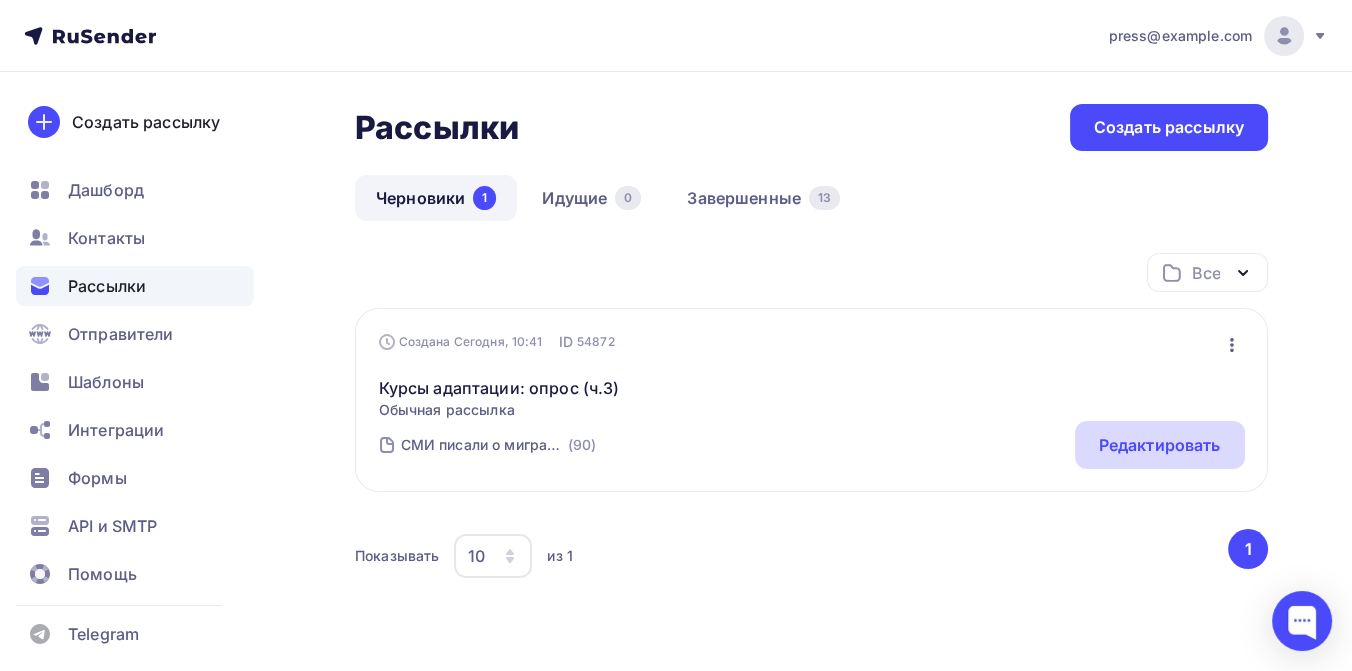 click on "Редактировать" at bounding box center (1160, 445) 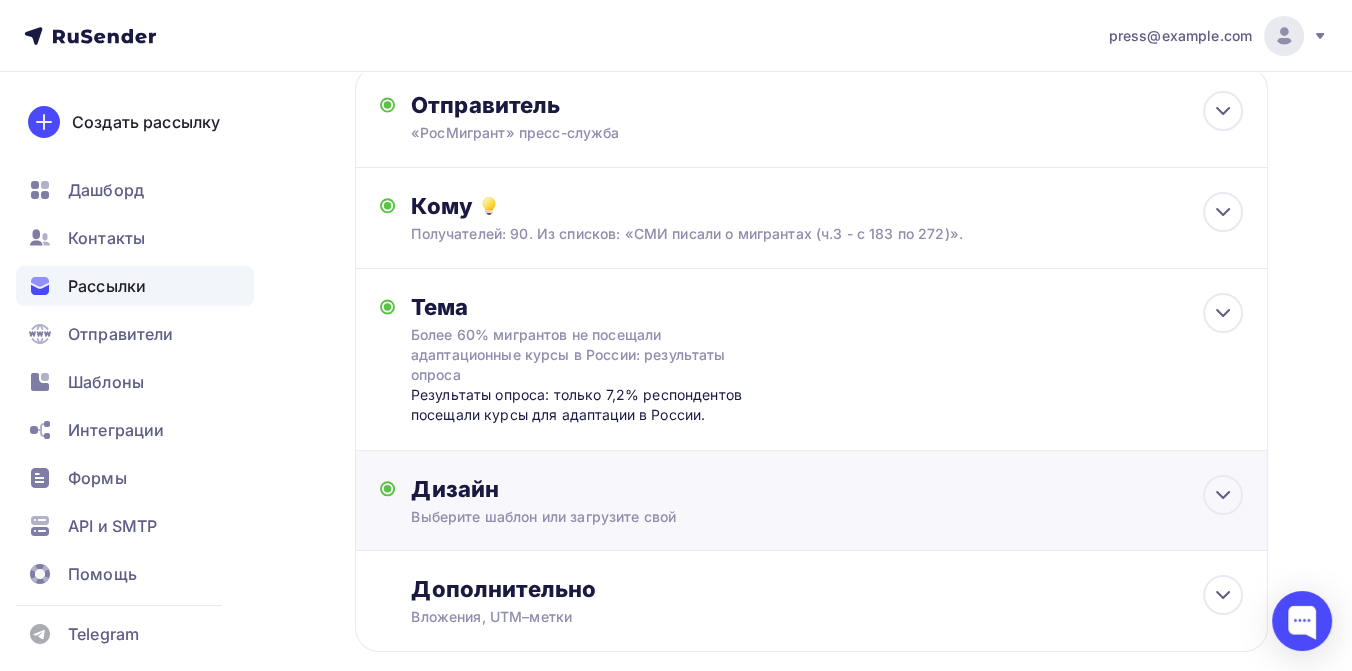scroll, scrollTop: 0, scrollLeft: 0, axis: both 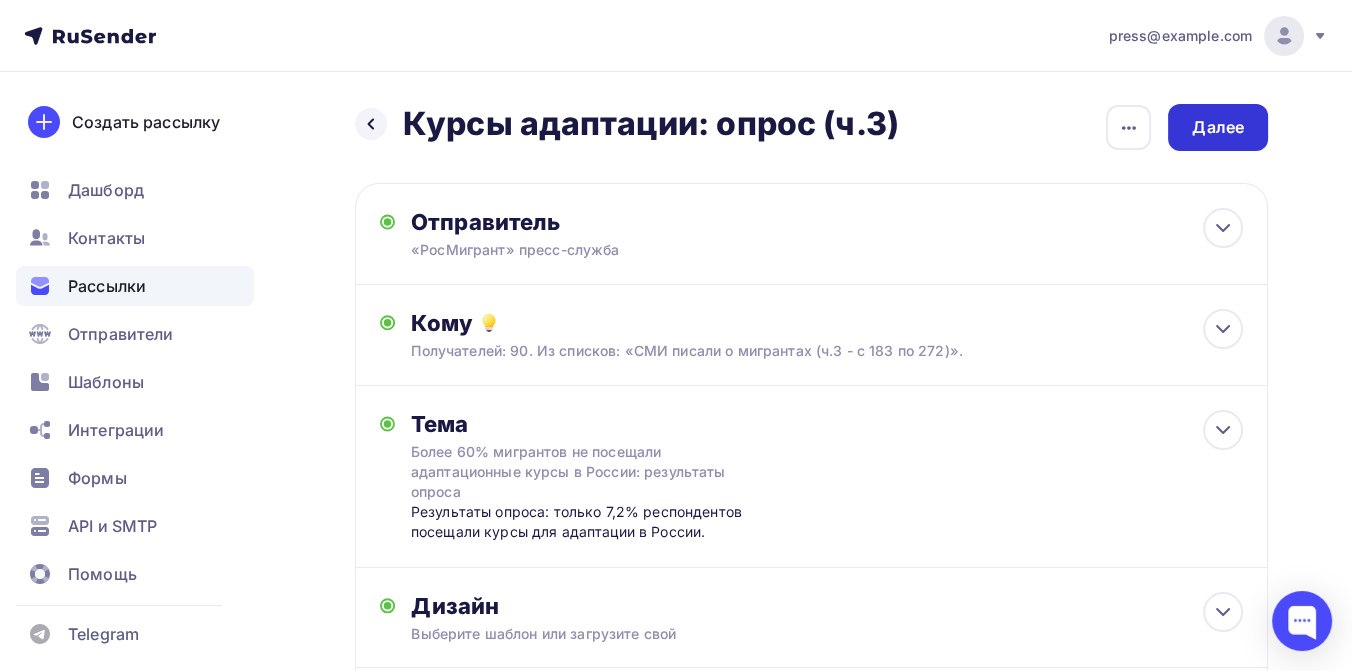 click on "Далее" at bounding box center [1218, 127] 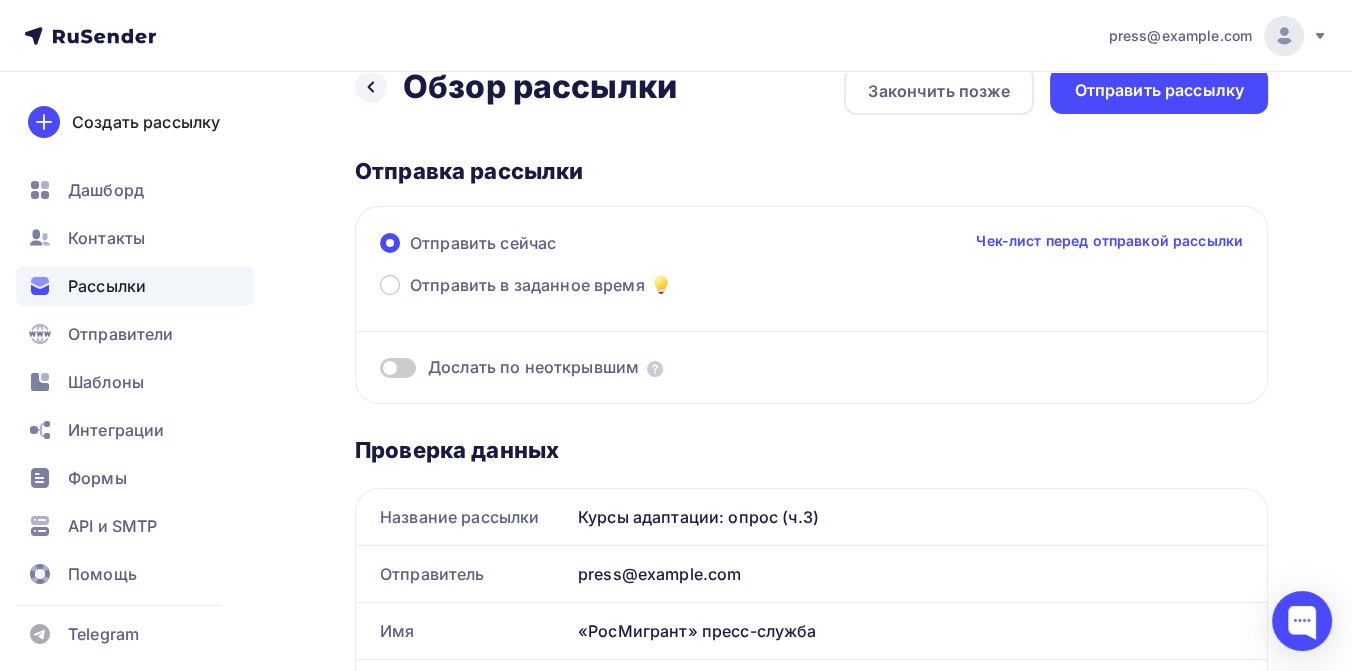 scroll, scrollTop: 0, scrollLeft: 0, axis: both 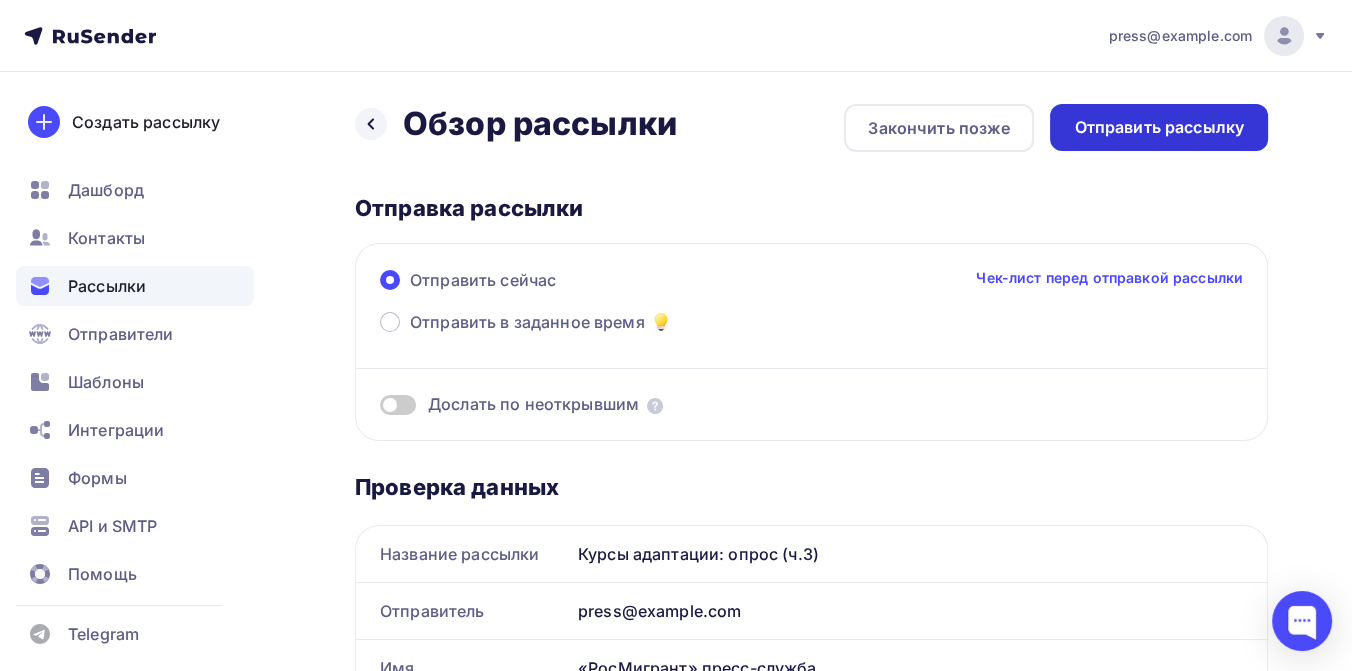 click on "Отправить рассылку" at bounding box center [1159, 127] 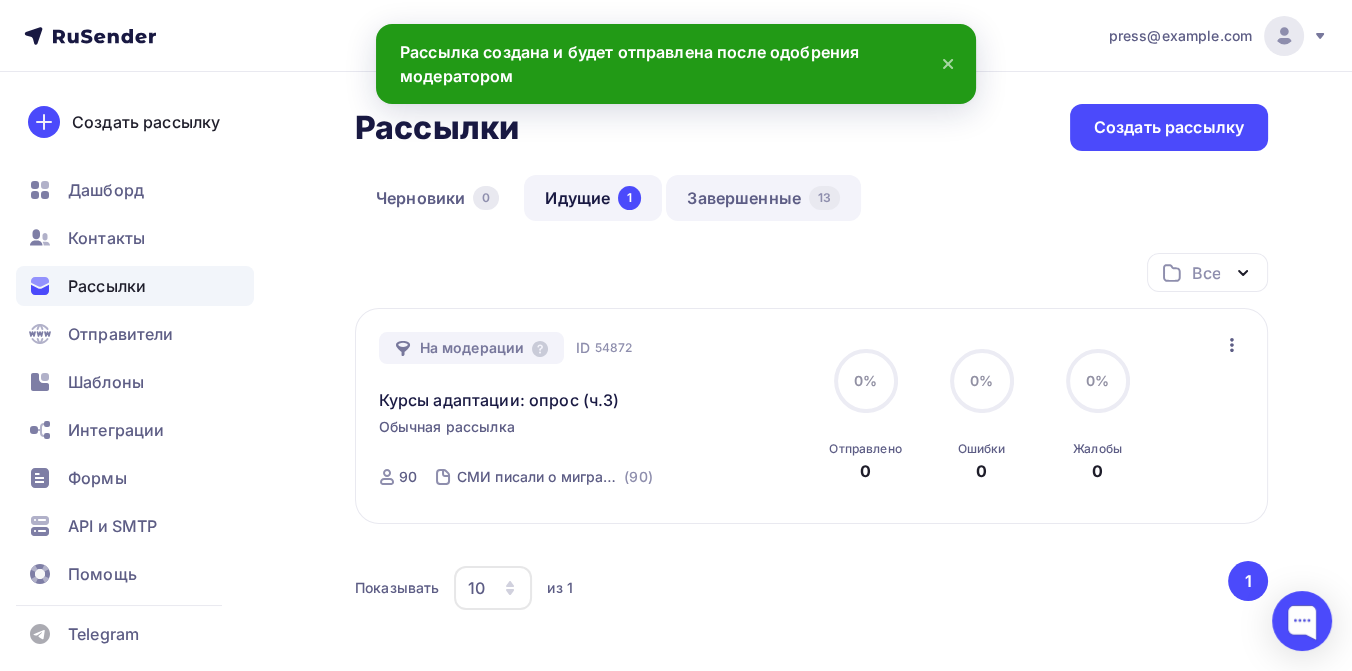 click on "Завершенные
13" at bounding box center (763, 198) 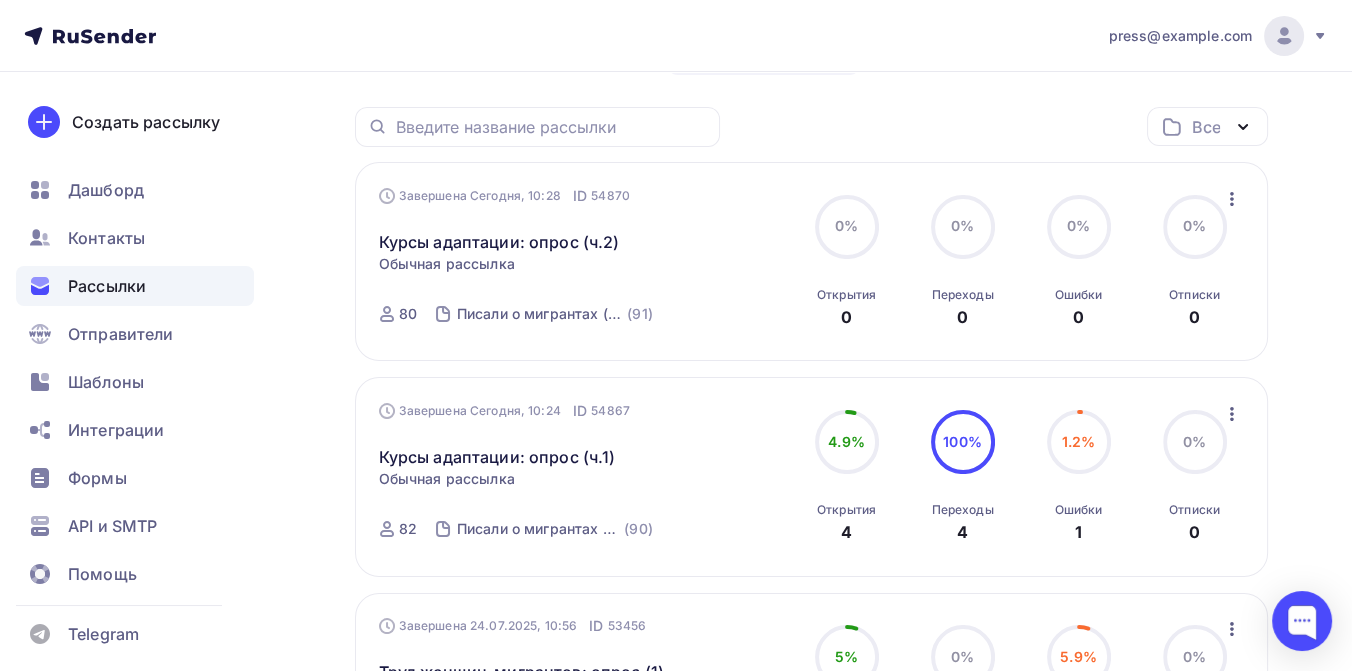 scroll, scrollTop: 0, scrollLeft: 0, axis: both 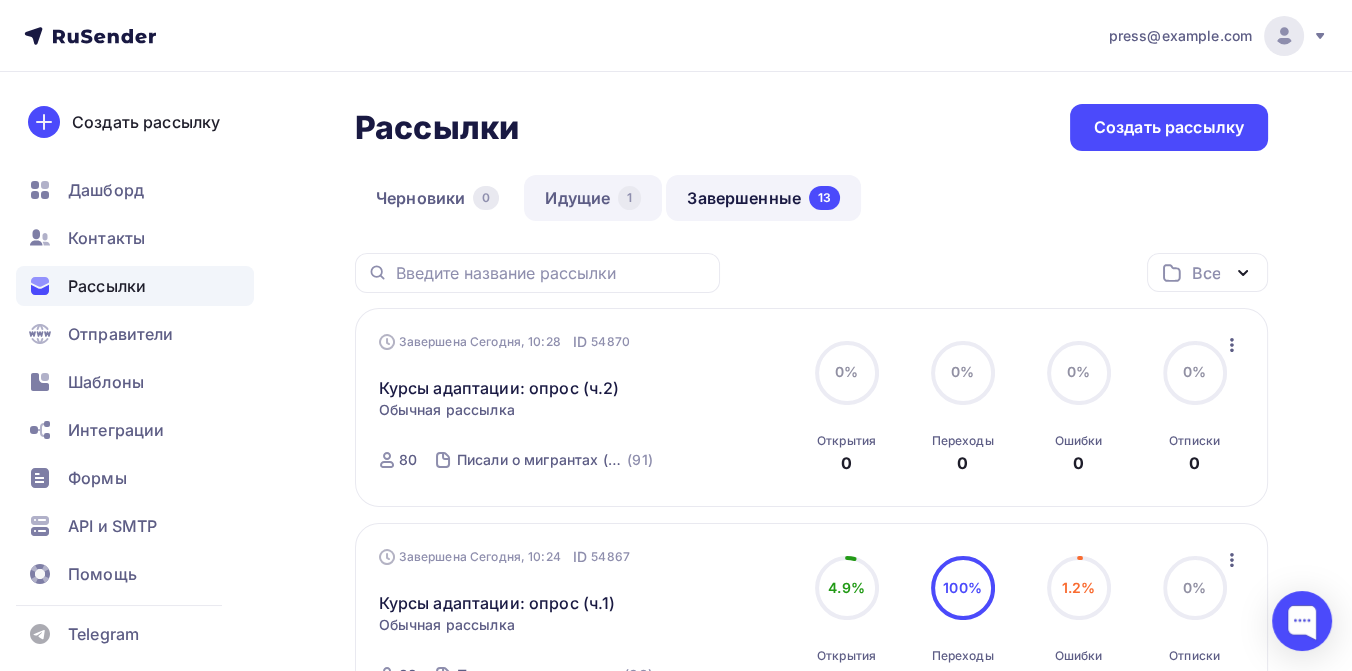 click on "Идущие
1" at bounding box center (593, 198) 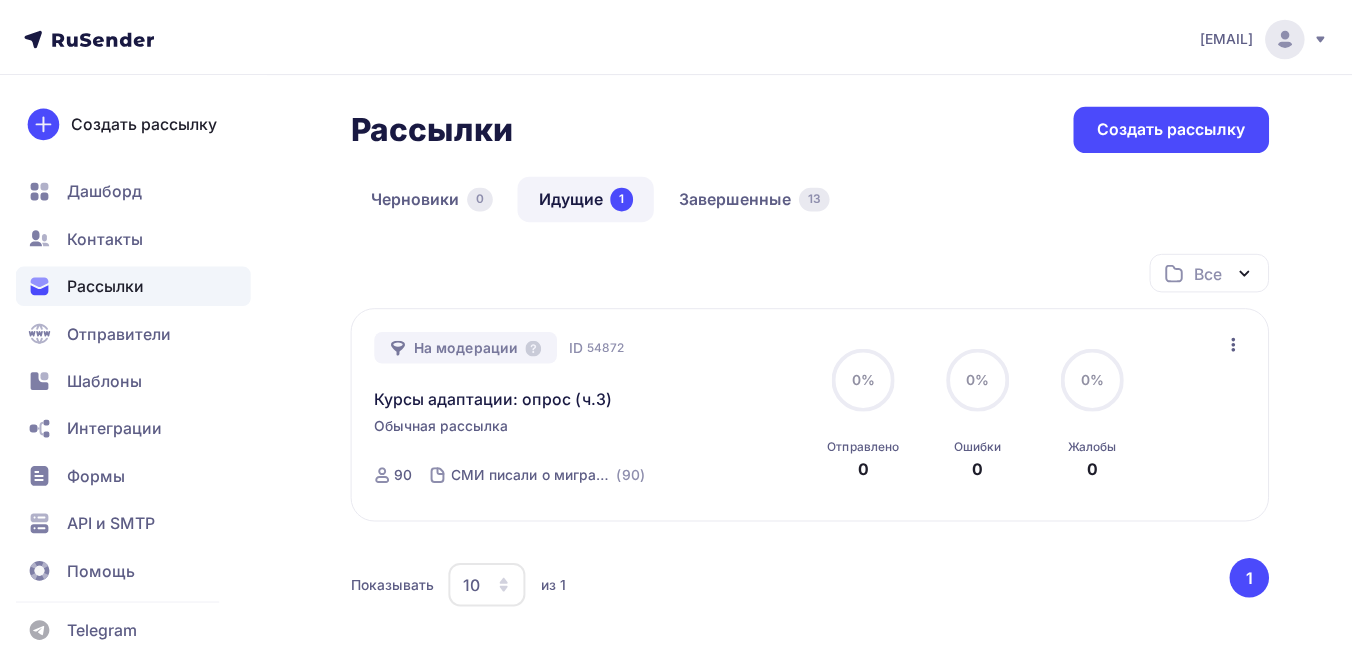 scroll, scrollTop: 0, scrollLeft: 0, axis: both 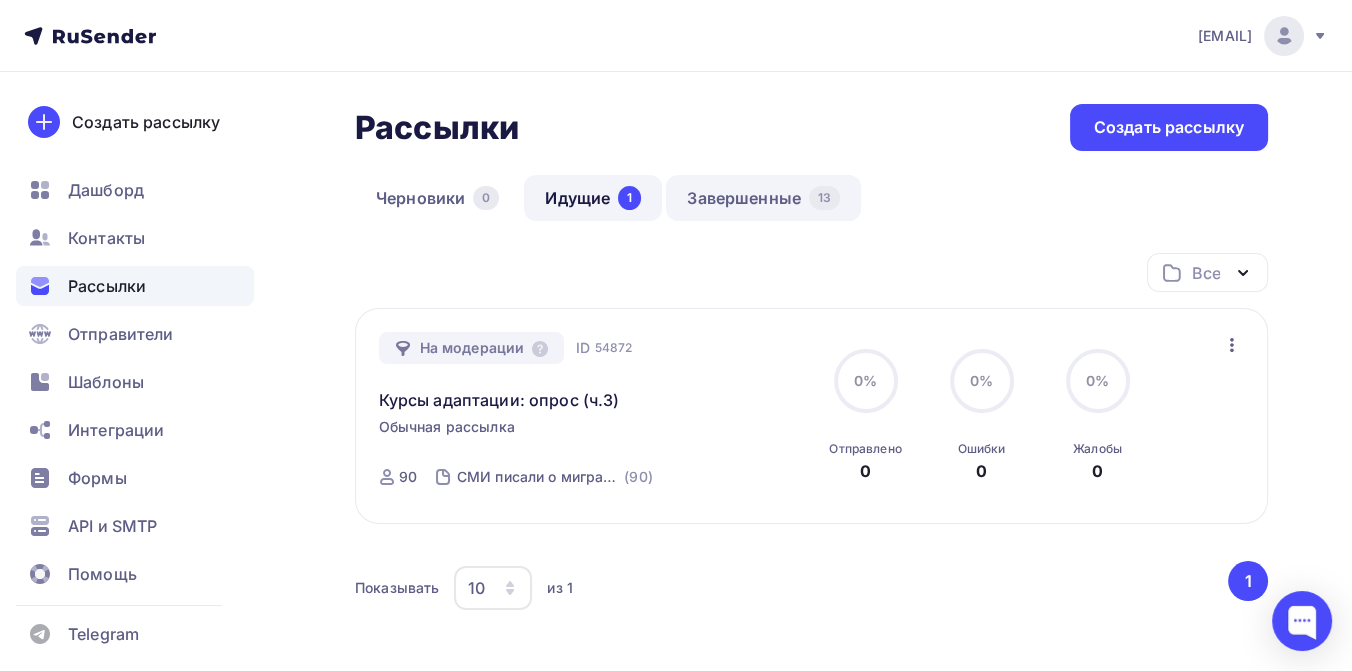 click on "Завершенные
13" at bounding box center [763, 198] 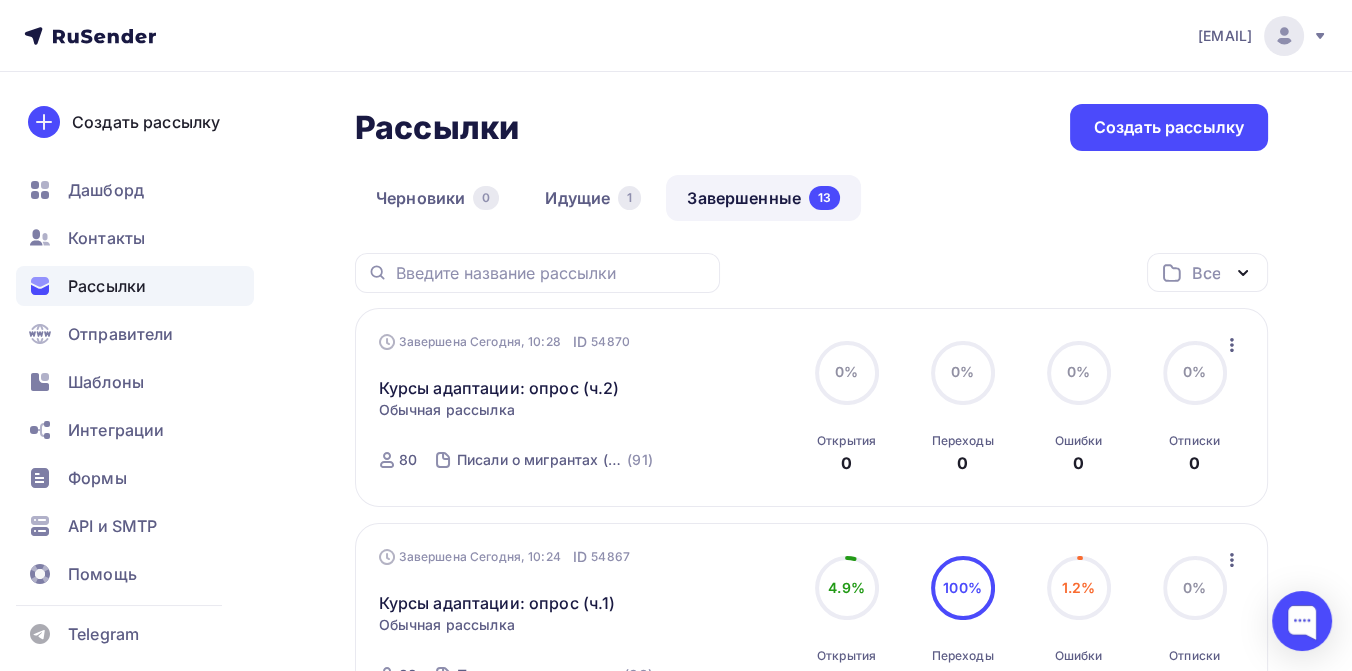 scroll, scrollTop: 0, scrollLeft: 0, axis: both 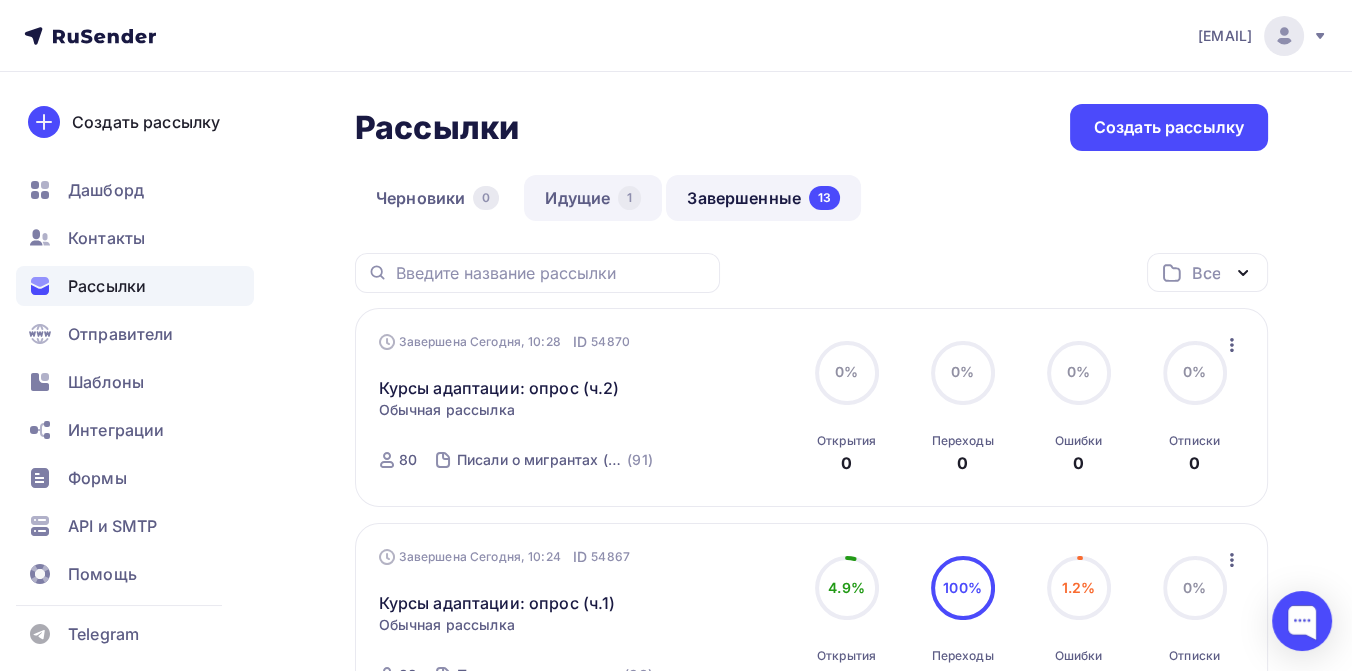 click on "Идущие
1" at bounding box center [593, 198] 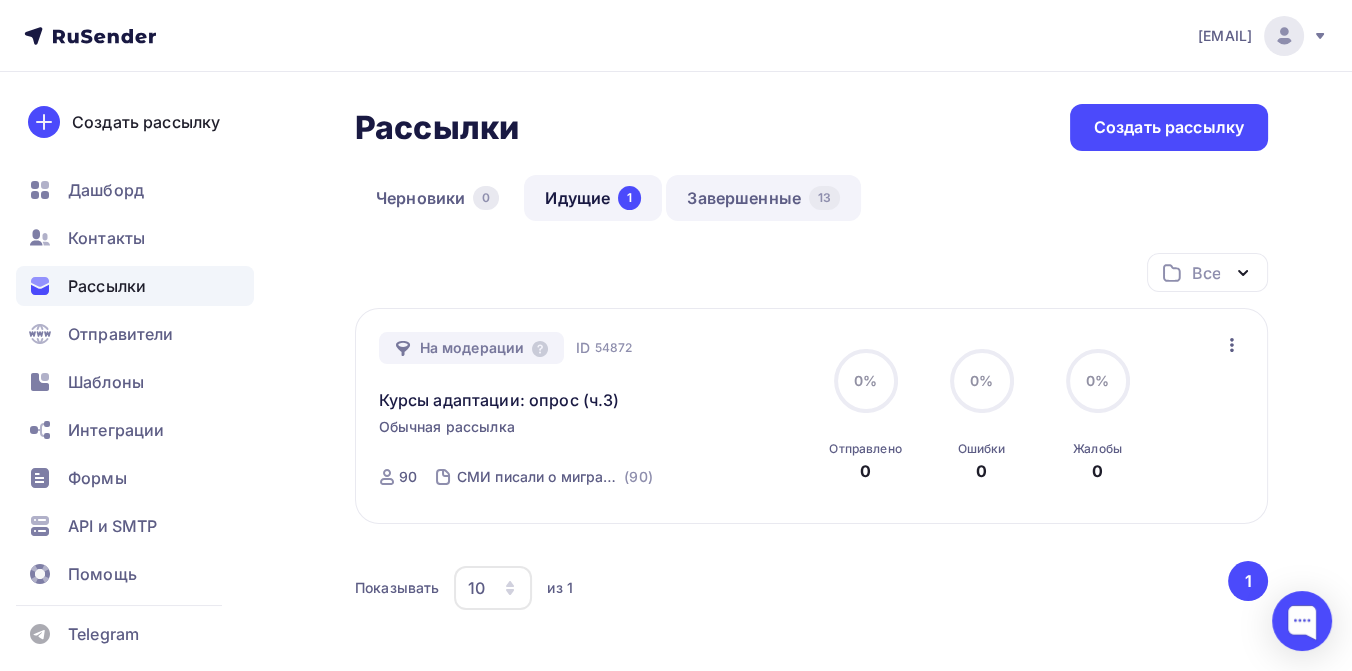click on "Завершенные
13" at bounding box center [763, 198] 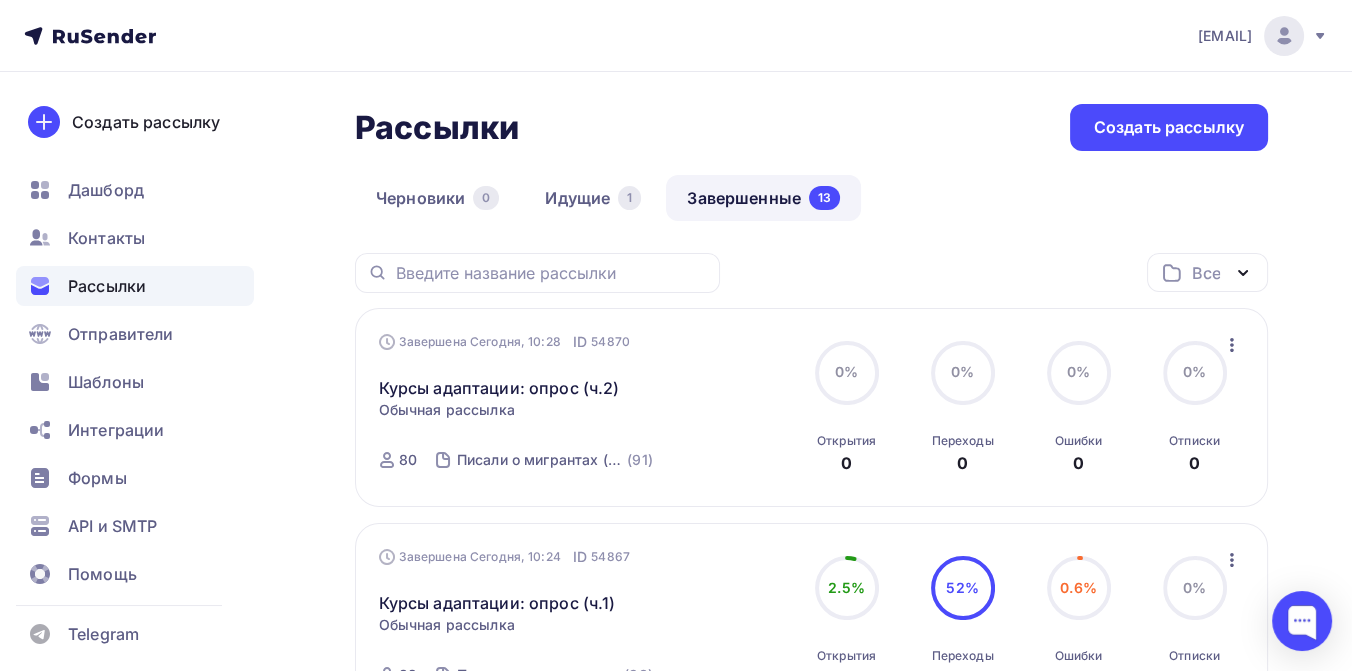 click on "Рассылки" at bounding box center [107, 286] 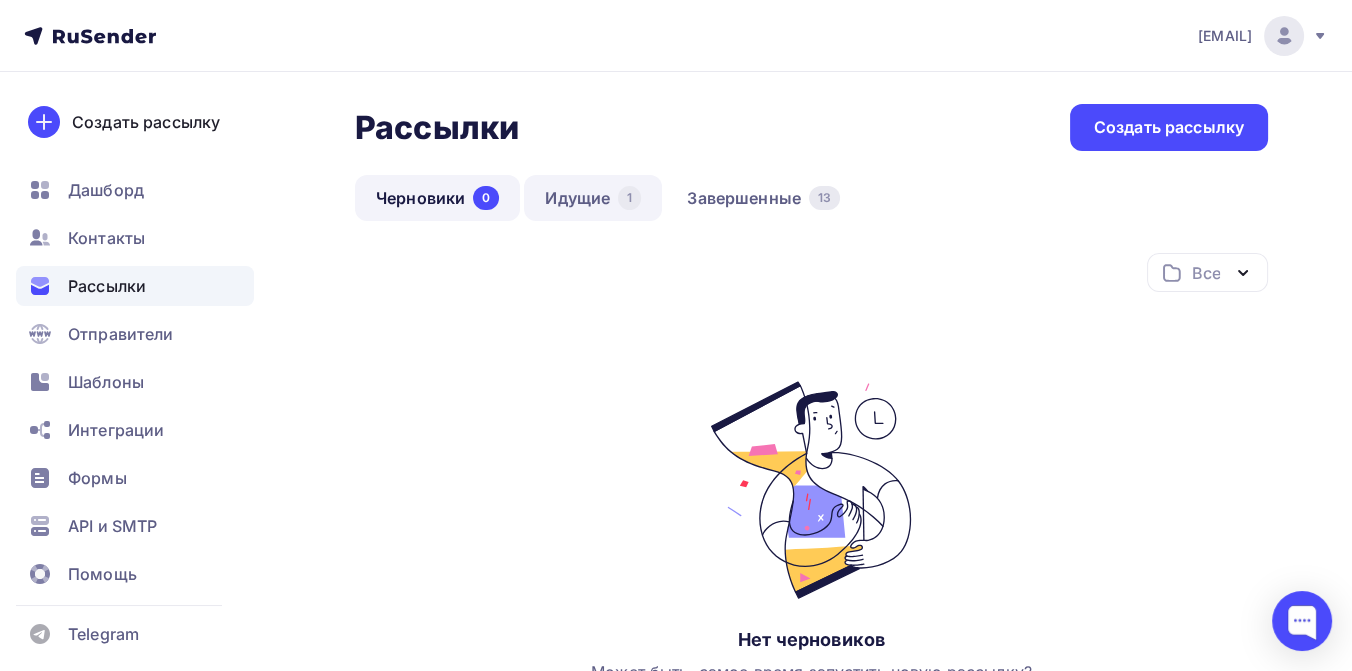 click on "Идущие
1" at bounding box center [593, 198] 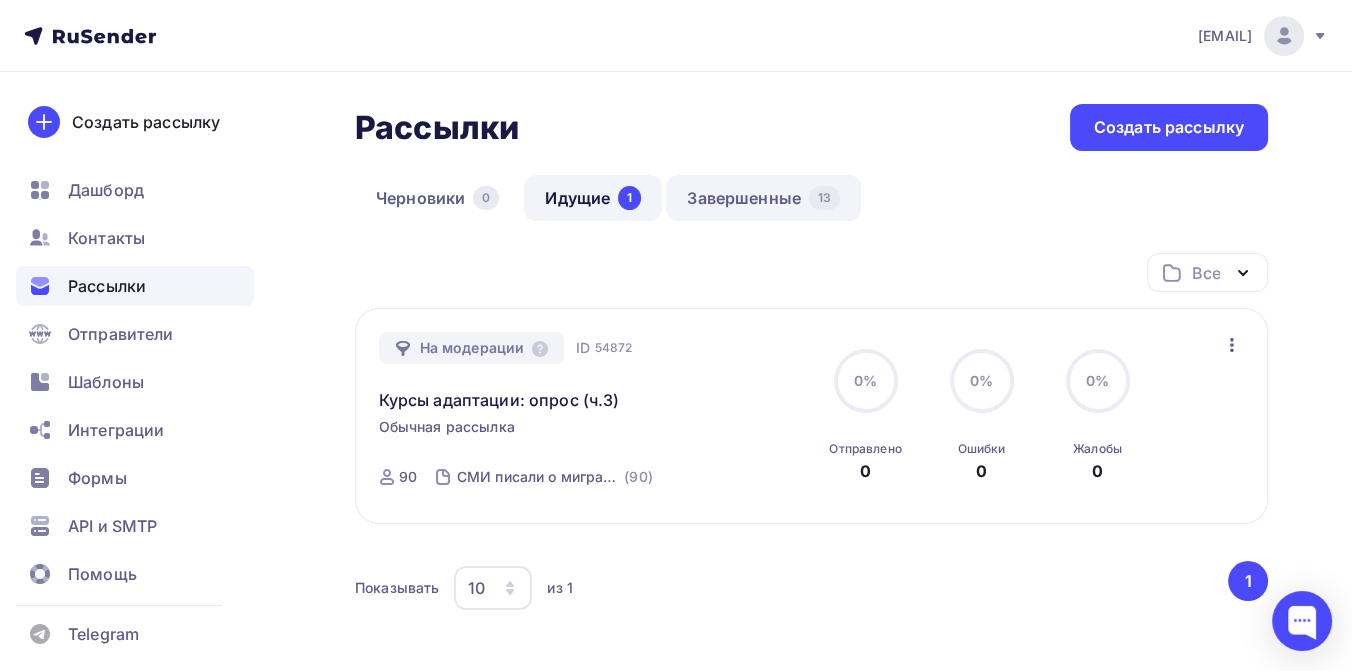 click on "Завершенные
13" at bounding box center [763, 198] 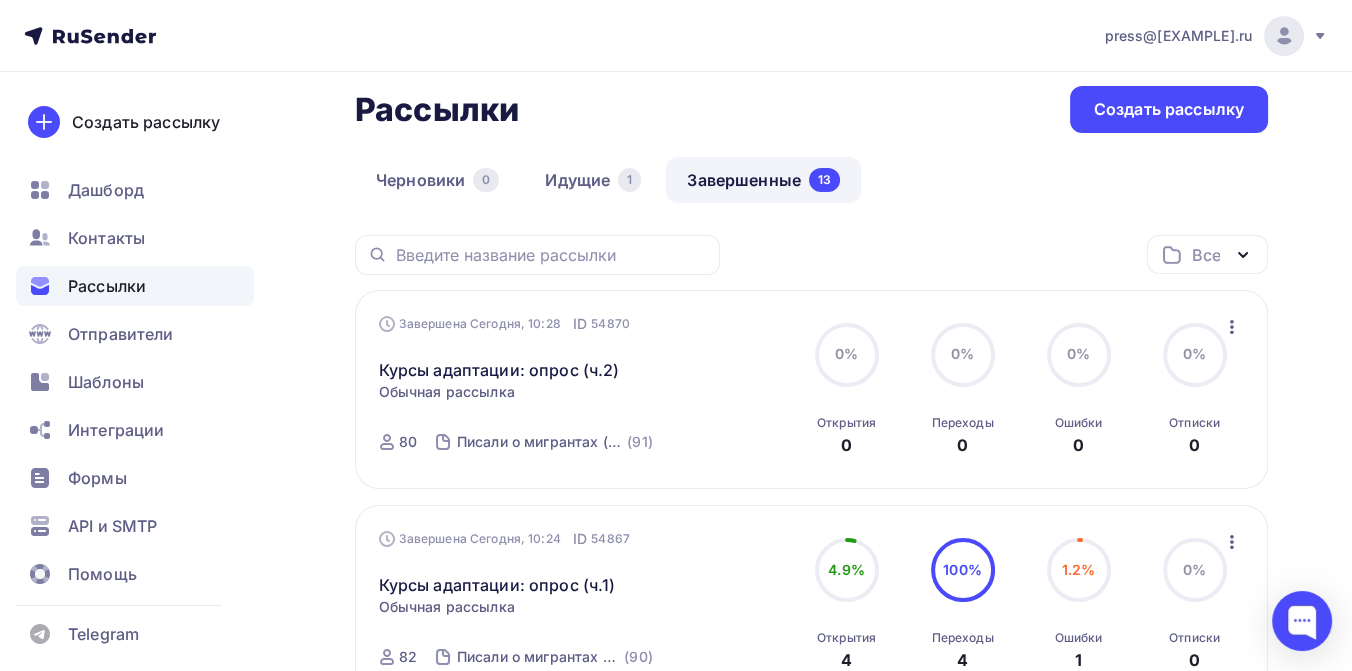 scroll, scrollTop: 0, scrollLeft: 0, axis: both 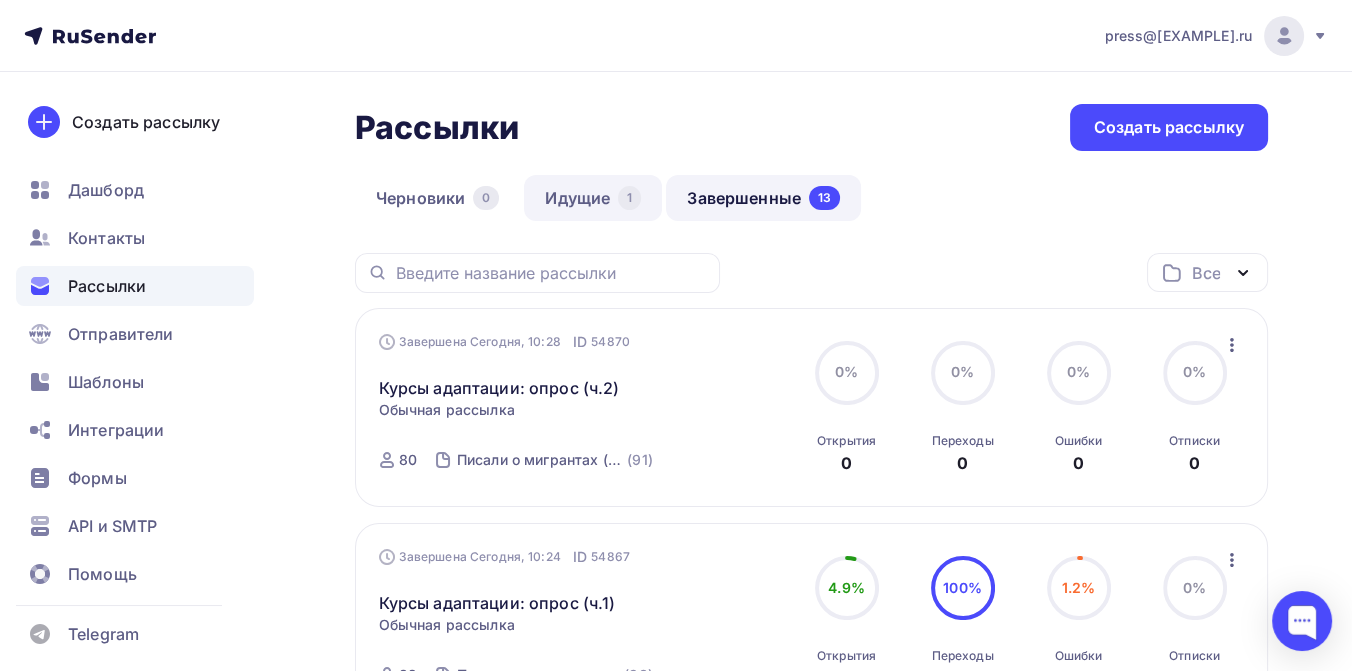 click on "Идущие
1" at bounding box center (593, 198) 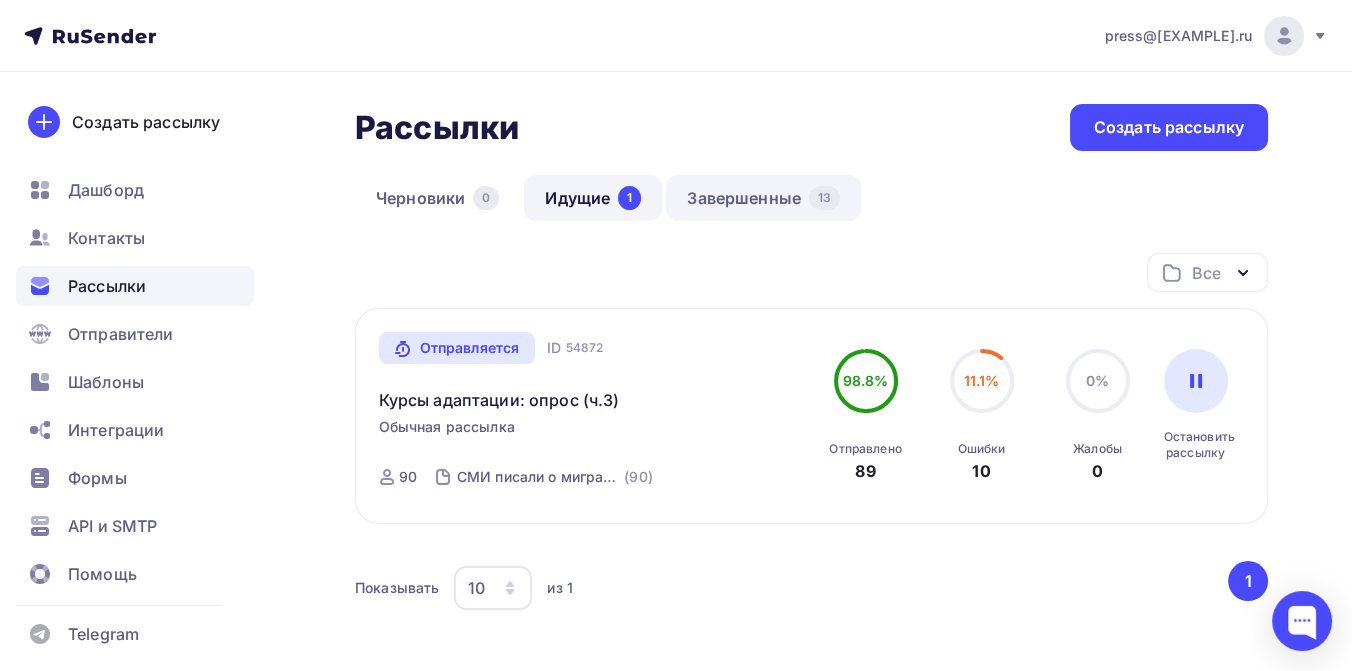 click on "Завершенные
13" at bounding box center (763, 198) 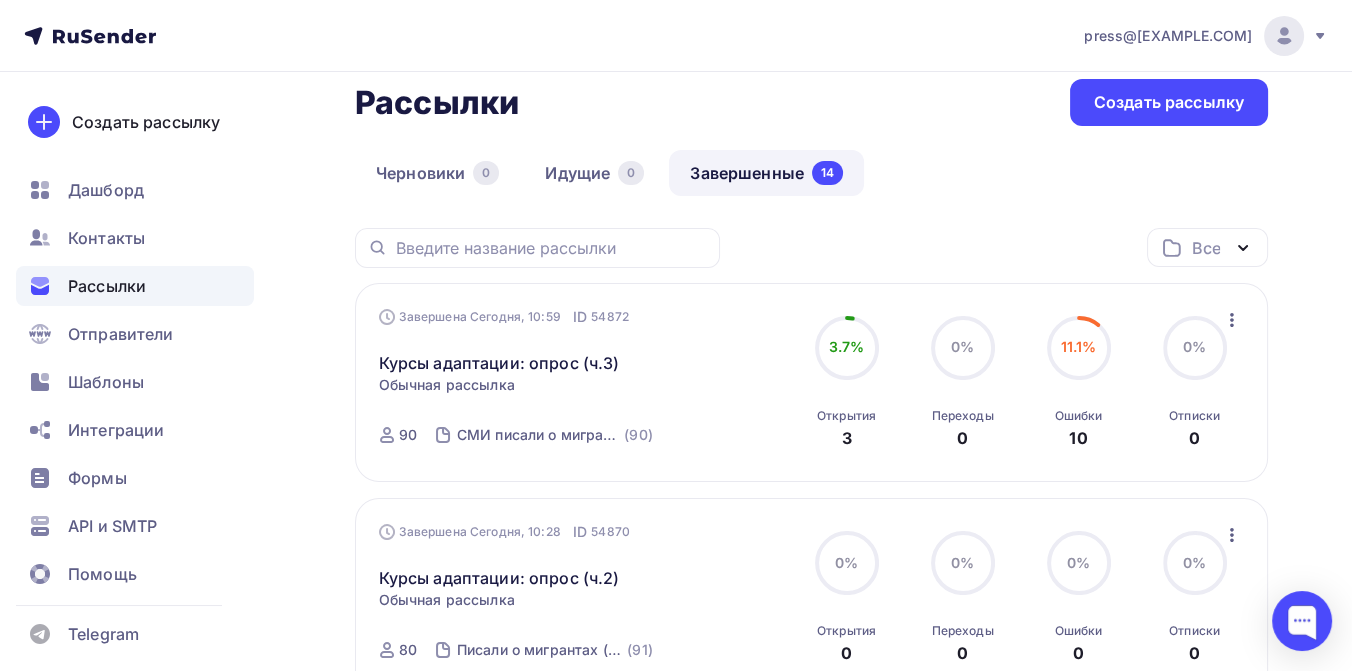 scroll, scrollTop: 0, scrollLeft: 0, axis: both 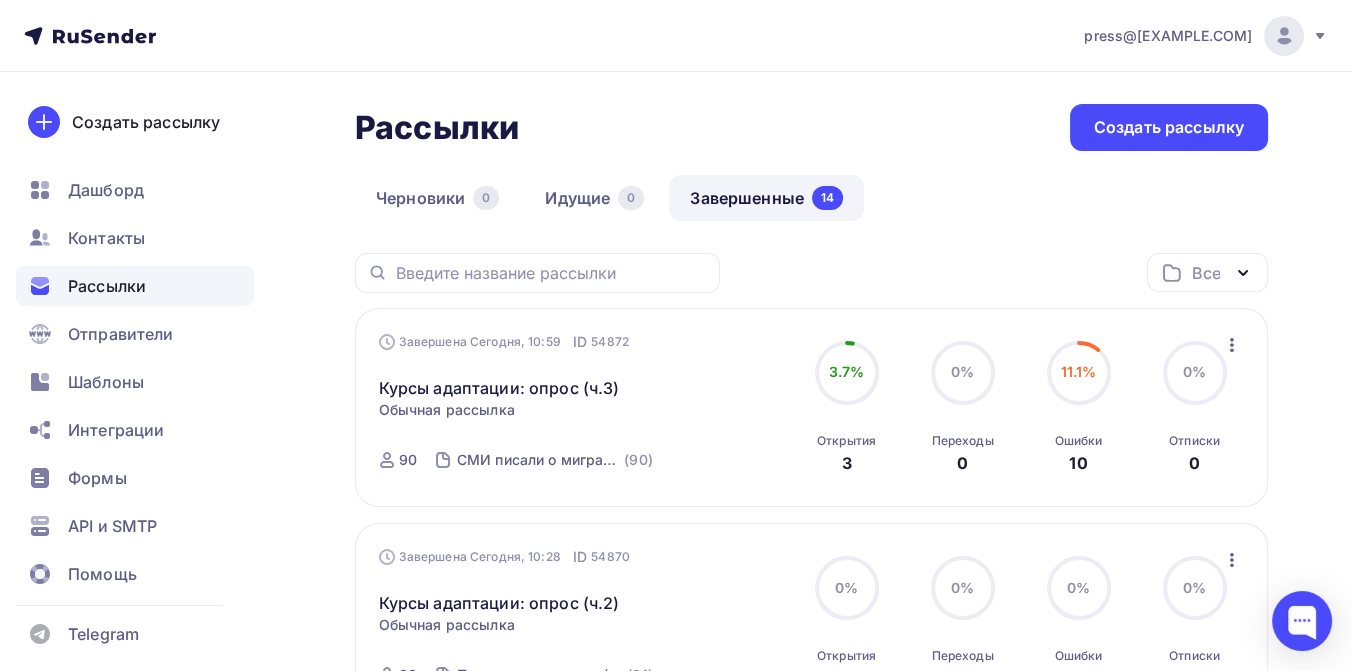 click 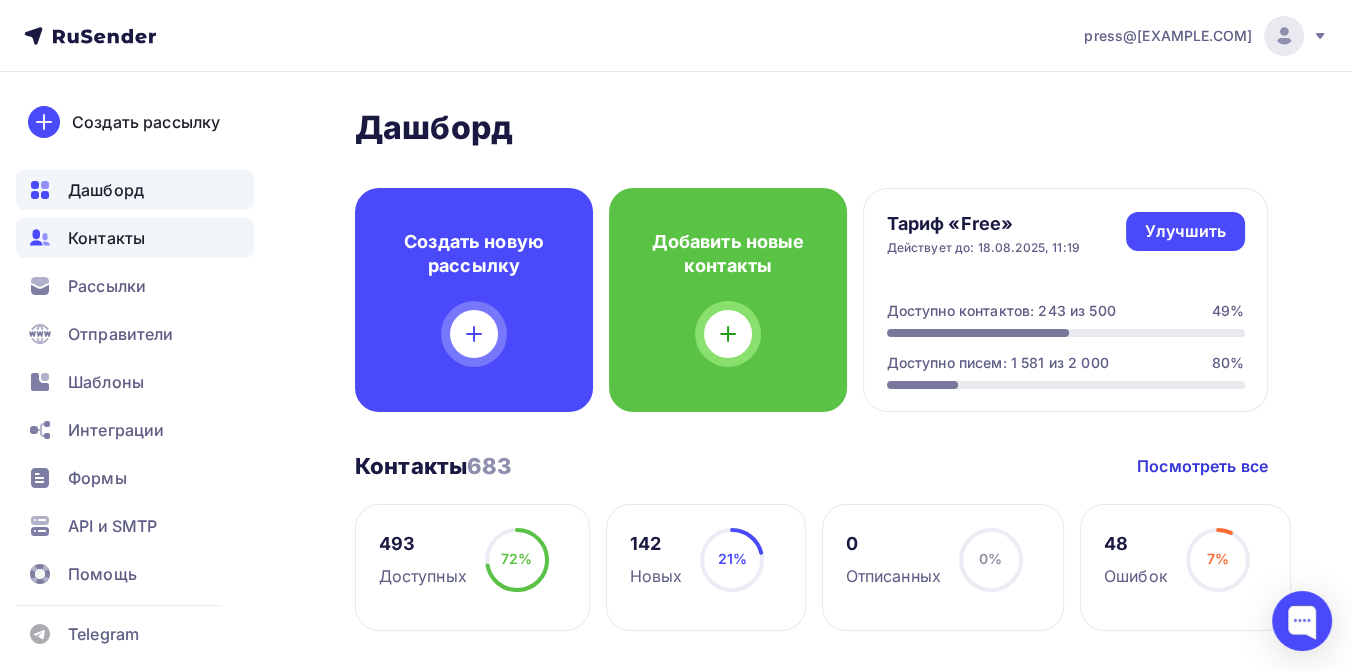 click on "Контакты" at bounding box center [106, 238] 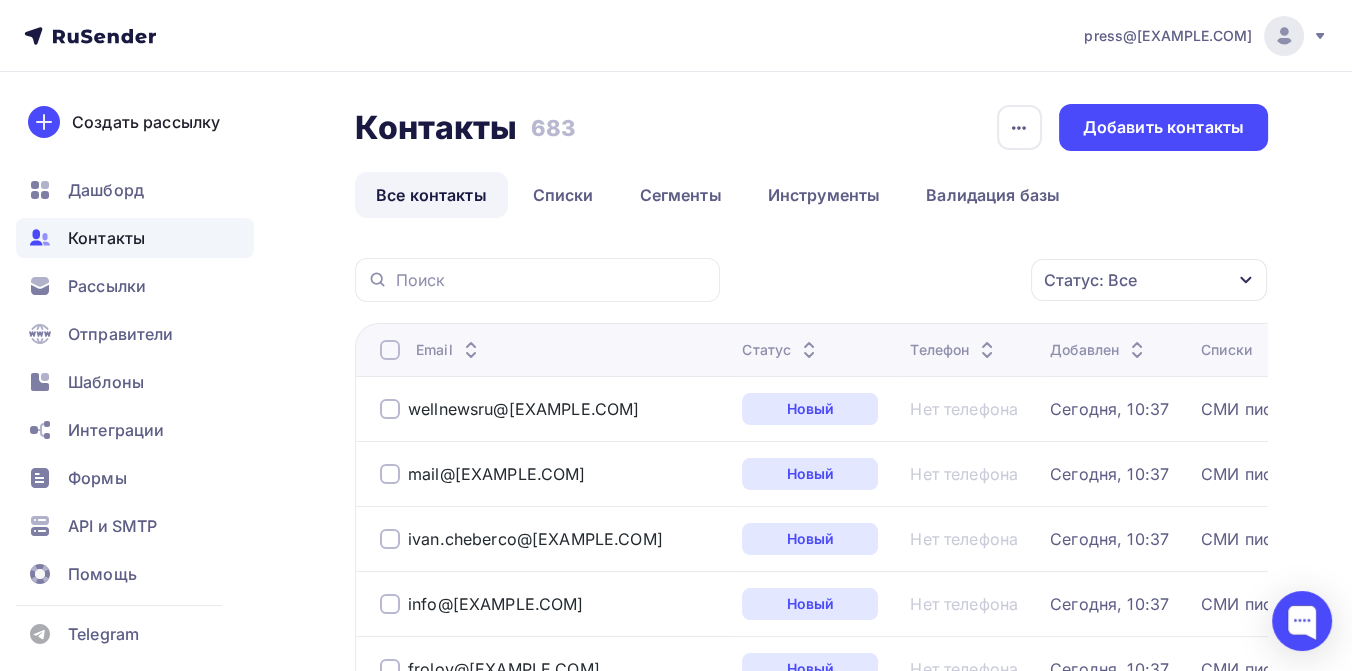 scroll, scrollTop: 0, scrollLeft: 0, axis: both 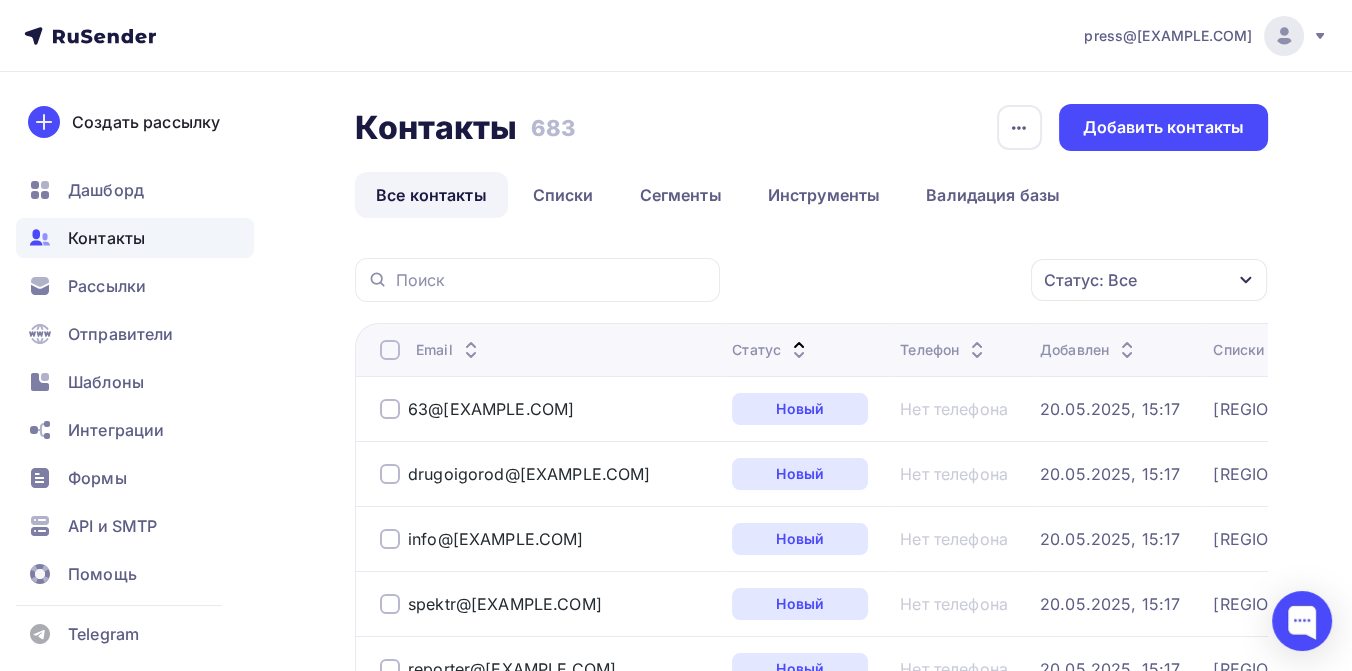 click on "Статус: Все" at bounding box center (1149, 280) 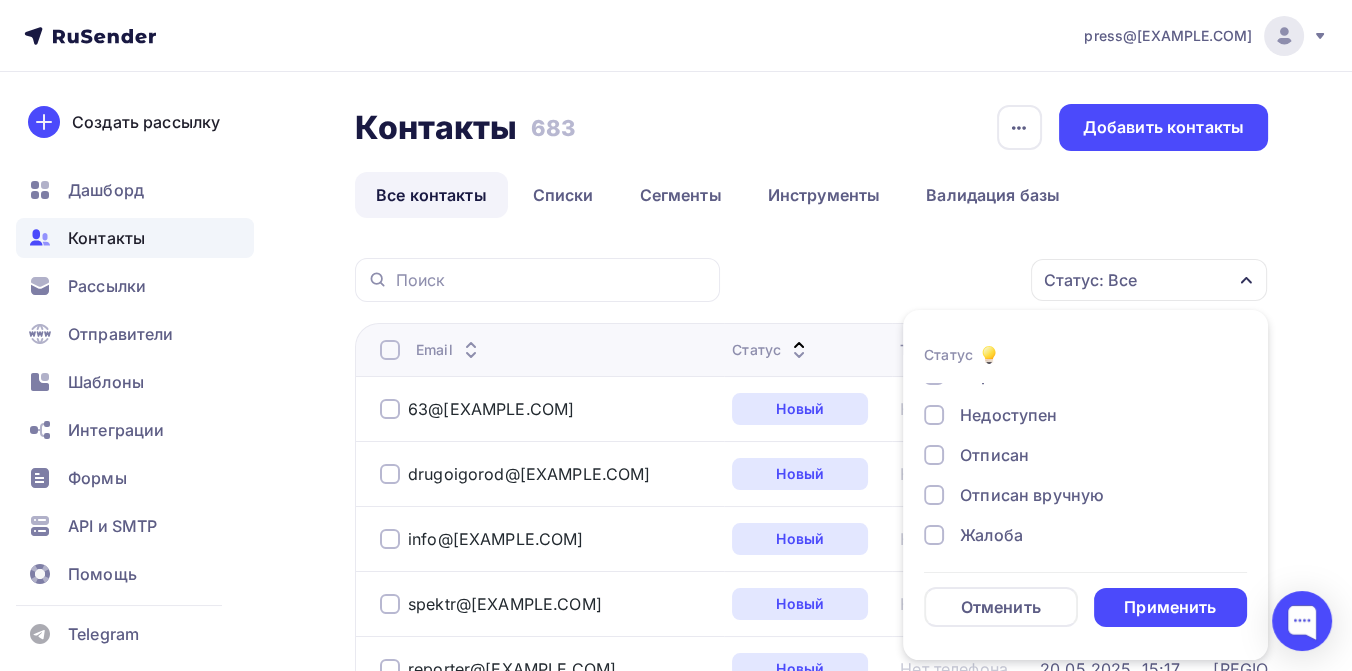 scroll, scrollTop: 145, scrollLeft: 0, axis: vertical 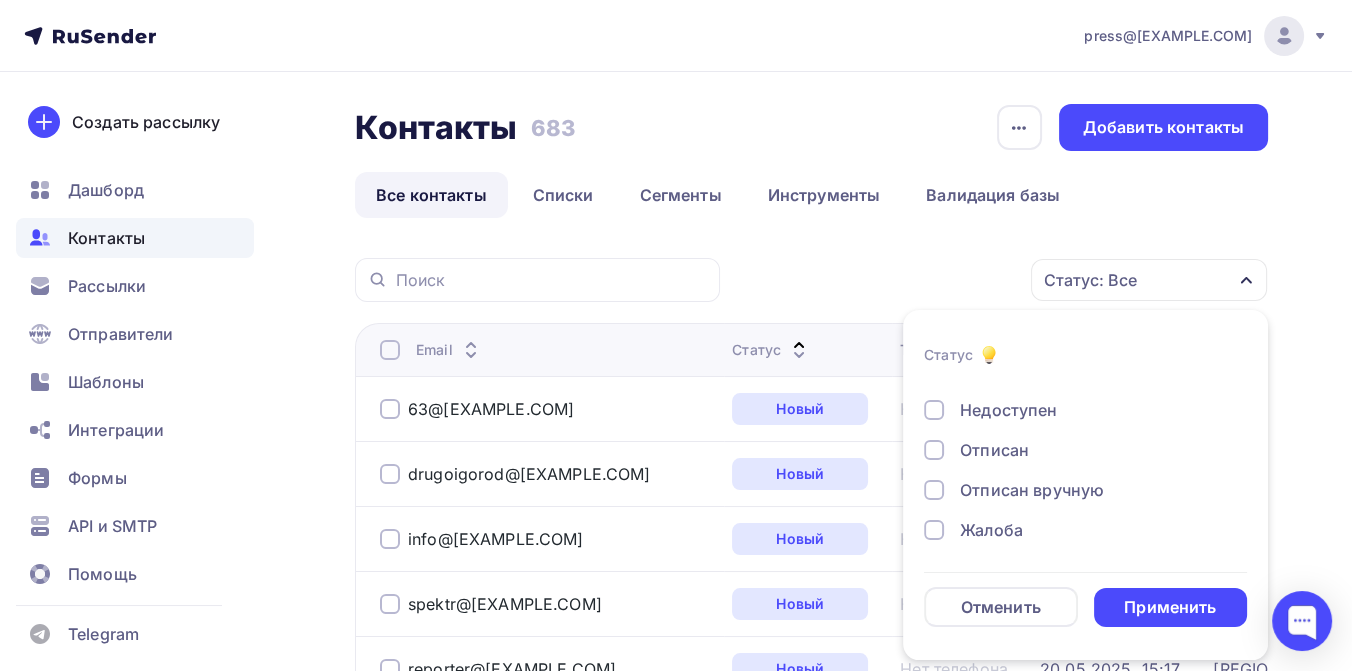 click on "Отписан" at bounding box center (994, 450) 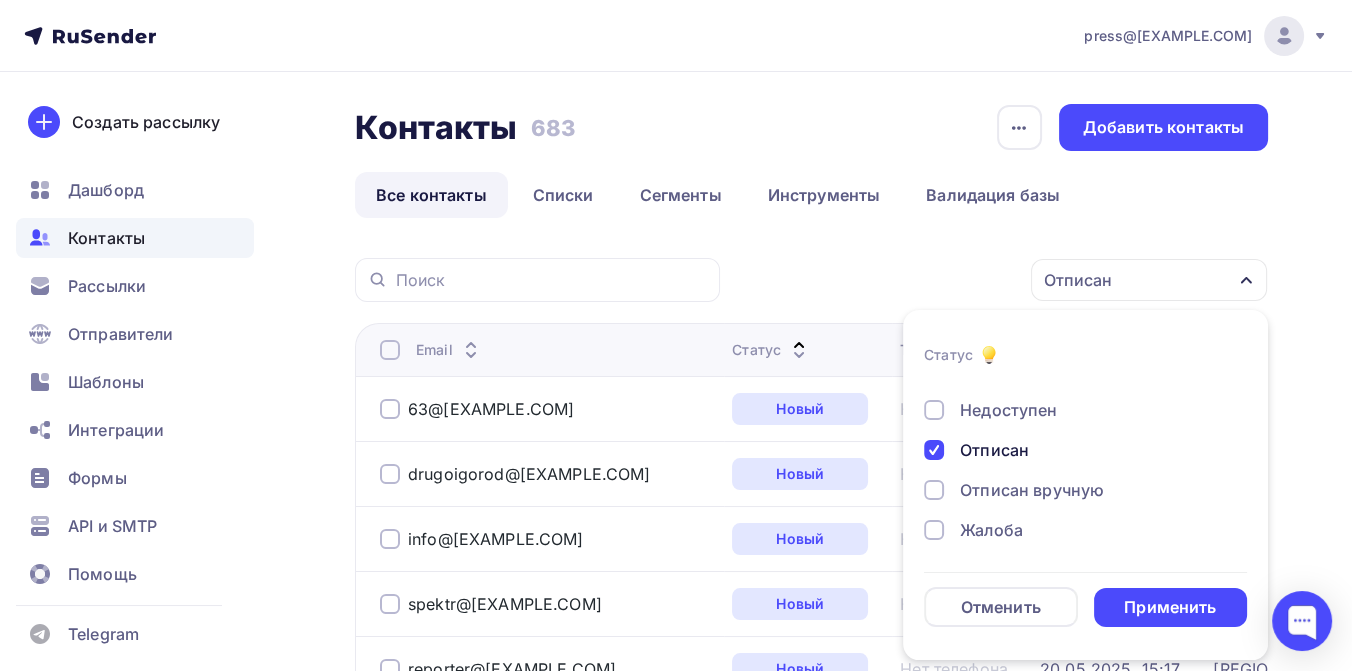 click on "Новый
Активный
Не существует
Переполнен
Недоступен
Отписан
Отписан вручную
Жалоба" at bounding box center [1085, 390] 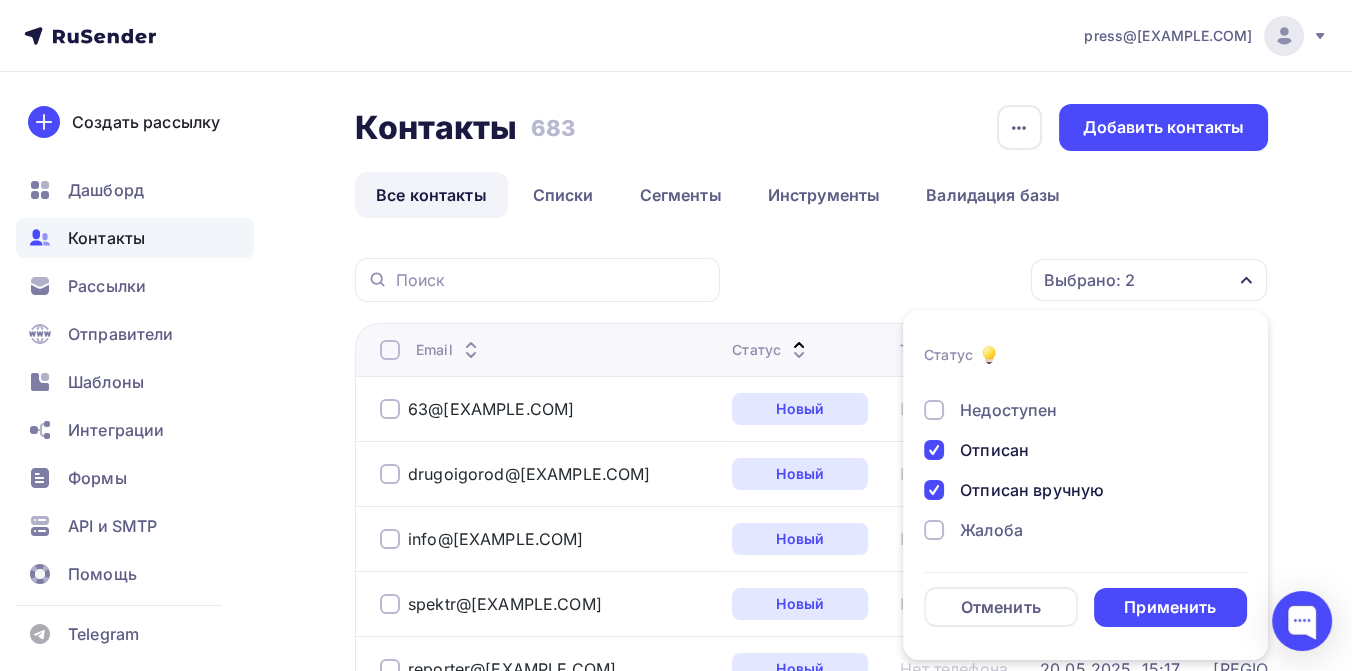 click on "Жалоба" at bounding box center [991, 530] 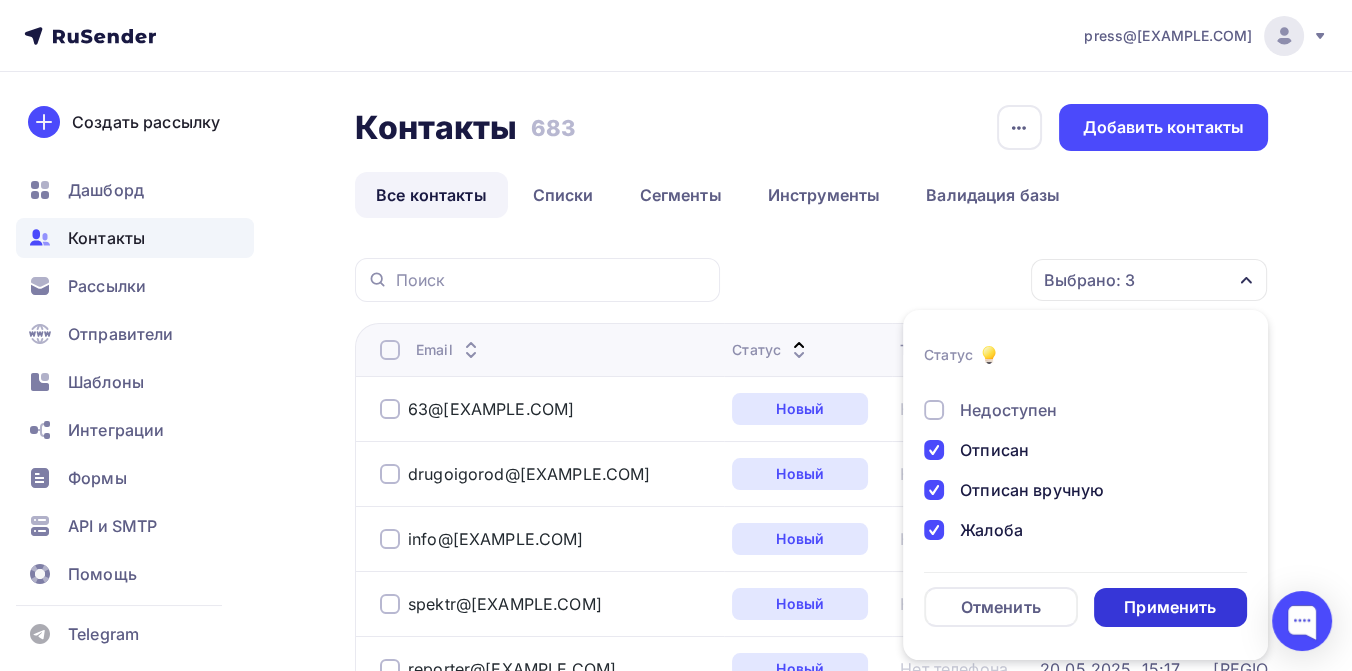 click on "Применить" at bounding box center (1170, 607) 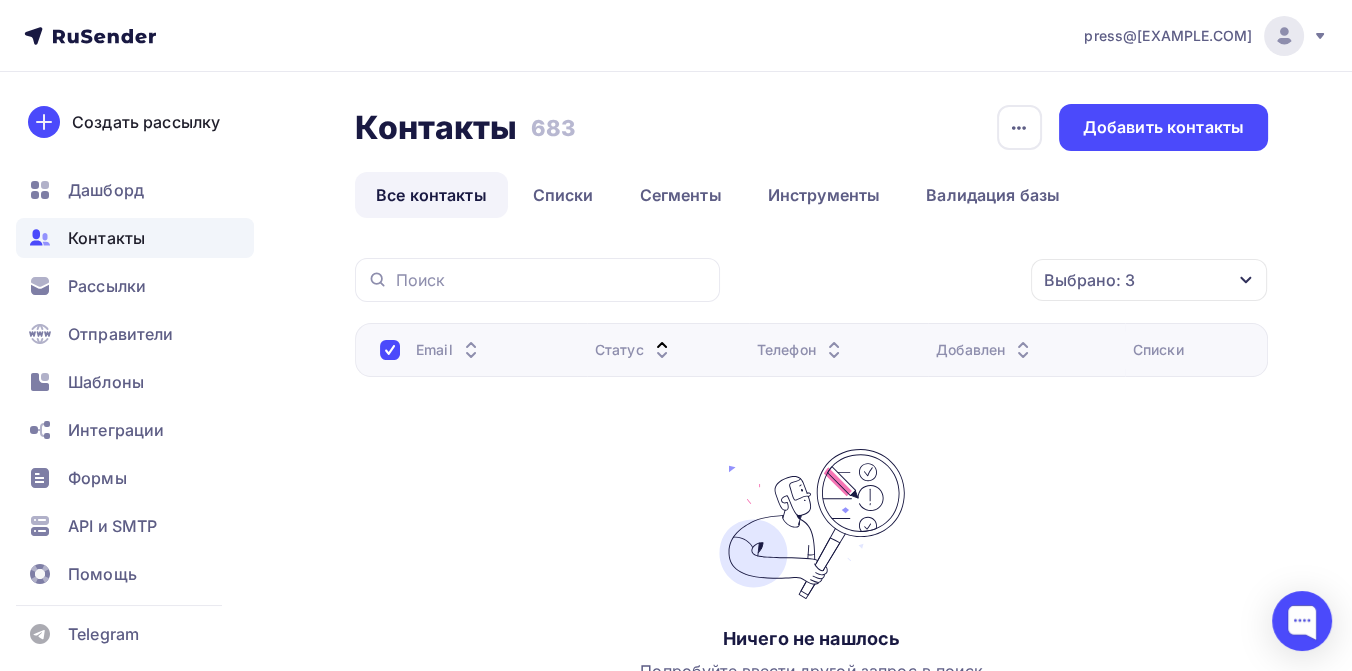 click on "Выбрано: 3" at bounding box center (1149, 280) 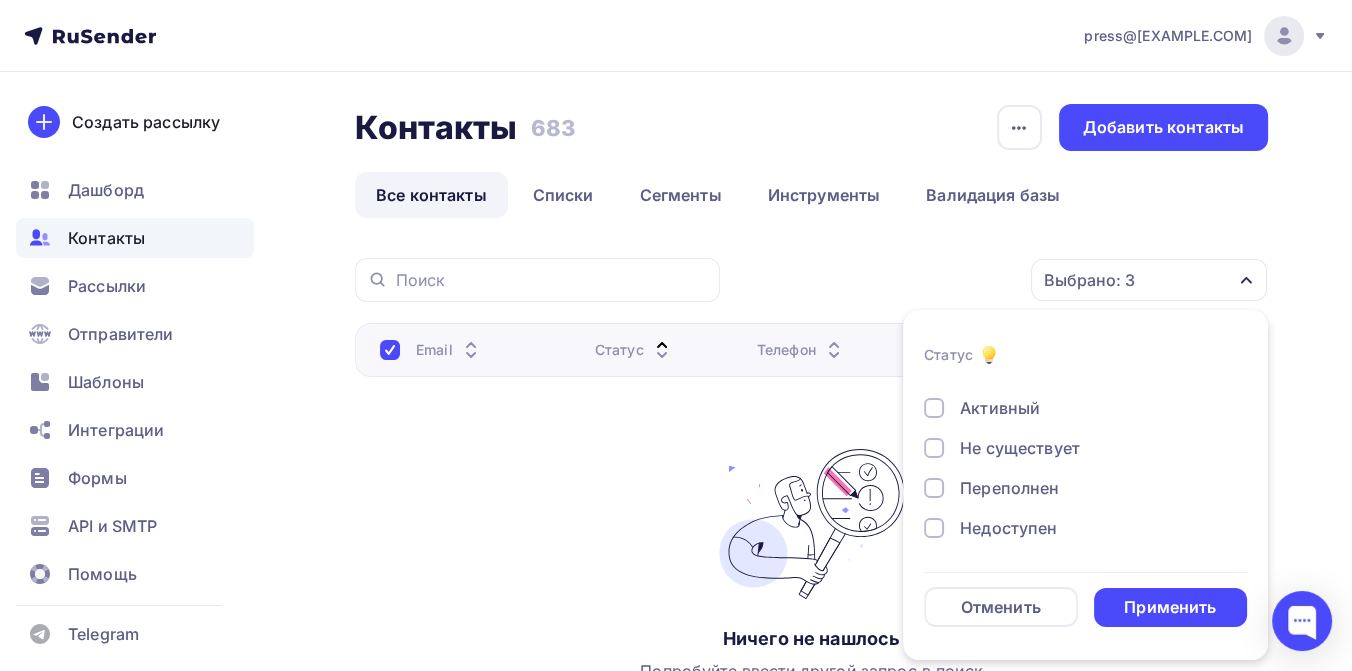 scroll, scrollTop: 0, scrollLeft: 0, axis: both 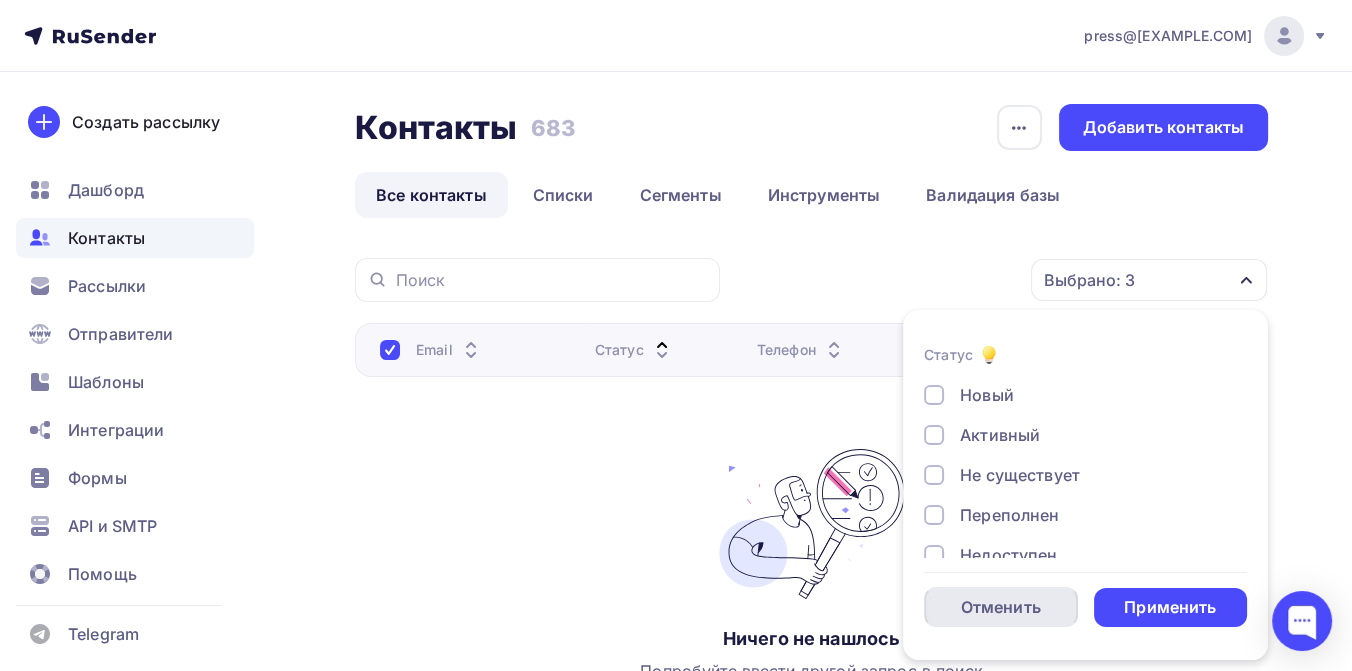 click on "Отменить" at bounding box center [1001, 607] 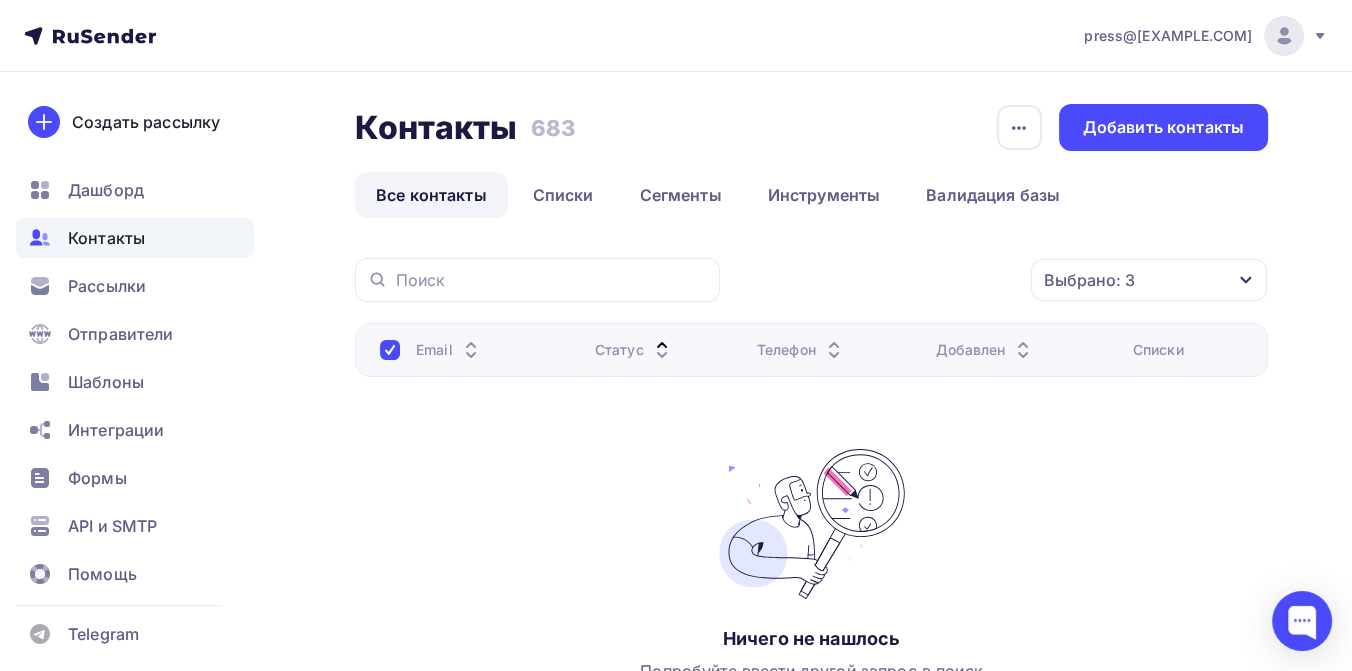 click on "Выбрано: 3" at bounding box center [1149, 280] 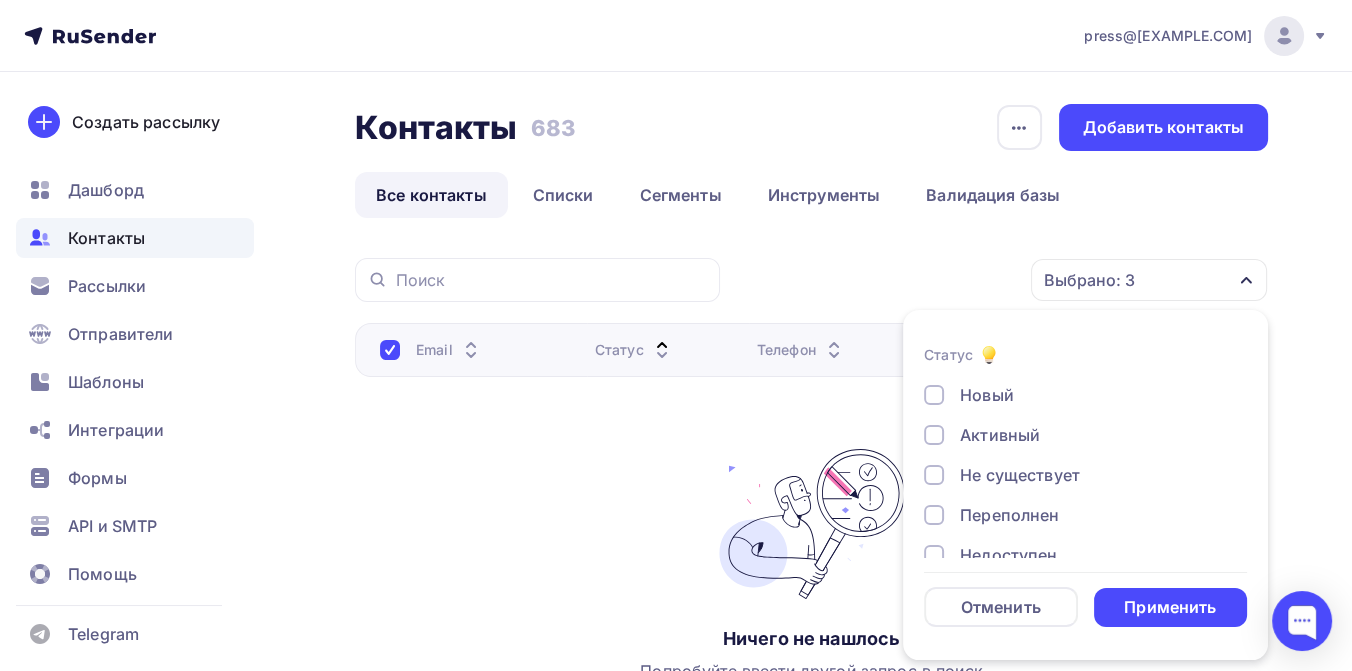 click at bounding box center [934, 395] 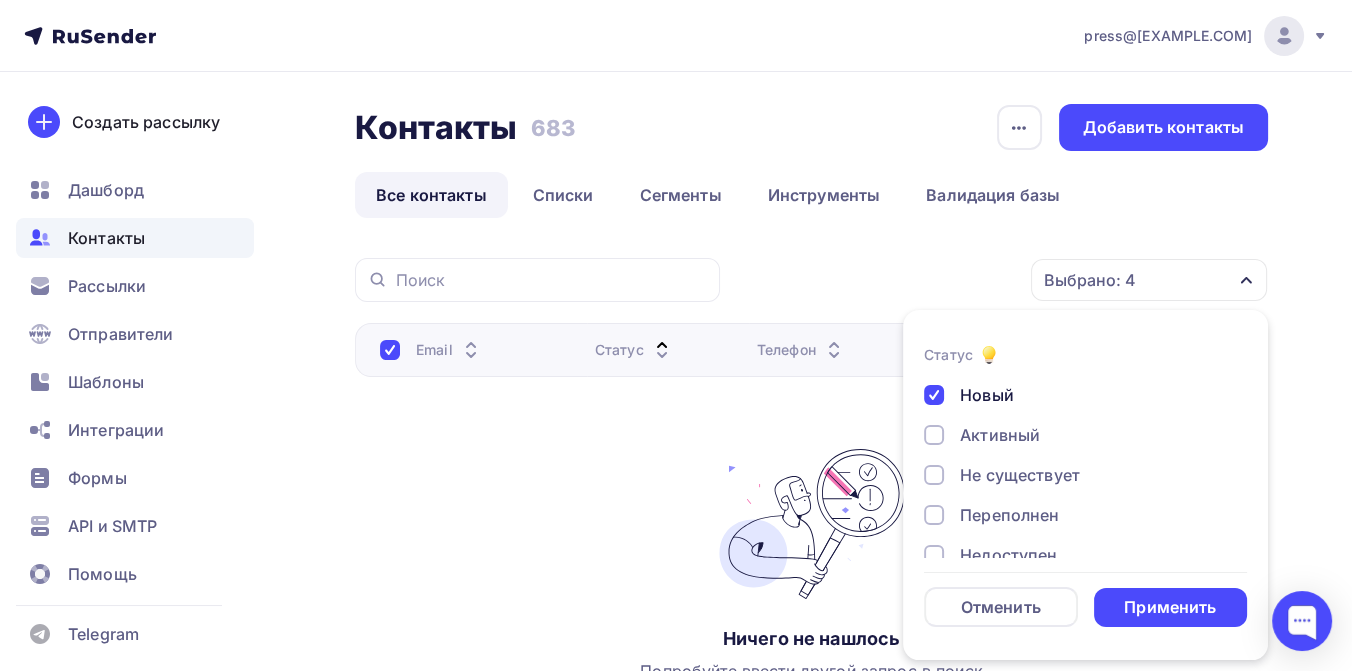 click at bounding box center (934, 435) 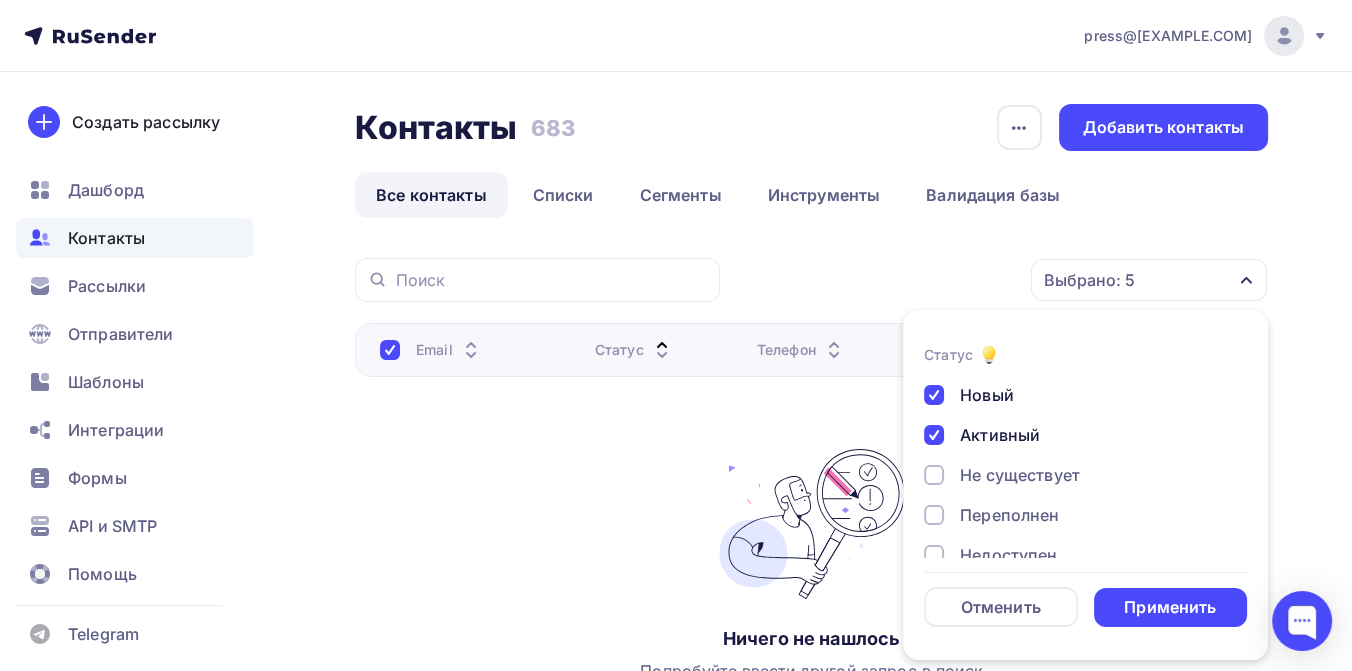 click on "Новый
Активный
Не существует
Переполнен
Недоступен
Отписан
Отписан вручную
Жалоба" at bounding box center [1085, 535] 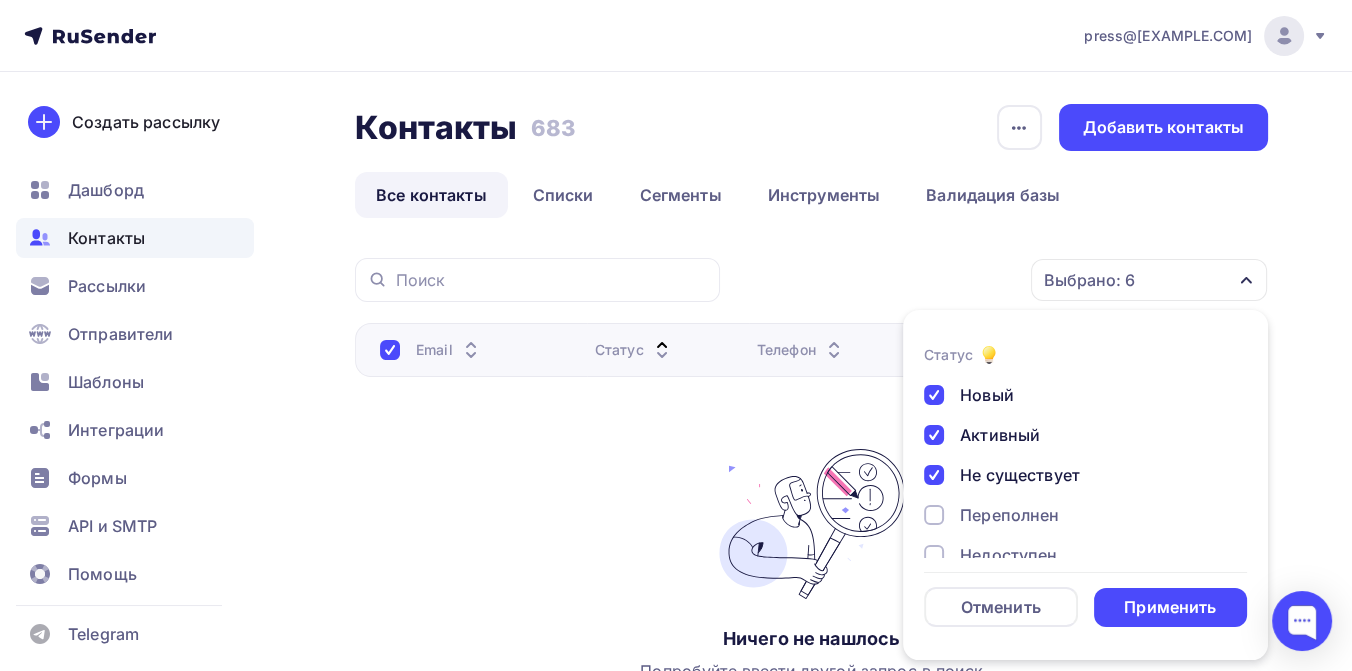 click at bounding box center [934, 515] 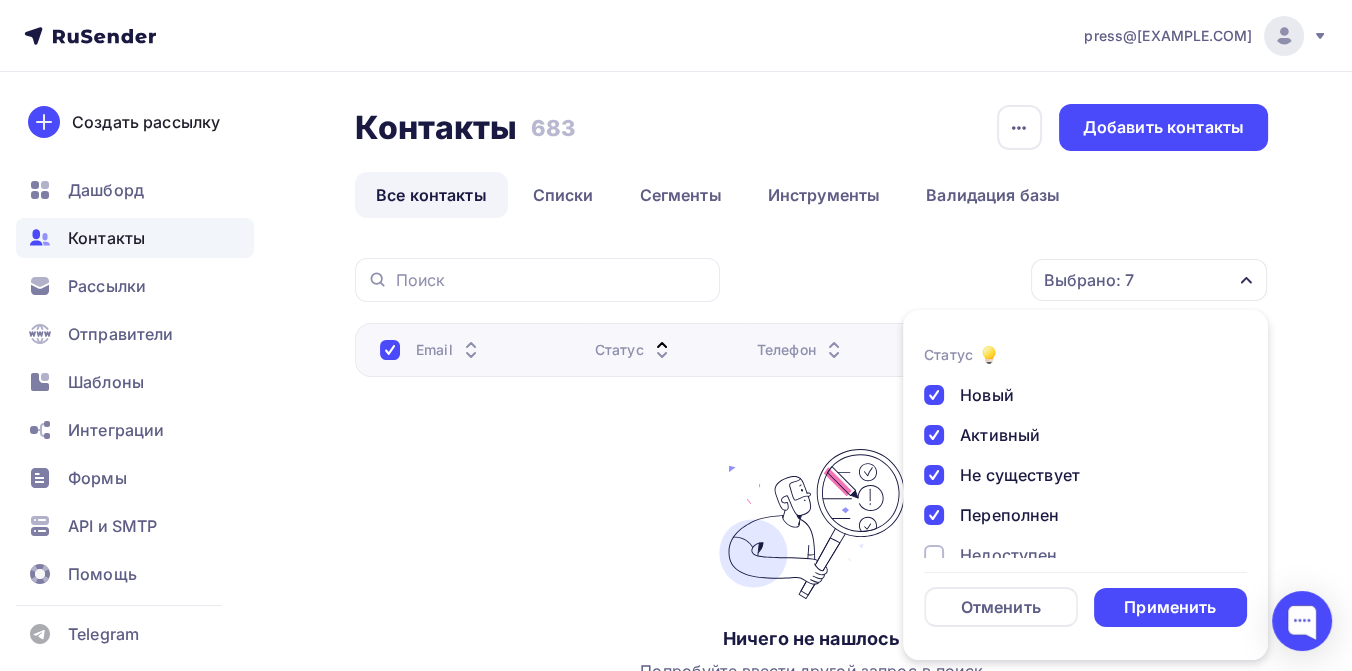 click on "Новый
Активный
Не существует
Переполнен
Недоступен
Отписан
Отписан вручную
Жалоба" at bounding box center [1085, 535] 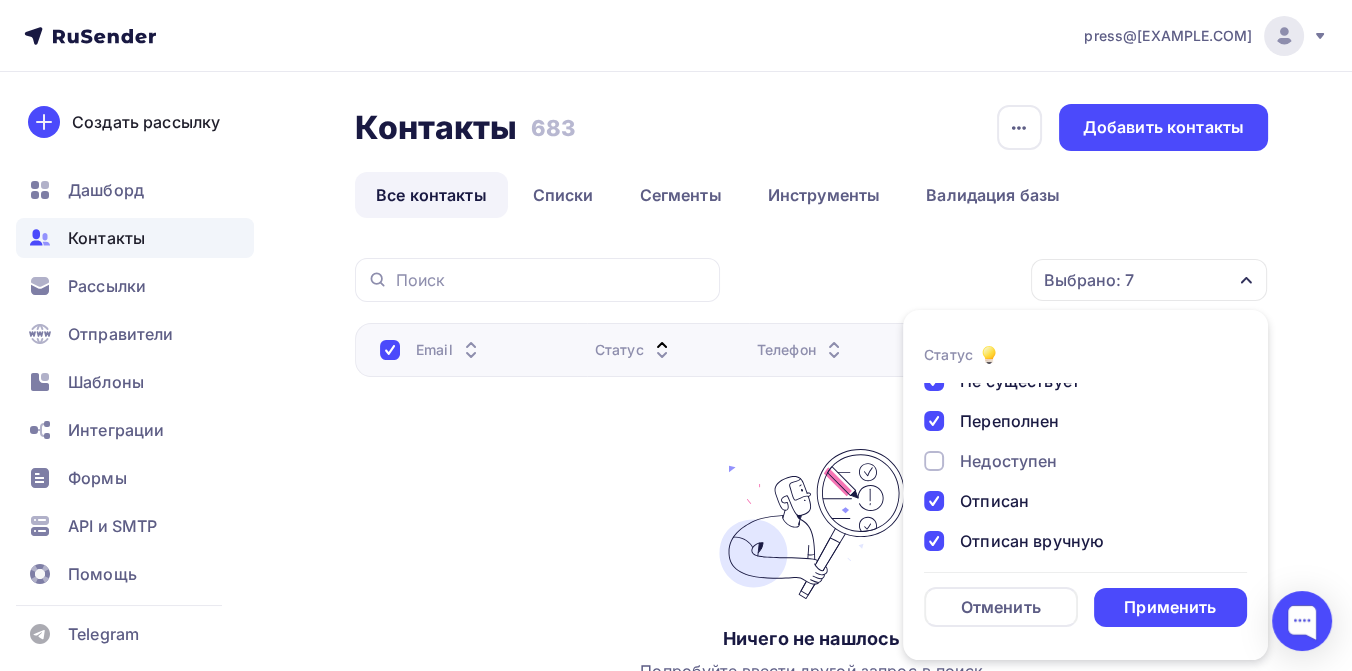 scroll, scrollTop: 111, scrollLeft: 0, axis: vertical 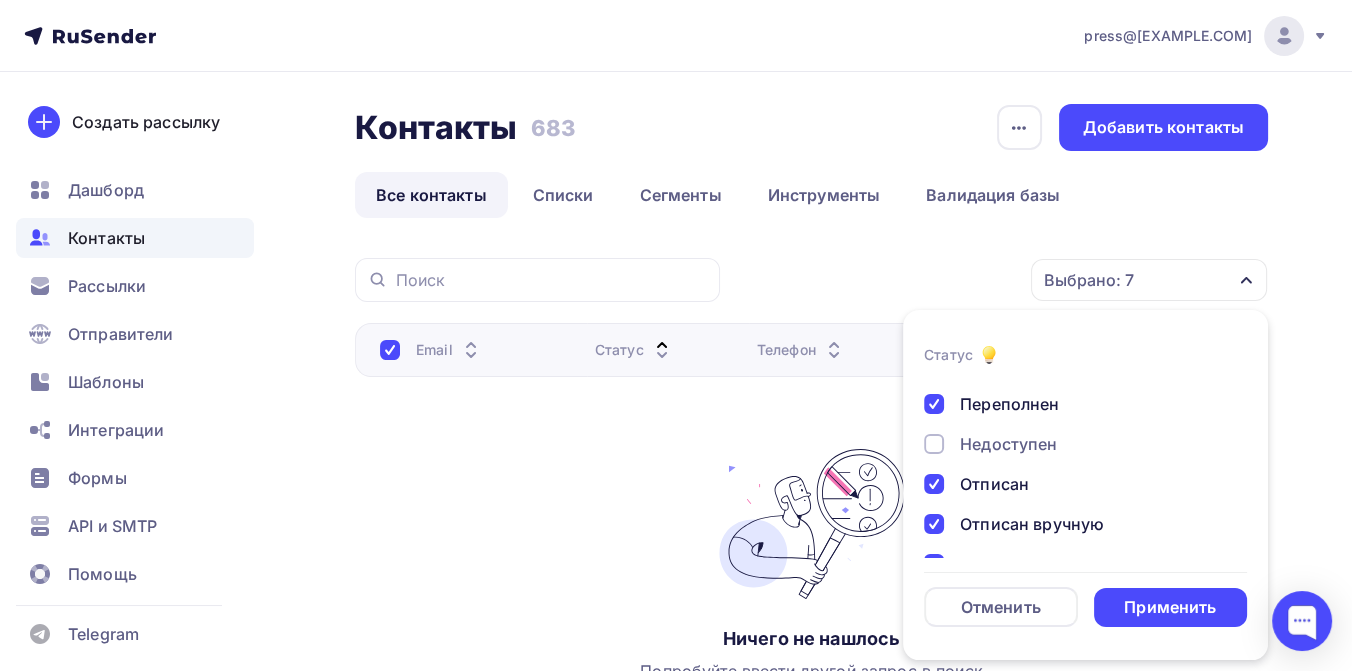 click at bounding box center [934, 444] 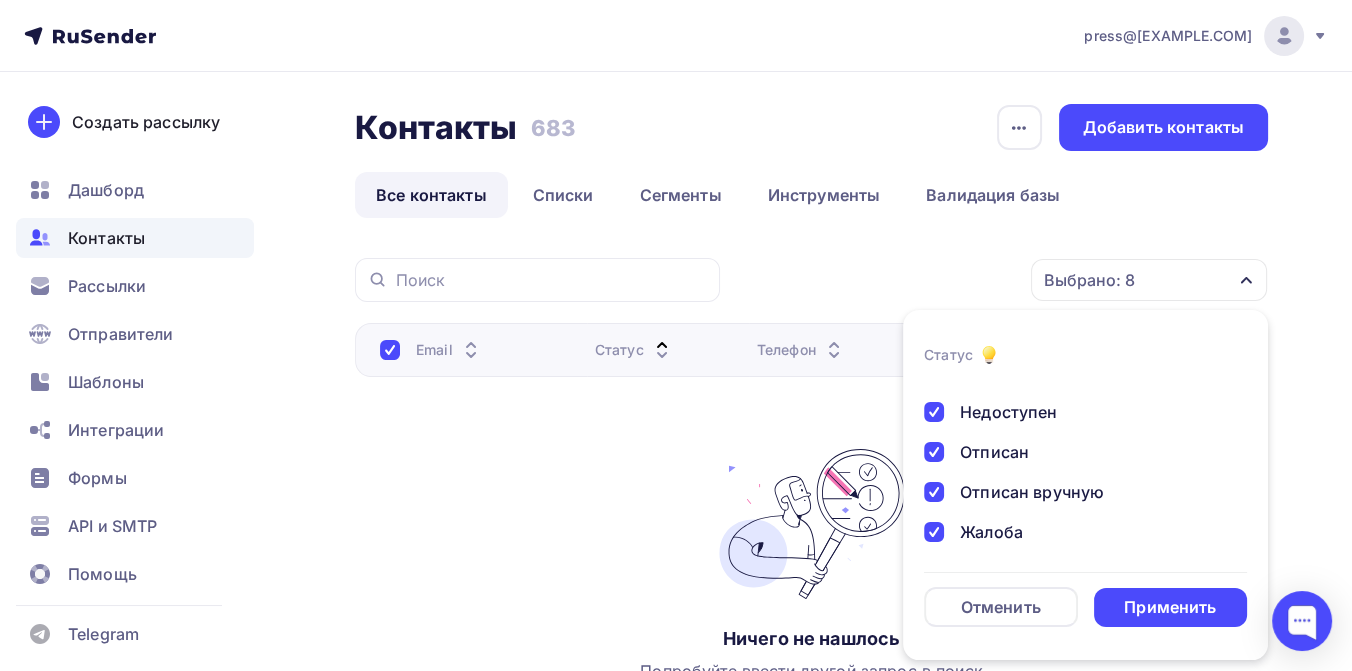 scroll, scrollTop: 145, scrollLeft: 0, axis: vertical 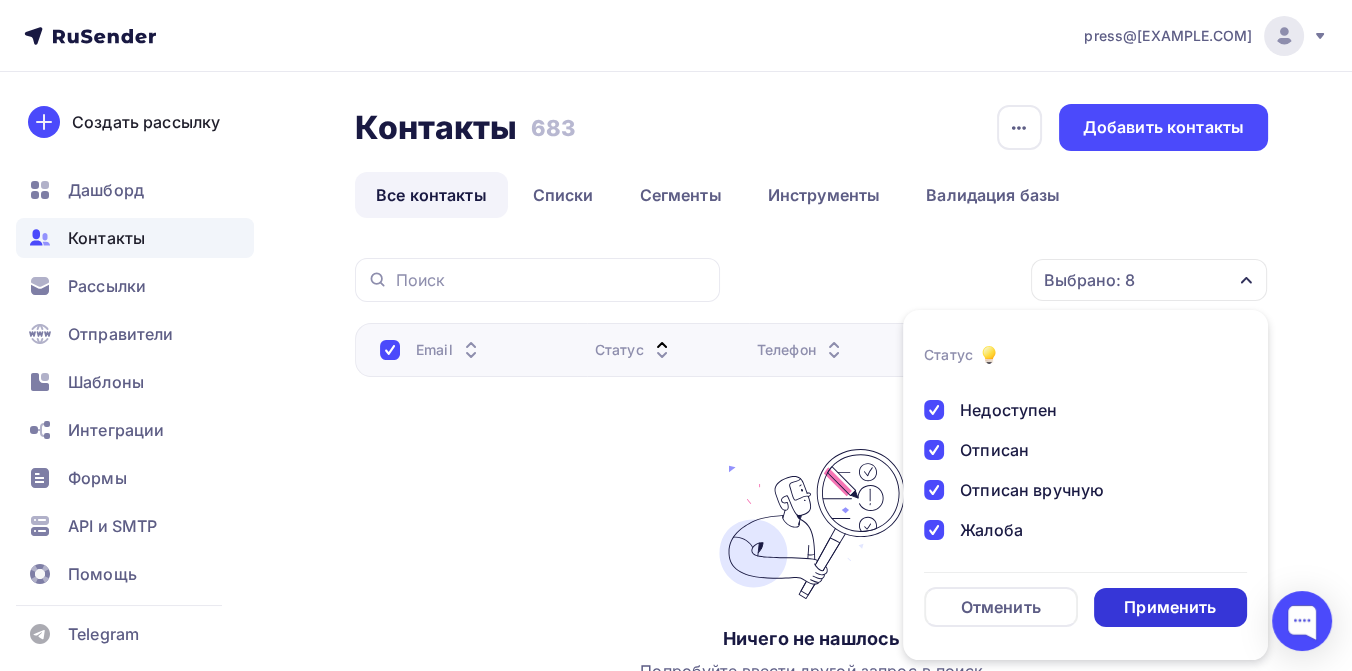 click on "Применить" at bounding box center (1170, 607) 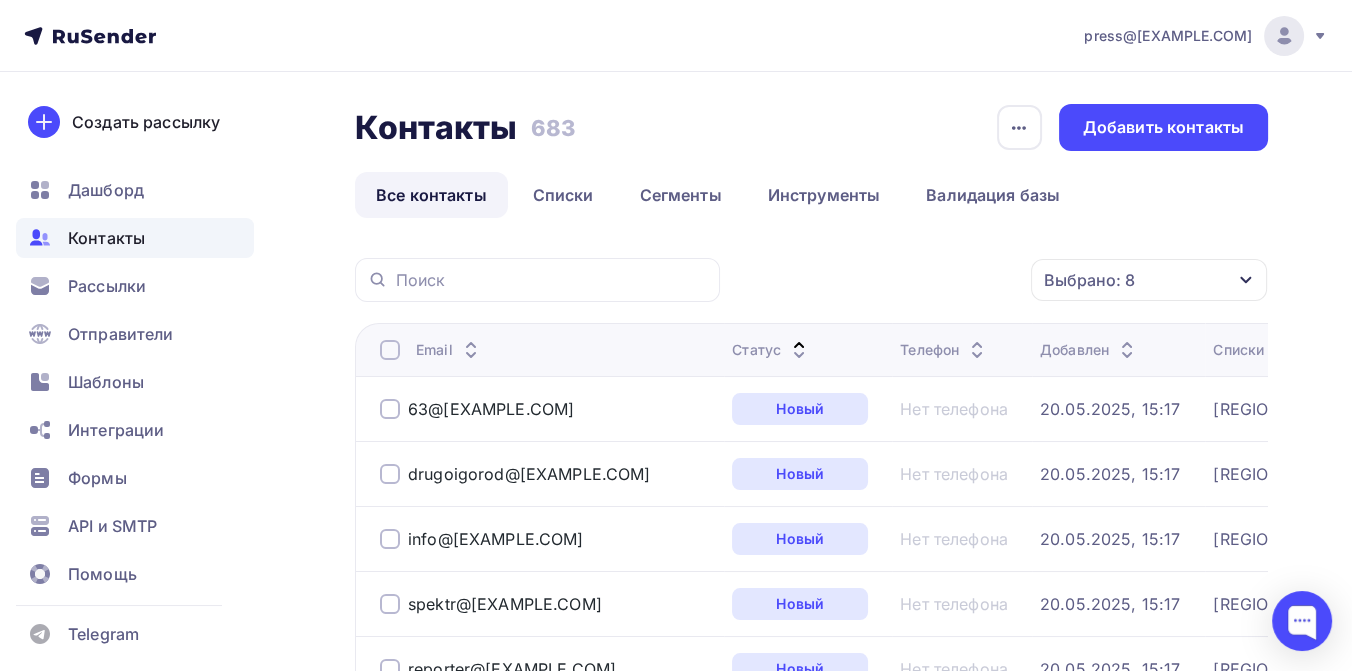 click on "Контакты" at bounding box center [106, 238] 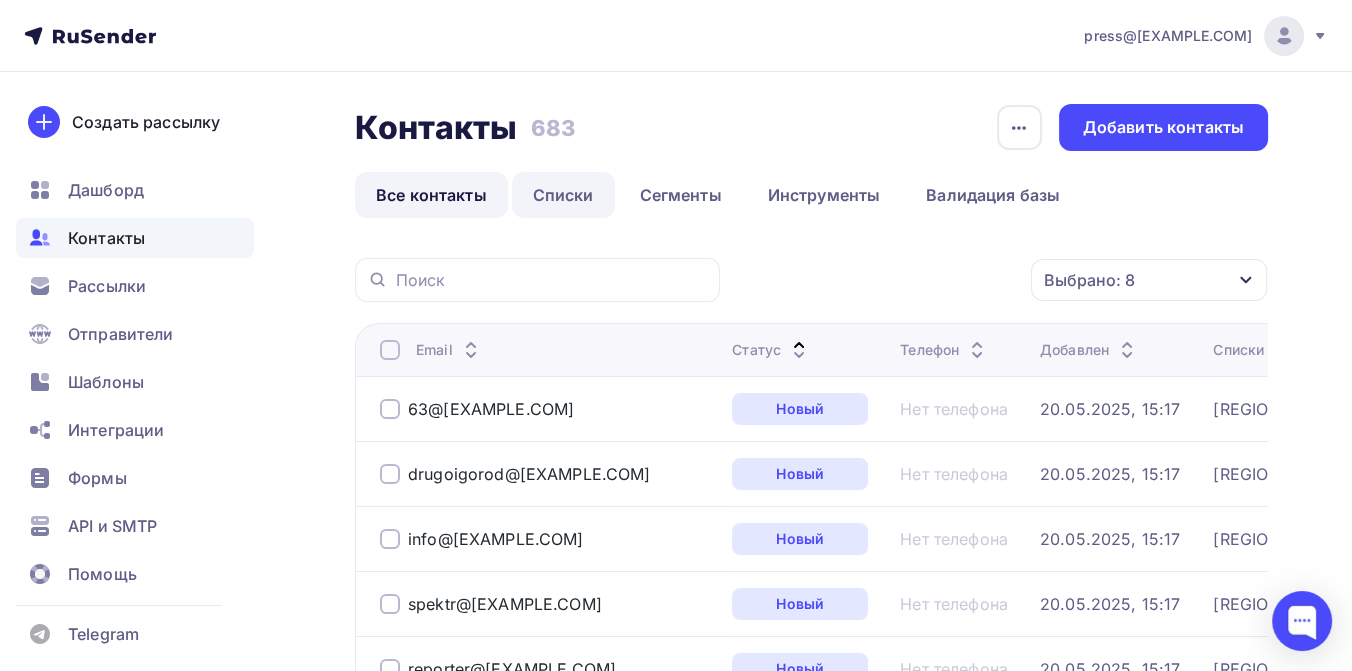 click on "Списки" at bounding box center (563, 195) 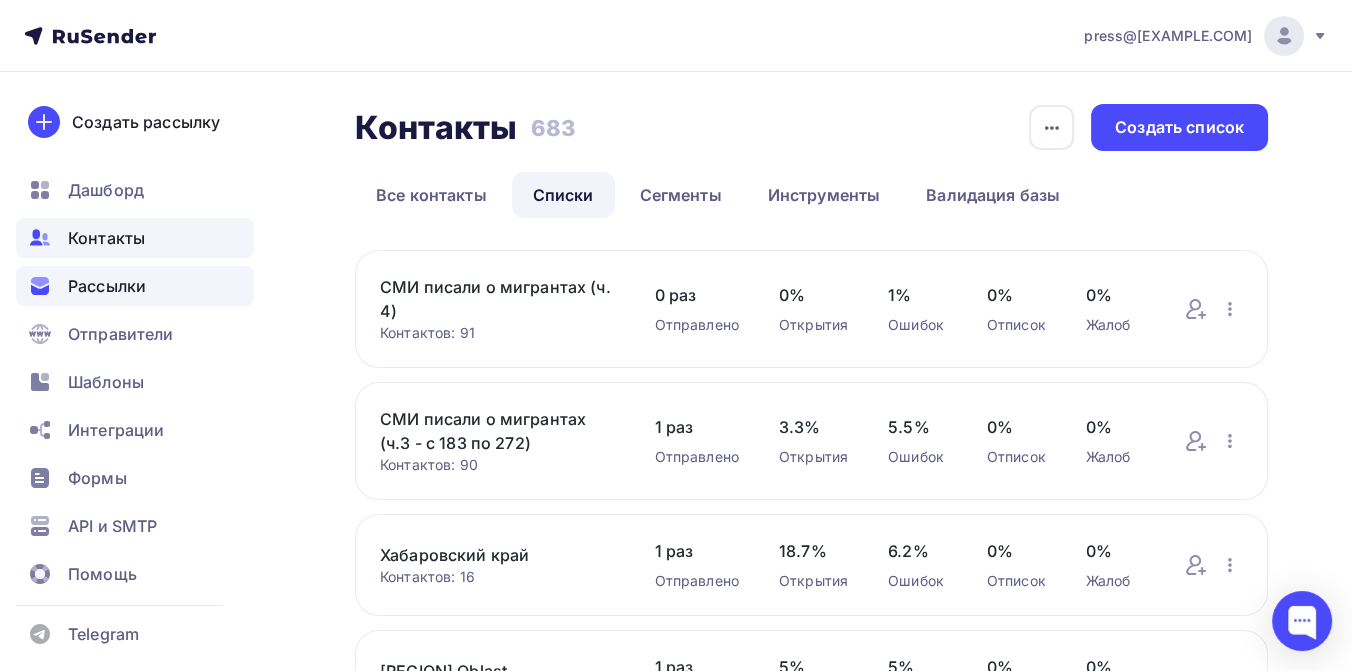 click on "Рассылки" at bounding box center [107, 286] 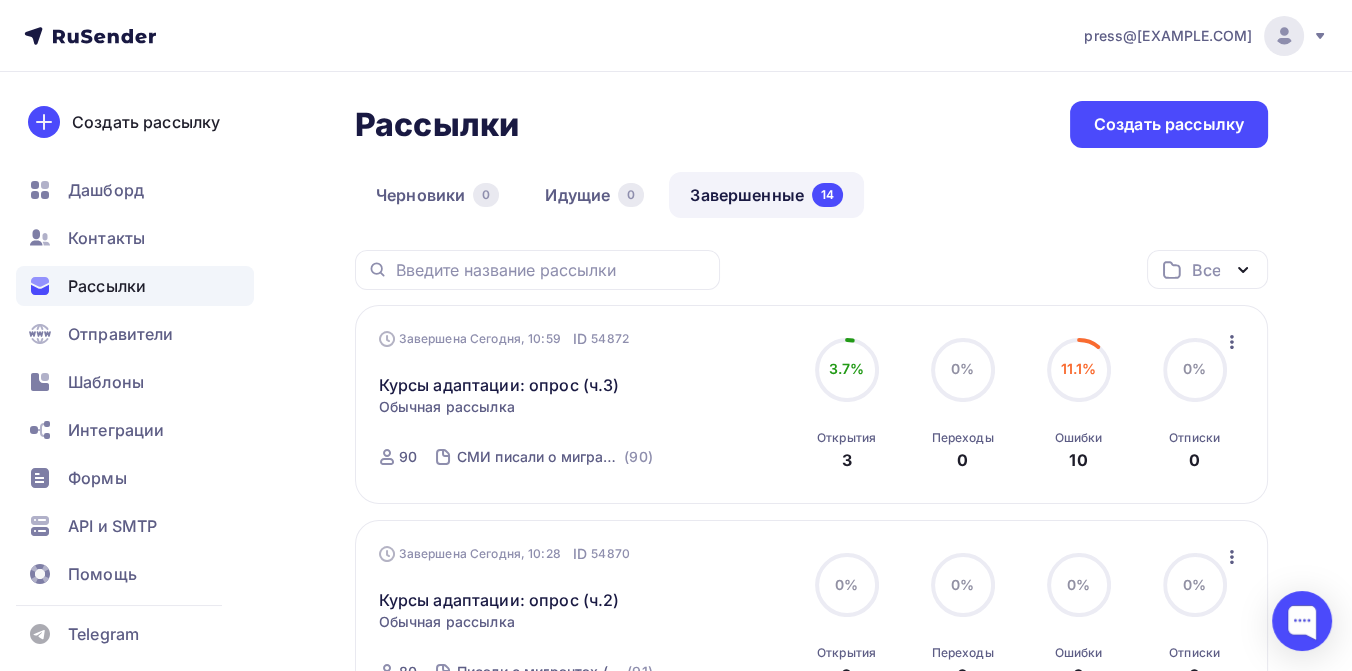 scroll, scrollTop: 0, scrollLeft: 0, axis: both 